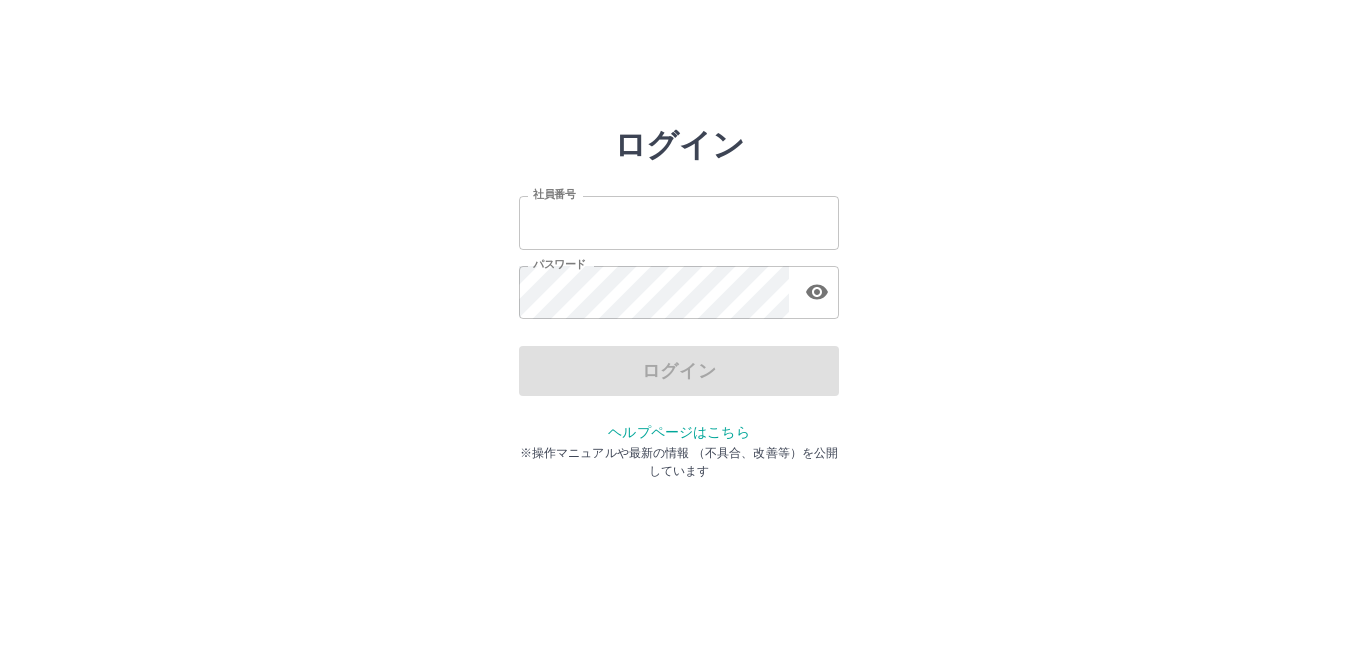 scroll, scrollTop: 0, scrollLeft: 0, axis: both 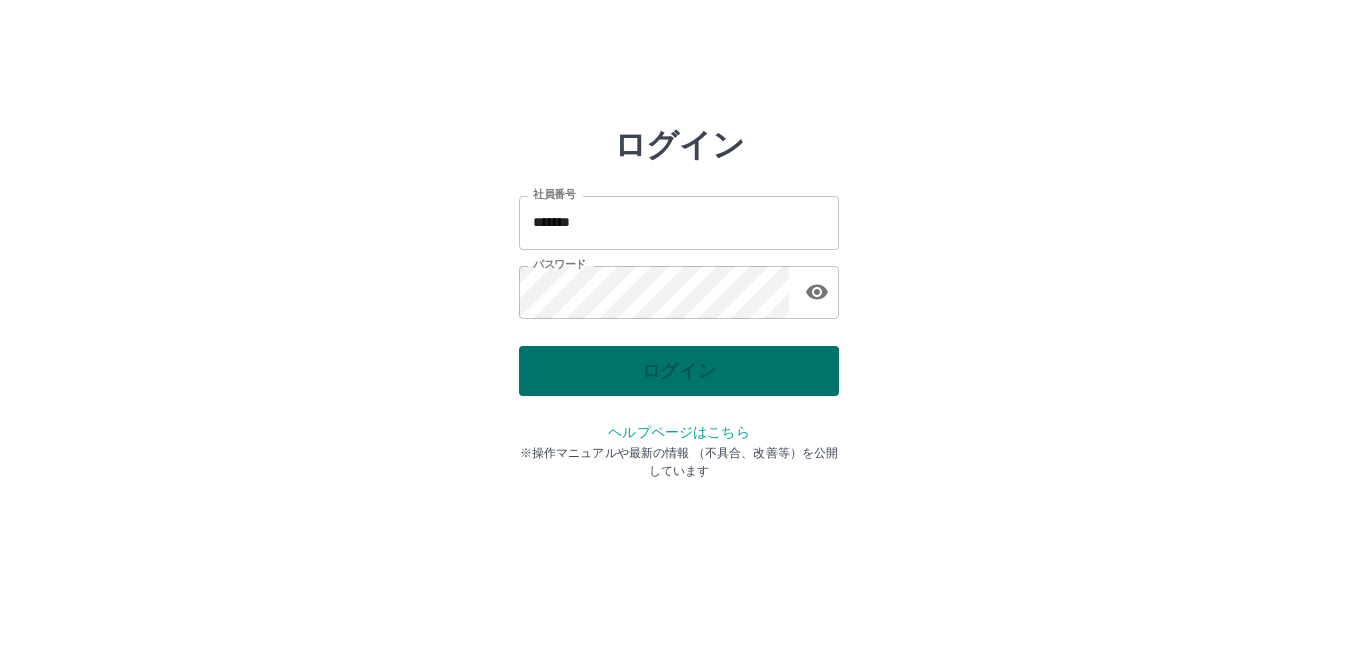 click on "ログイン" at bounding box center (679, 371) 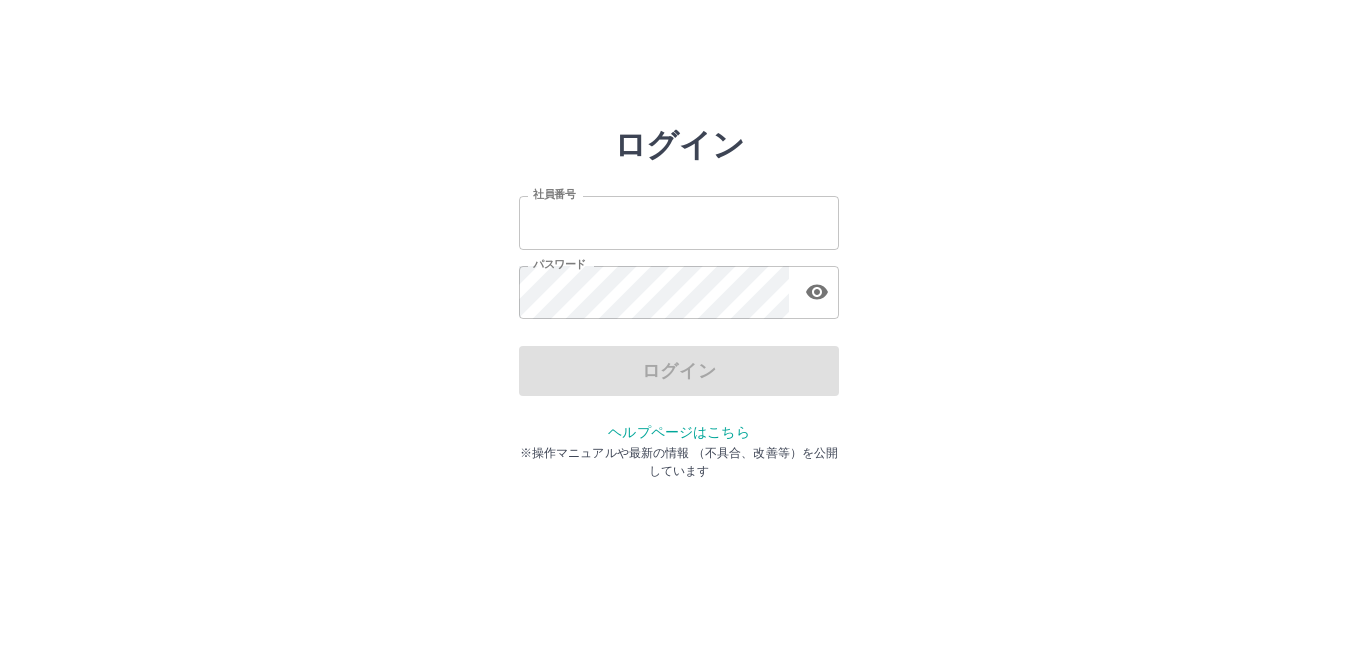 scroll, scrollTop: 0, scrollLeft: 0, axis: both 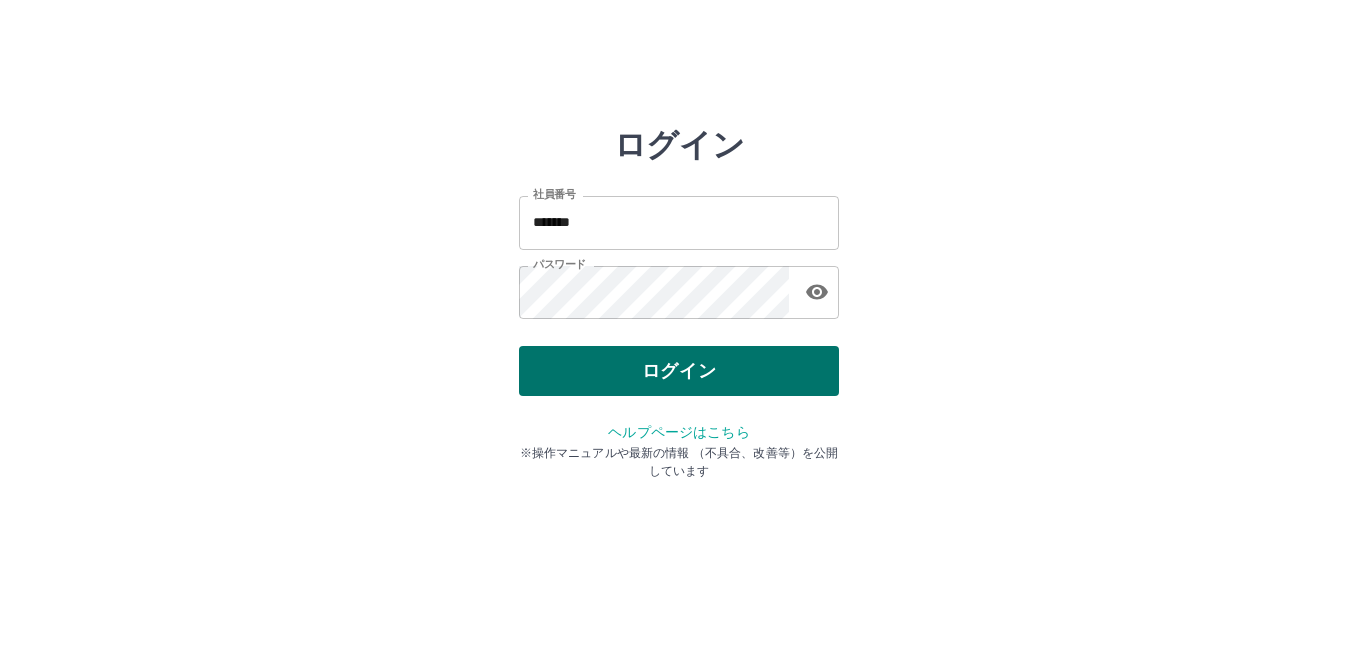 click on "ログイン" at bounding box center (679, 371) 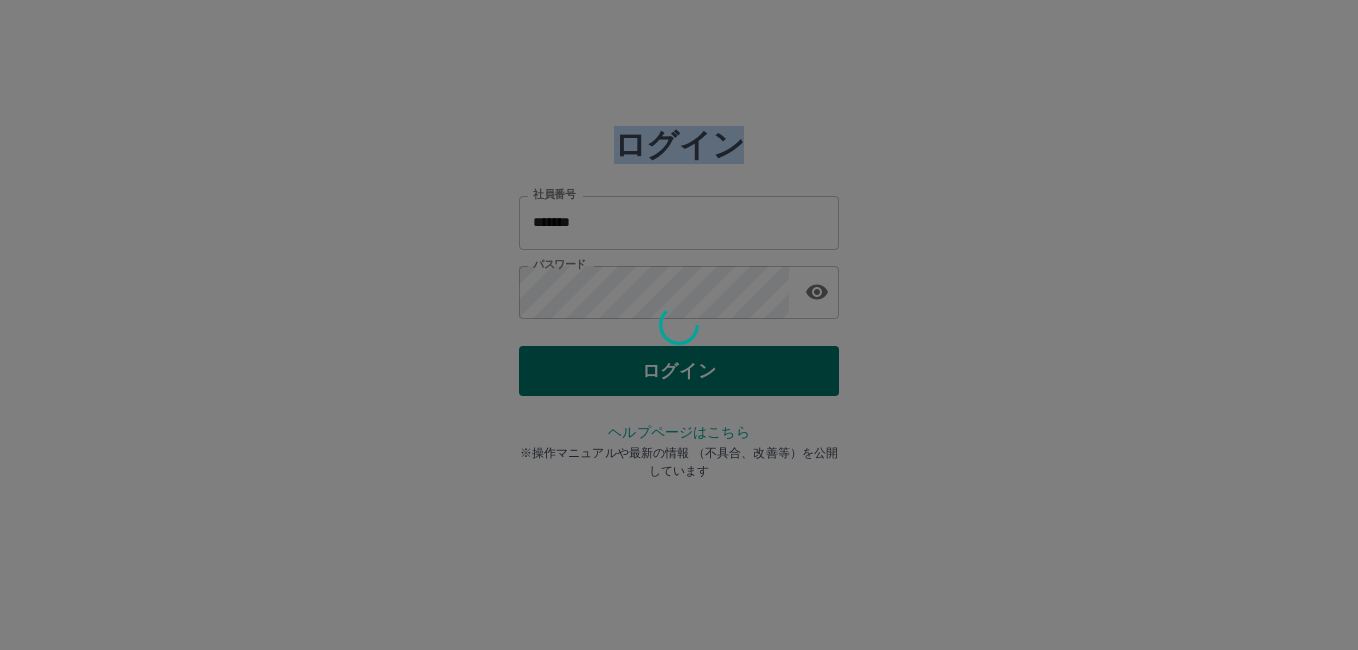 click at bounding box center (679, 325) 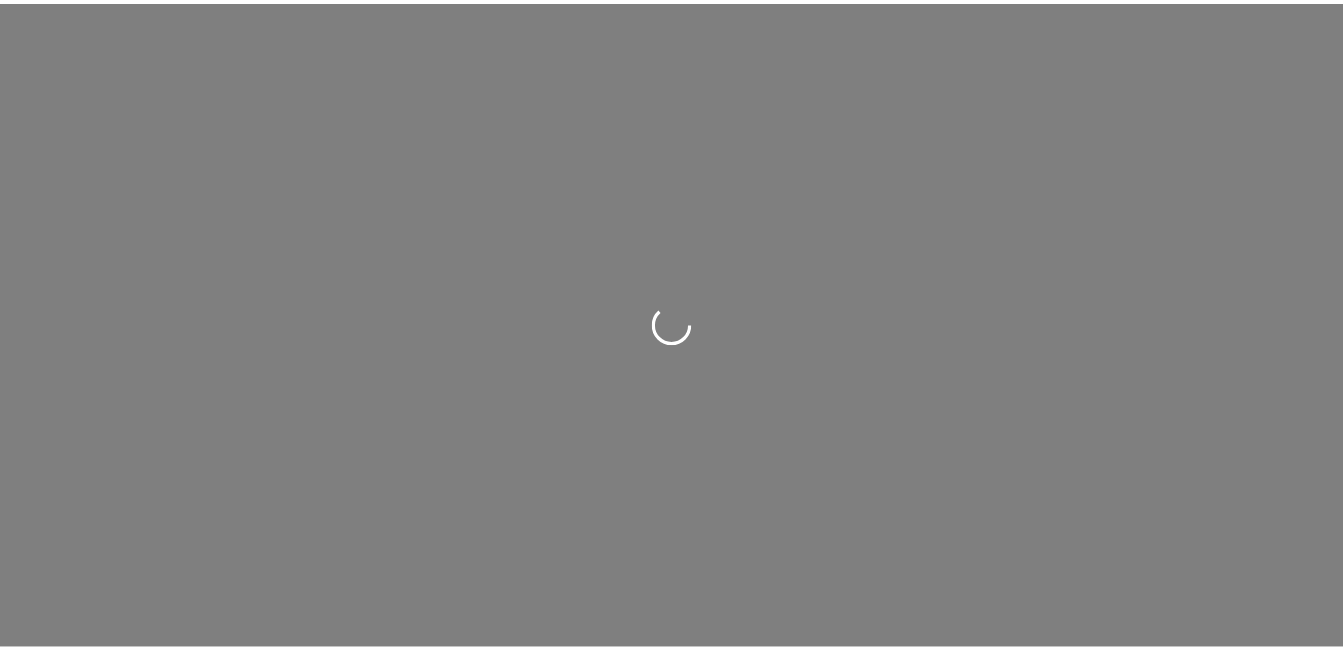scroll, scrollTop: 0, scrollLeft: 0, axis: both 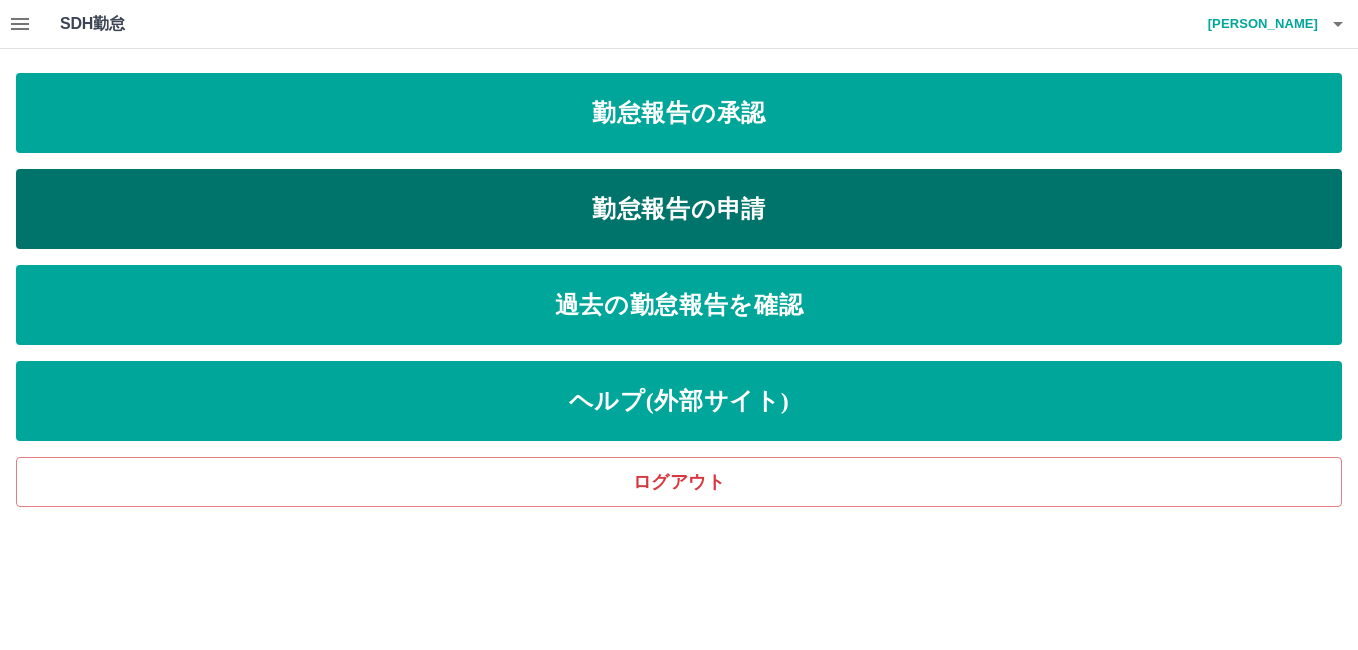 click on "勤怠報告の申請" at bounding box center (679, 209) 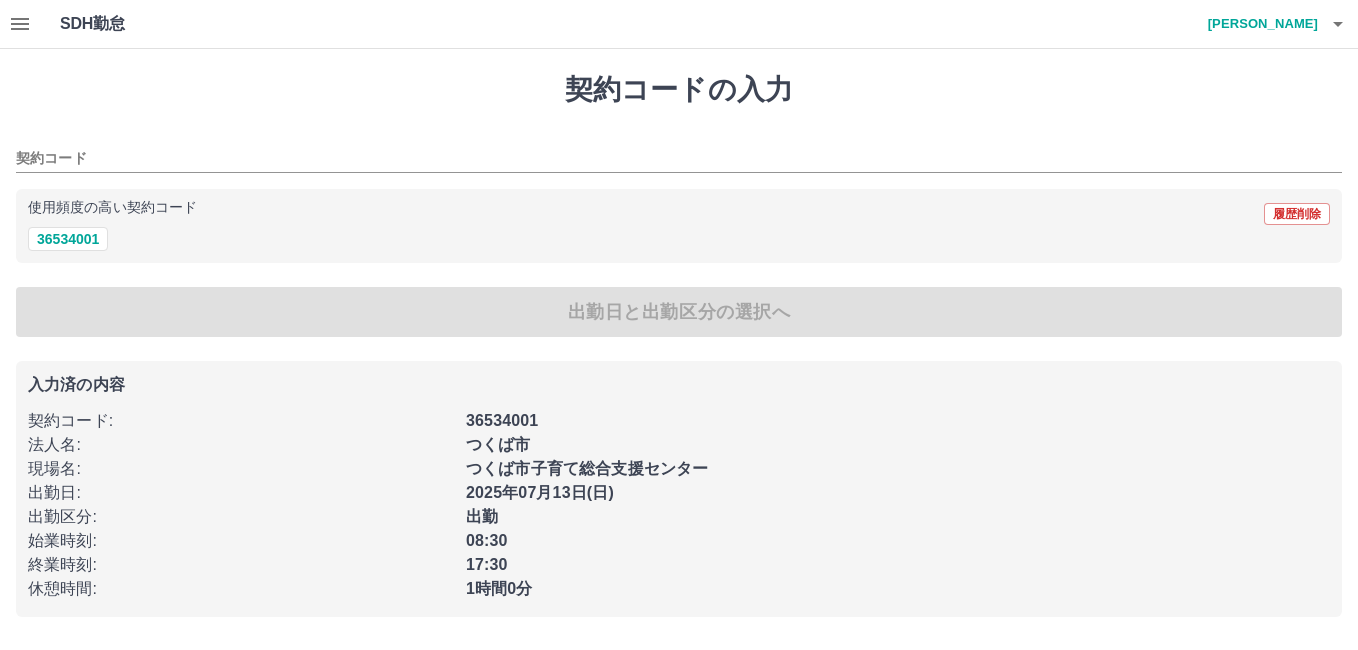 type on "********" 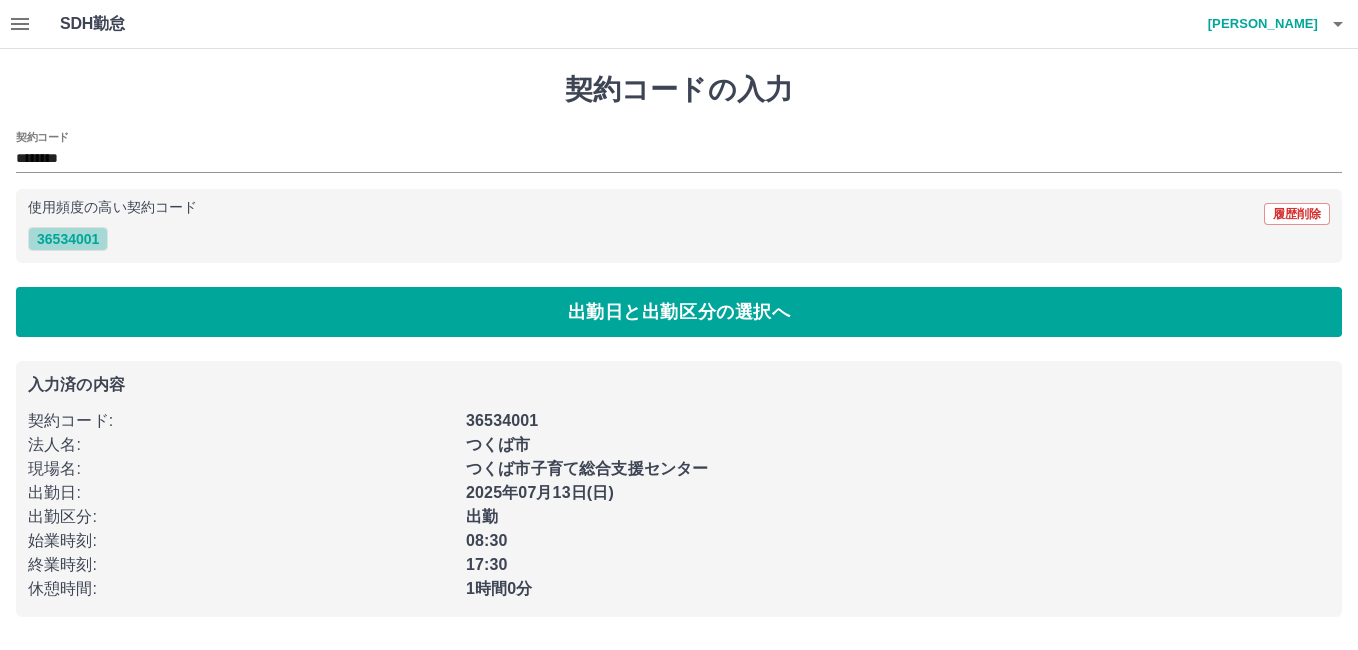 click on "36534001" at bounding box center (68, 239) 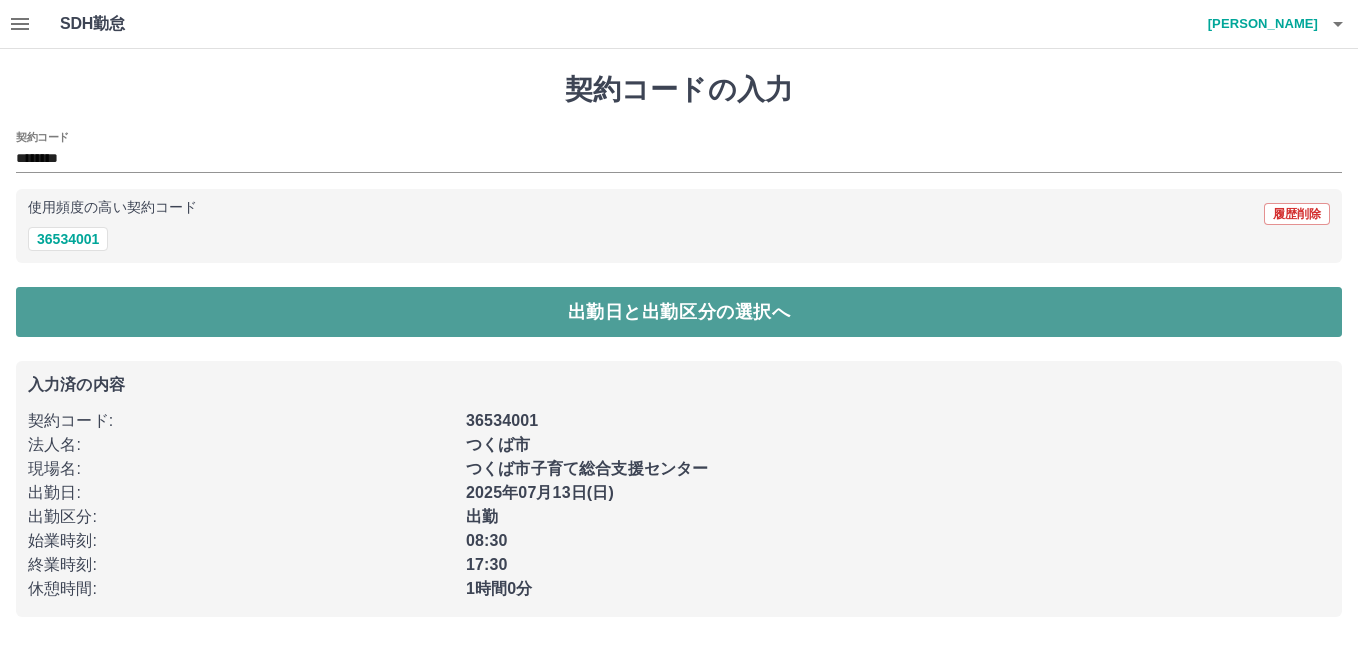 click on "出勤日と出勤区分の選択へ" at bounding box center (679, 312) 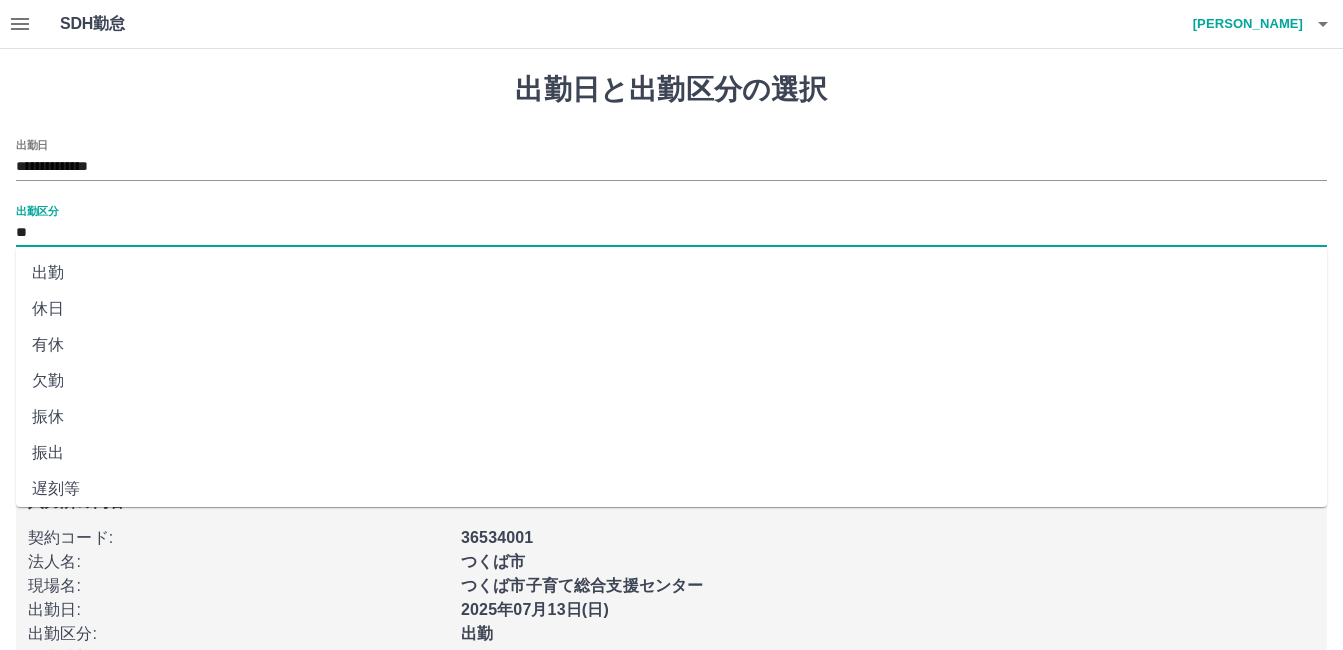 click on "**" at bounding box center (671, 233) 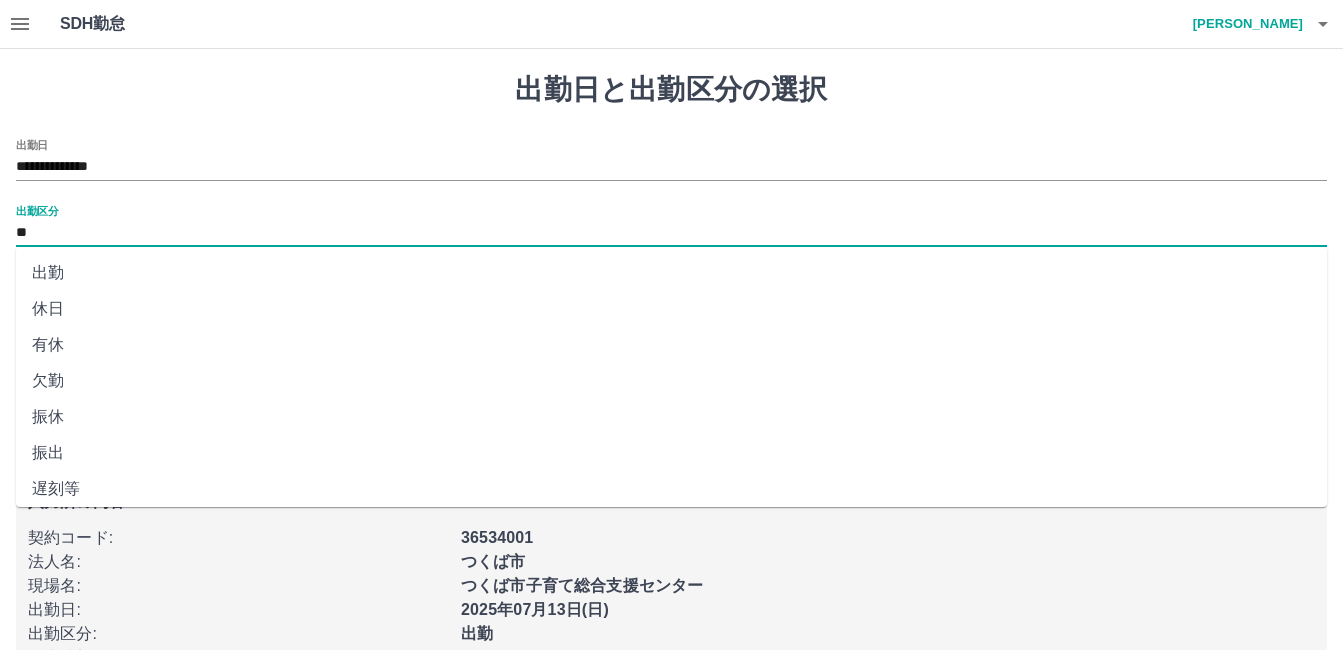 drag, startPoint x: 19, startPoint y: 228, endPoint x: 48, endPoint y: 277, distance: 56.938564 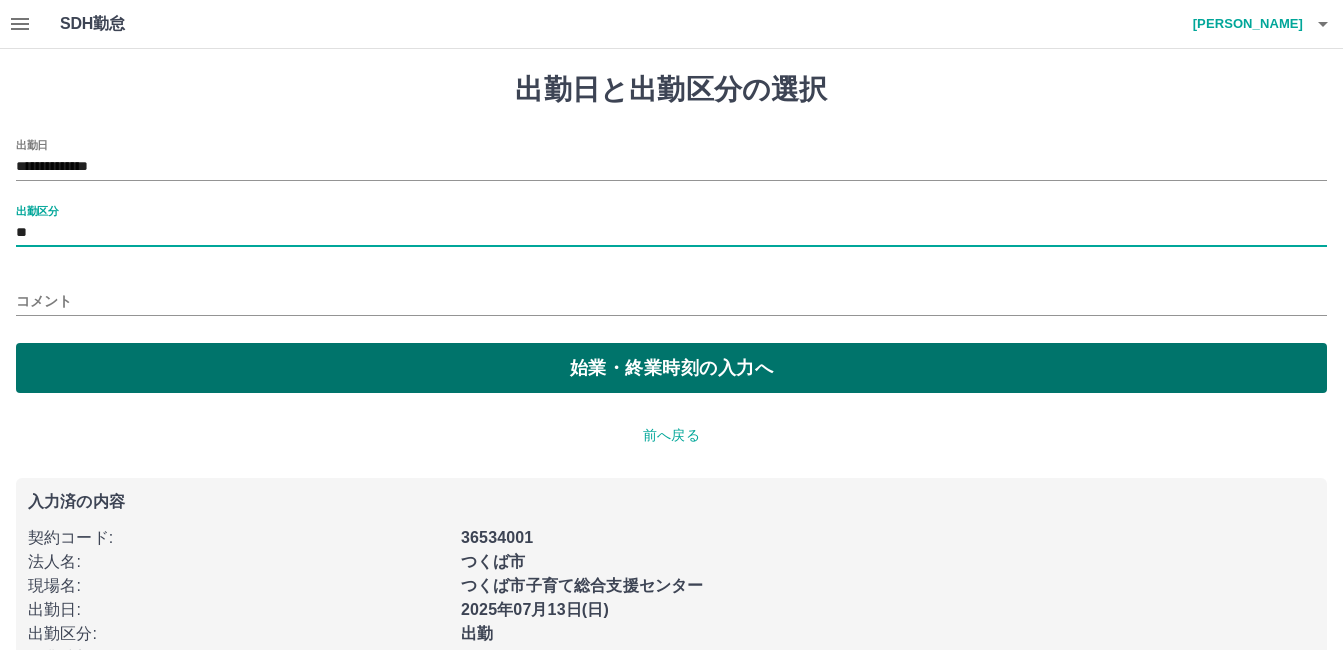 click on "始業・終業時刻の入力へ" at bounding box center [671, 368] 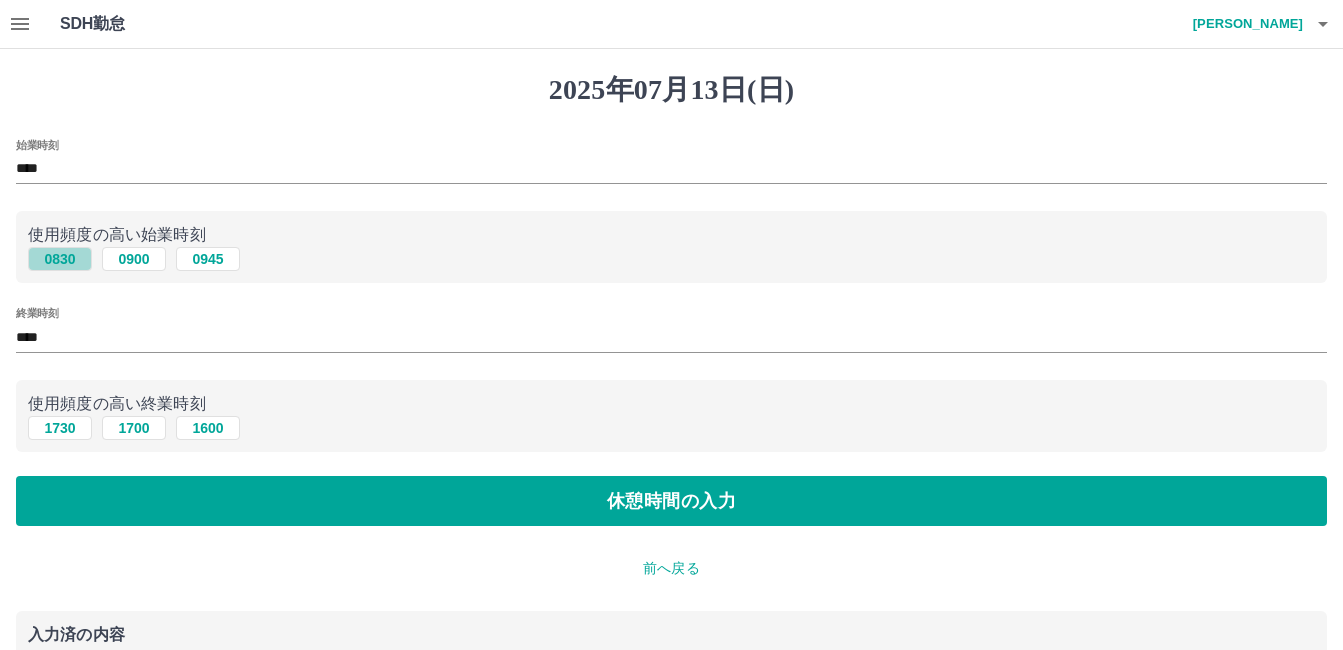 click on "0830" at bounding box center (60, 259) 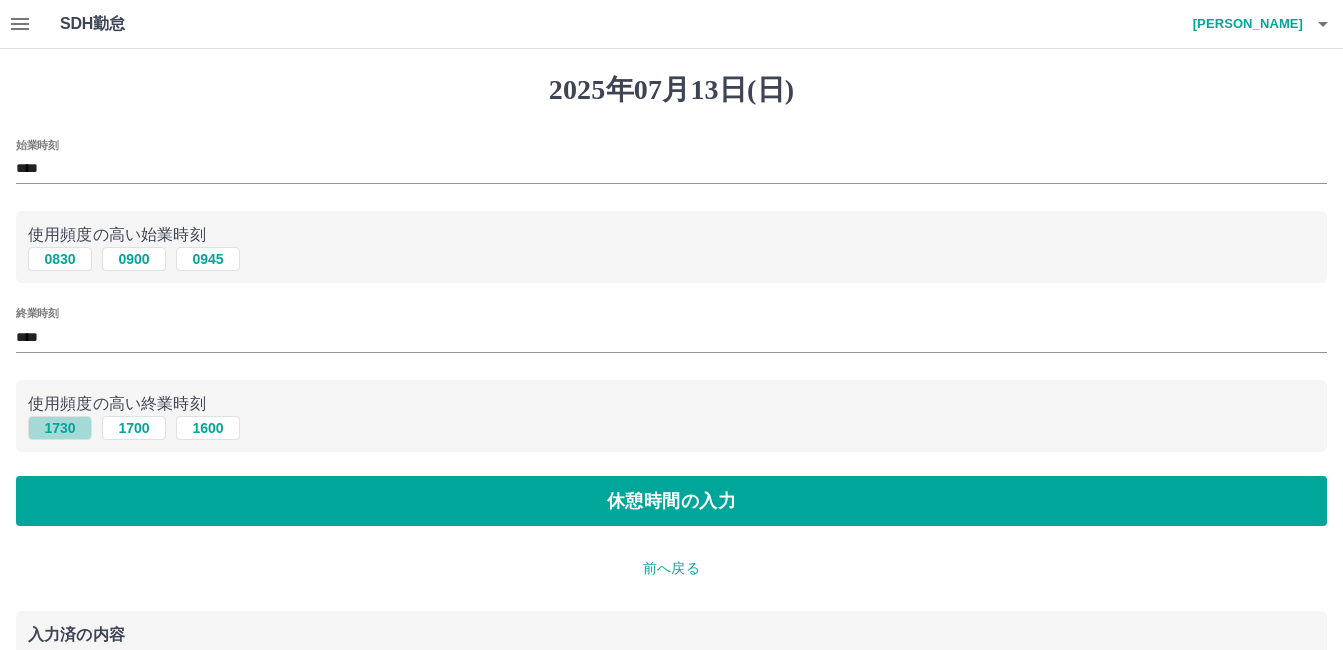 click on "1730" at bounding box center (60, 428) 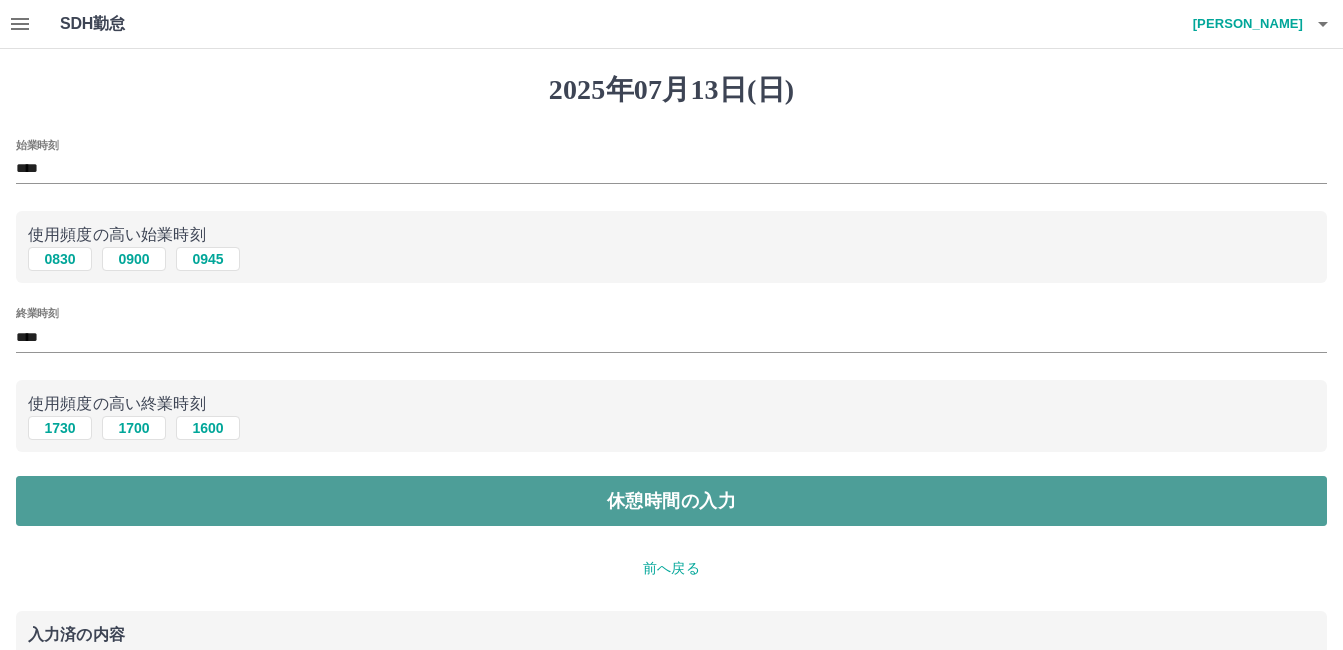 click on "休憩時間の入力" at bounding box center [671, 501] 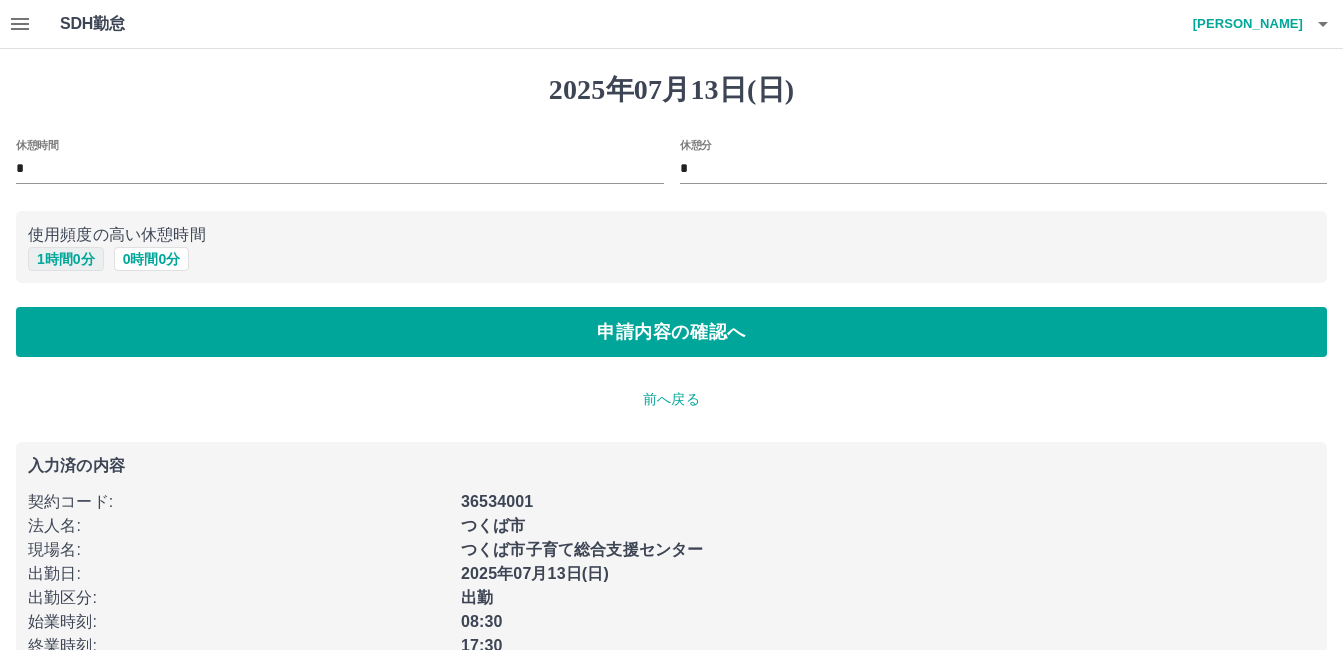 click on "1 時間 0 分" at bounding box center (66, 259) 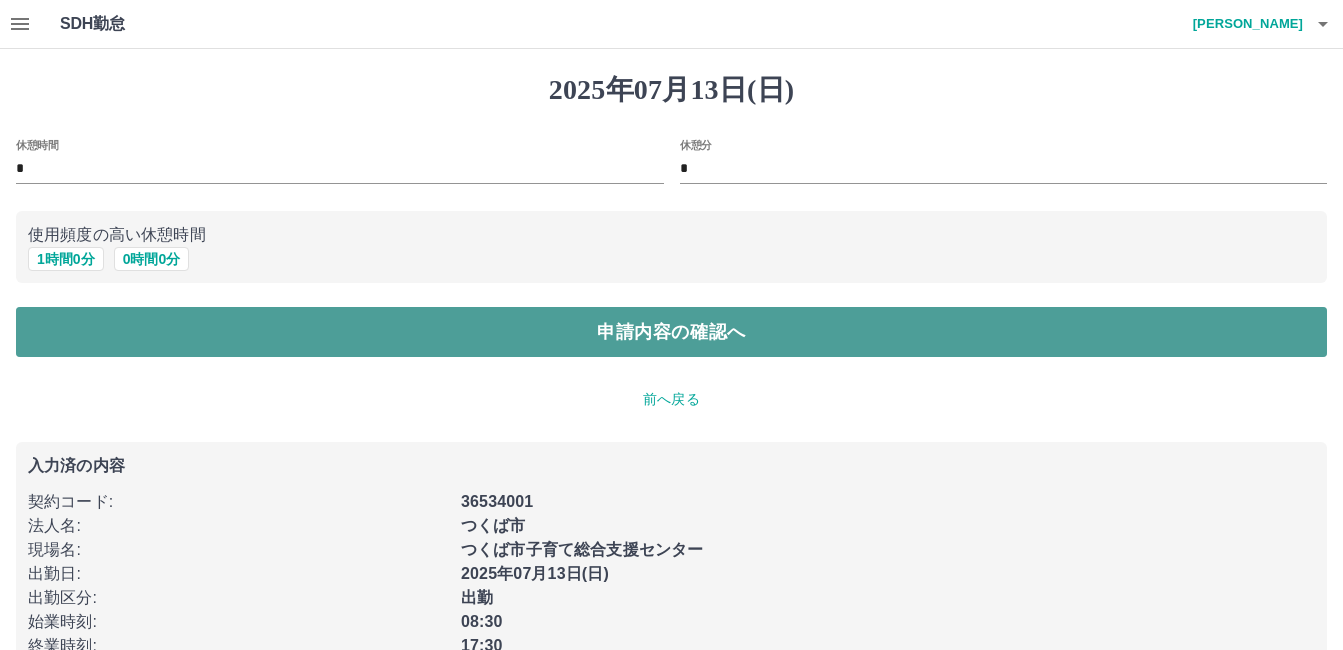 click on "申請内容の確認へ" at bounding box center [671, 332] 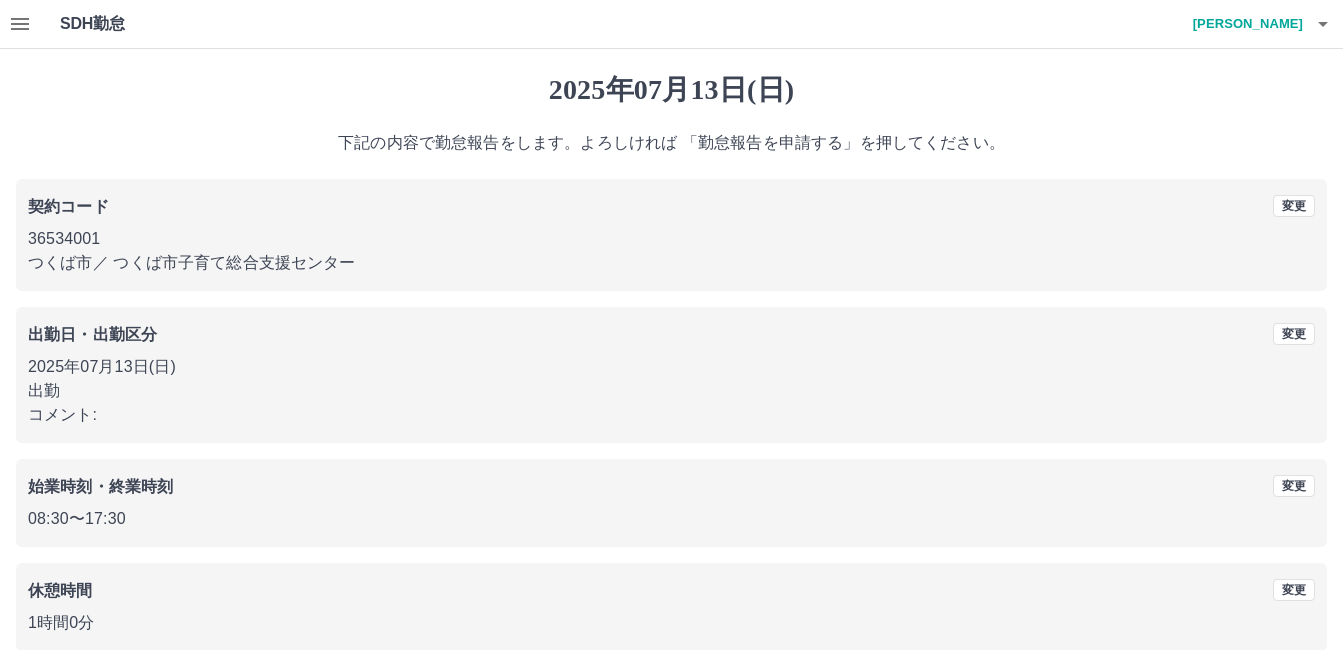 scroll, scrollTop: 99, scrollLeft: 0, axis: vertical 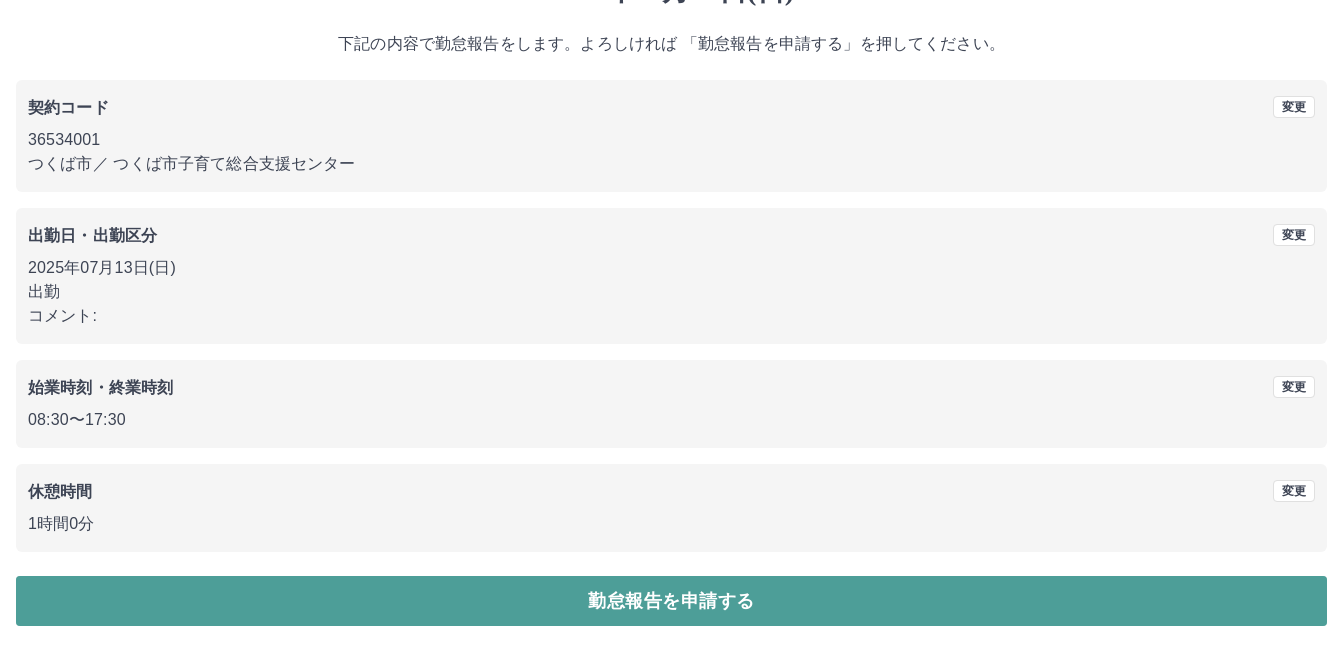 click on "勤怠報告を申請する" at bounding box center [671, 601] 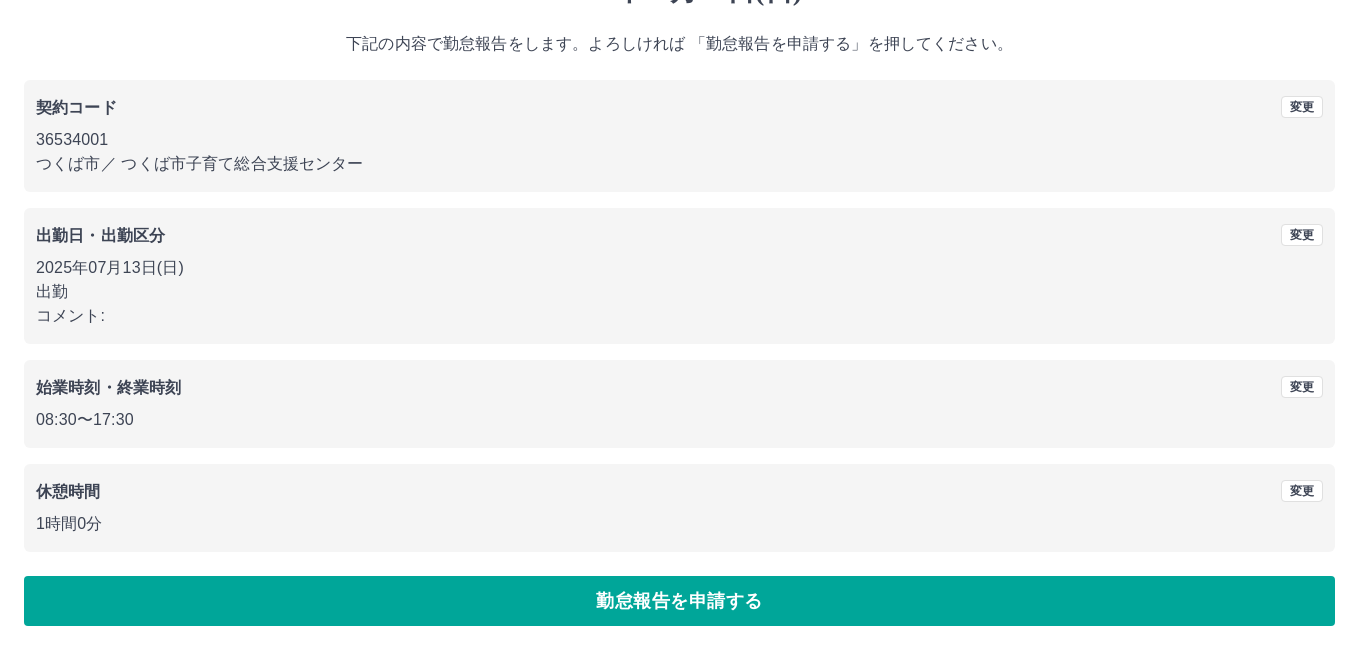 scroll, scrollTop: 0, scrollLeft: 0, axis: both 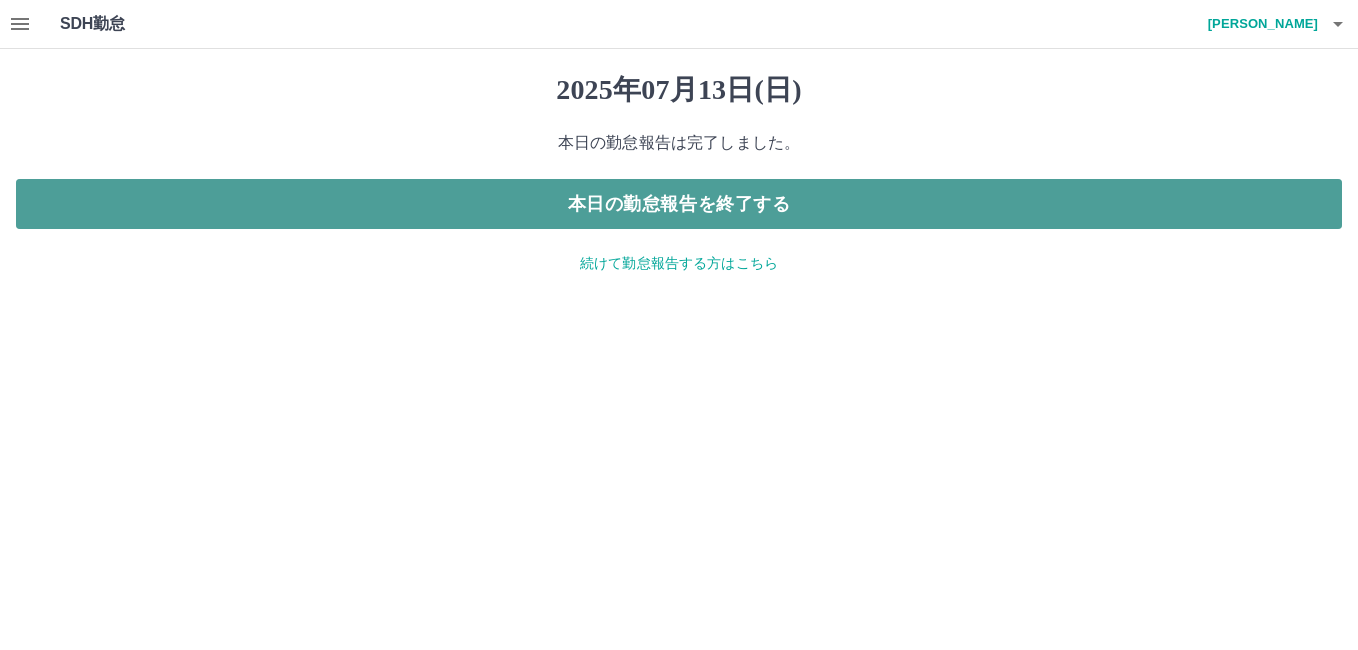 click on "本日の勤怠報告を終了する" at bounding box center [679, 204] 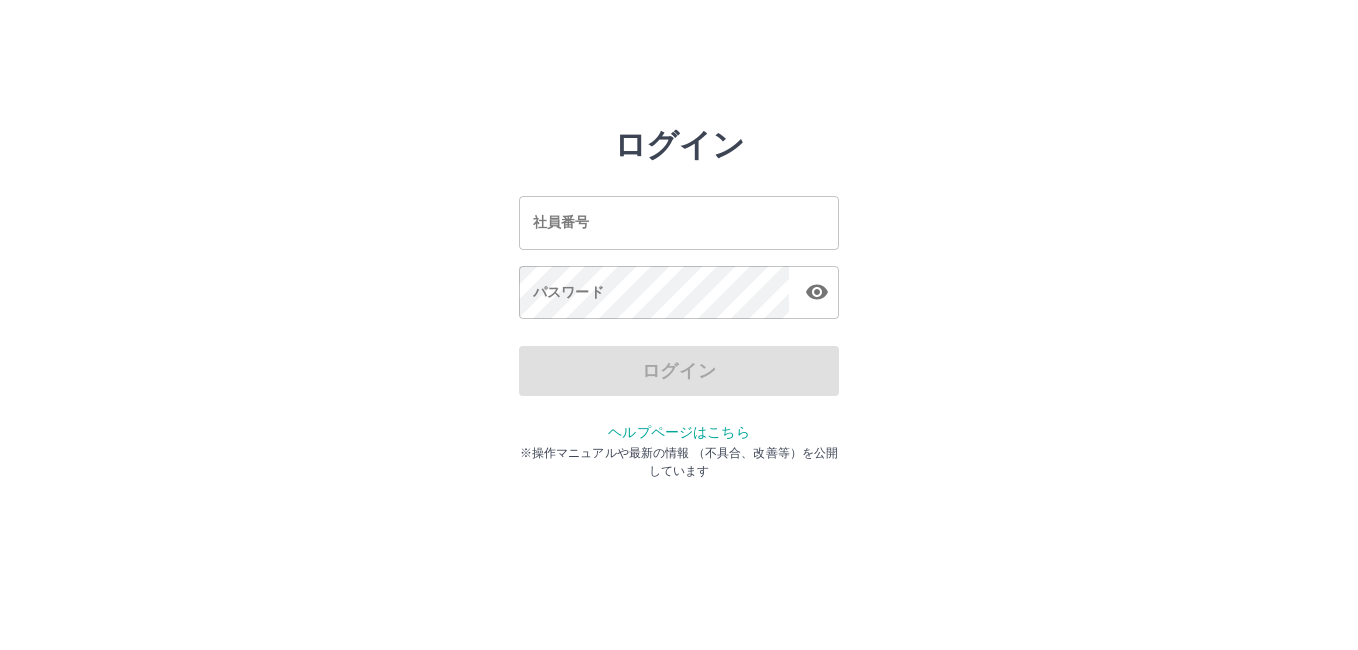scroll, scrollTop: 0, scrollLeft: 0, axis: both 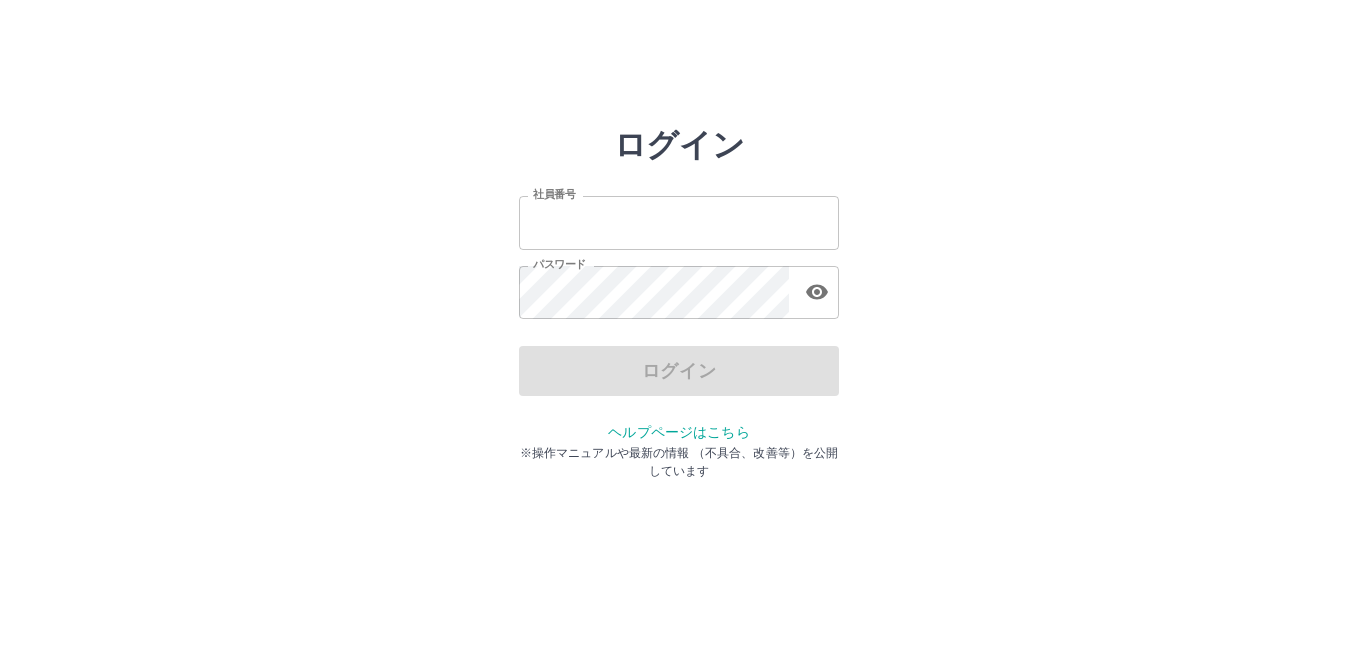 type on "*******" 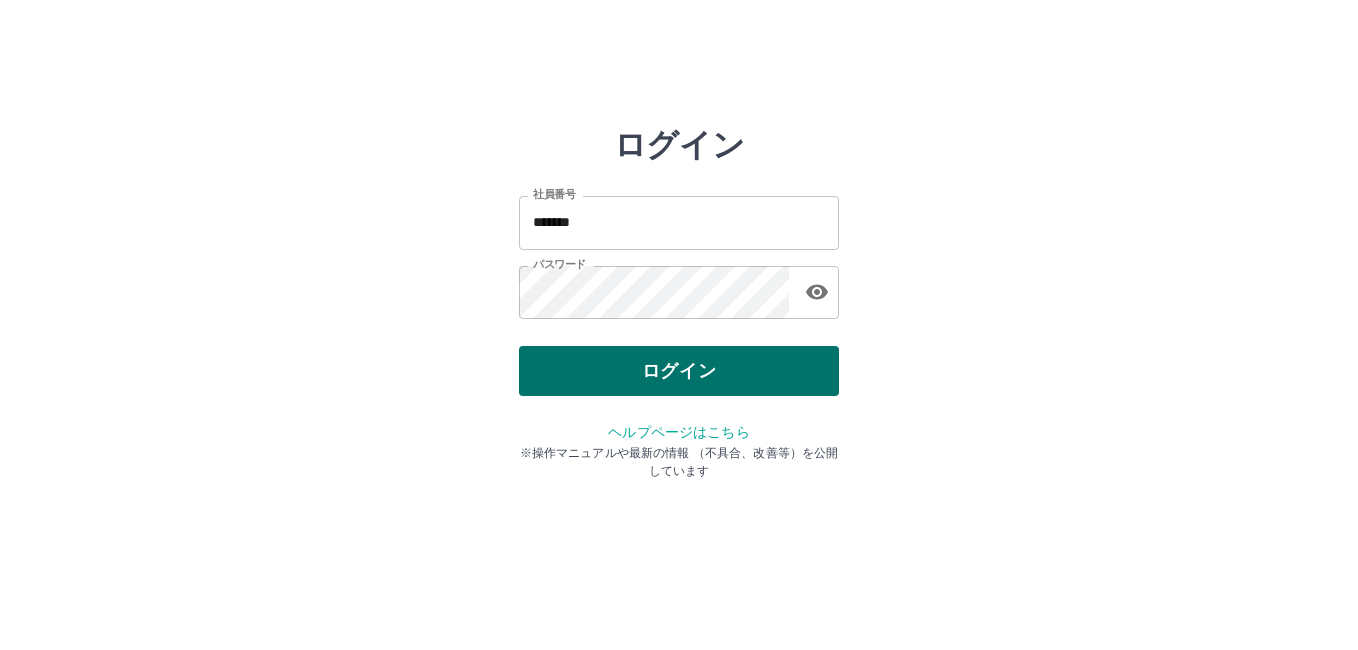 click on "ログイン" at bounding box center [679, 371] 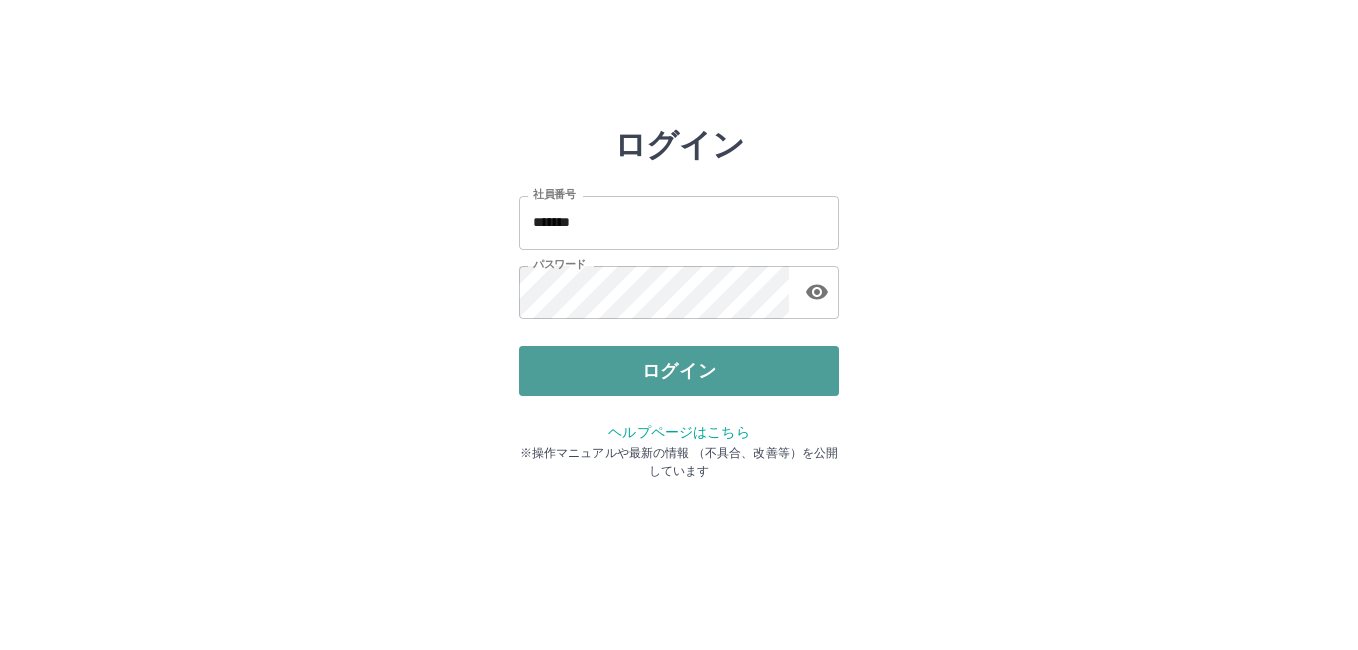 click on "ログイン" at bounding box center [679, 371] 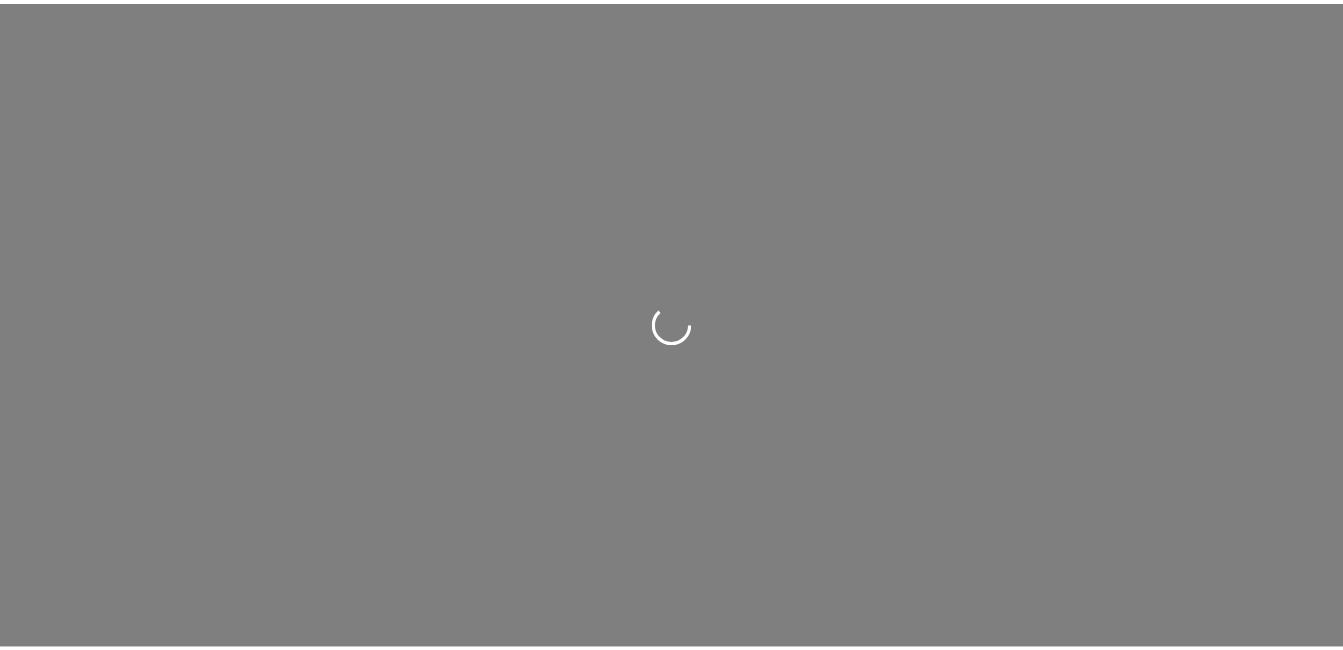 scroll, scrollTop: 0, scrollLeft: 0, axis: both 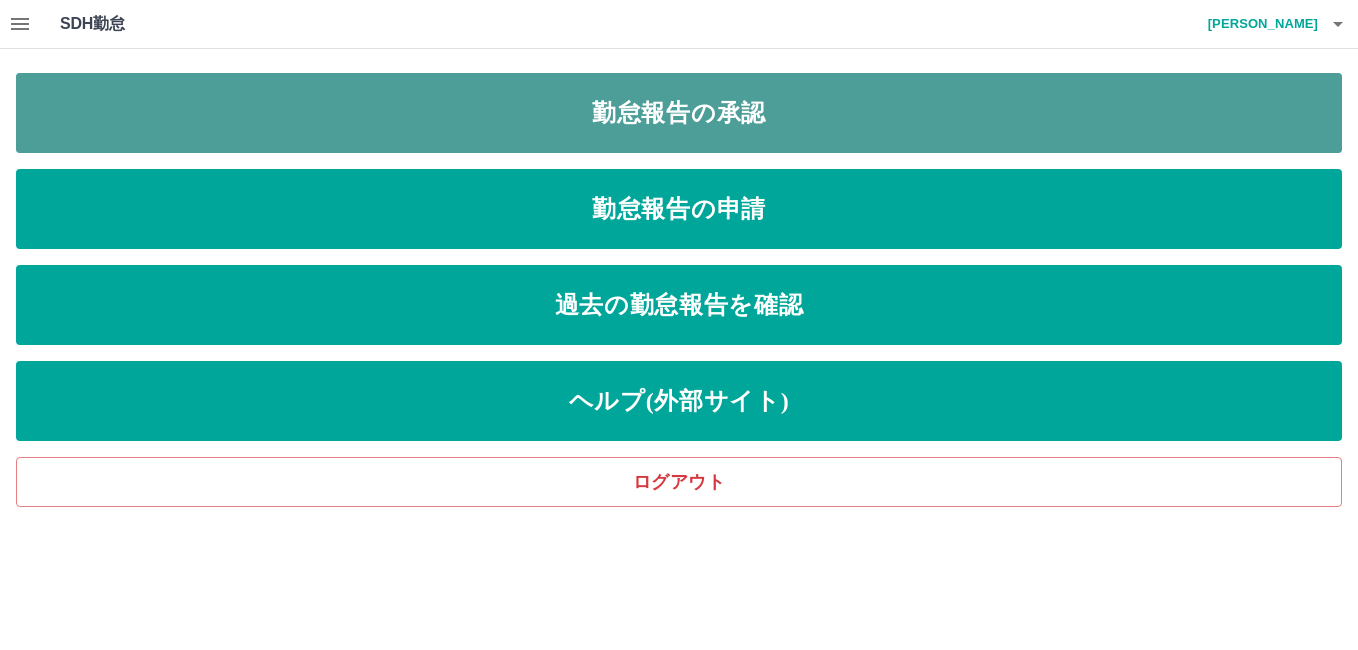 click on "勤怠報告の承認" at bounding box center (679, 113) 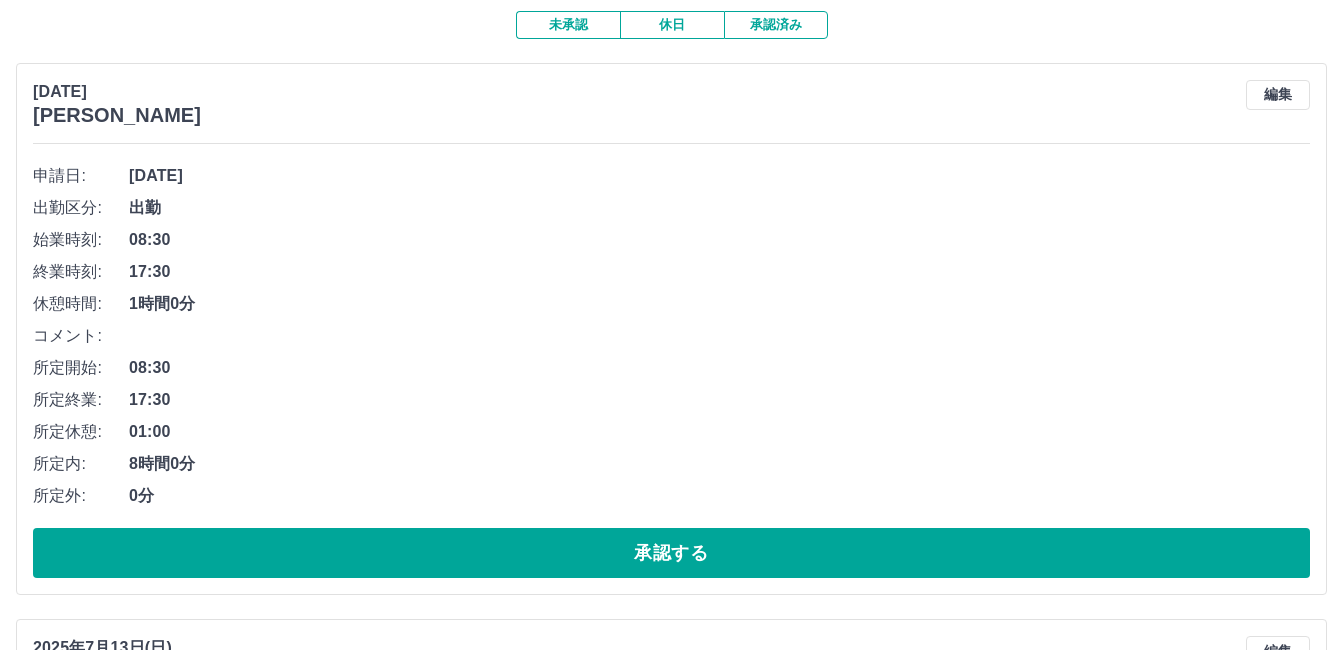 scroll, scrollTop: 200, scrollLeft: 0, axis: vertical 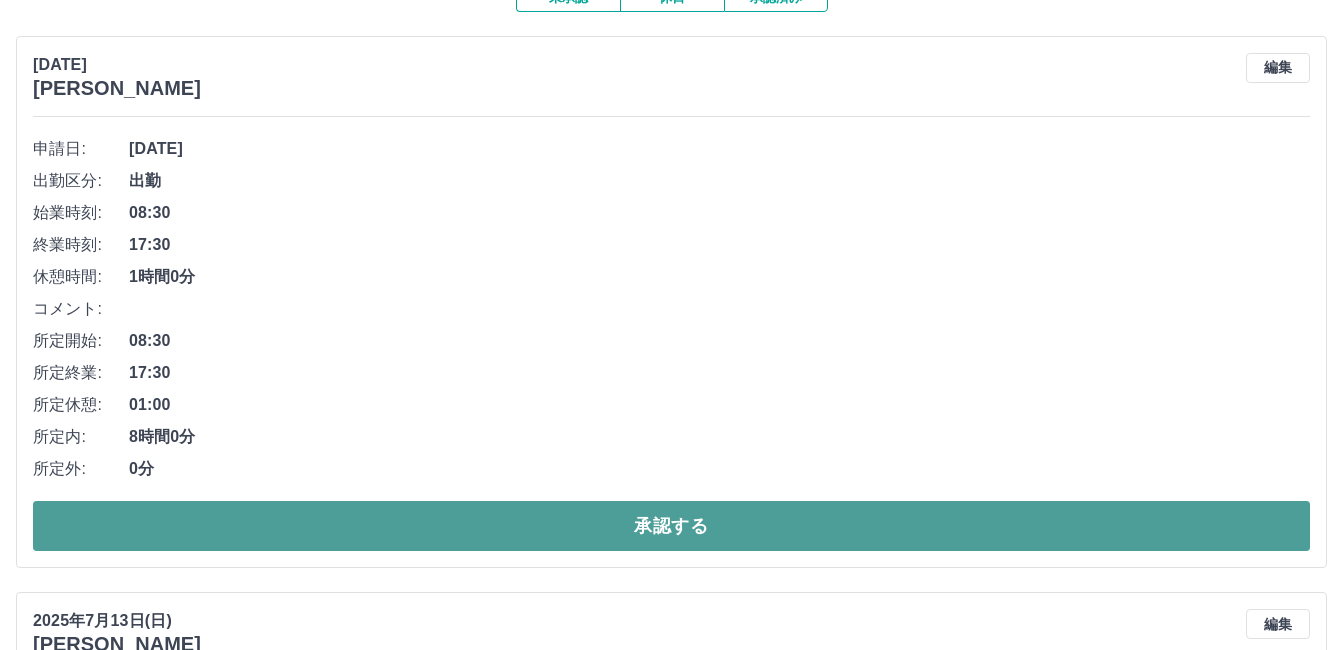 click on "承認する" at bounding box center [671, 526] 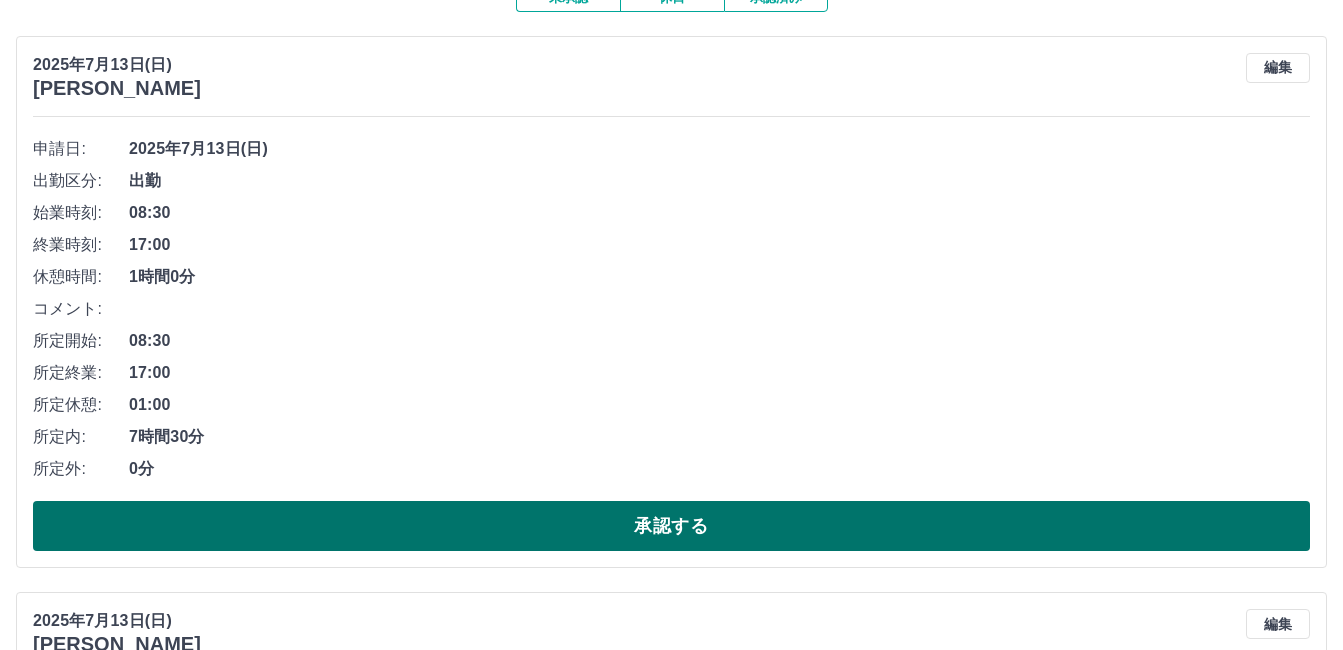 click on "承認する" at bounding box center (671, 526) 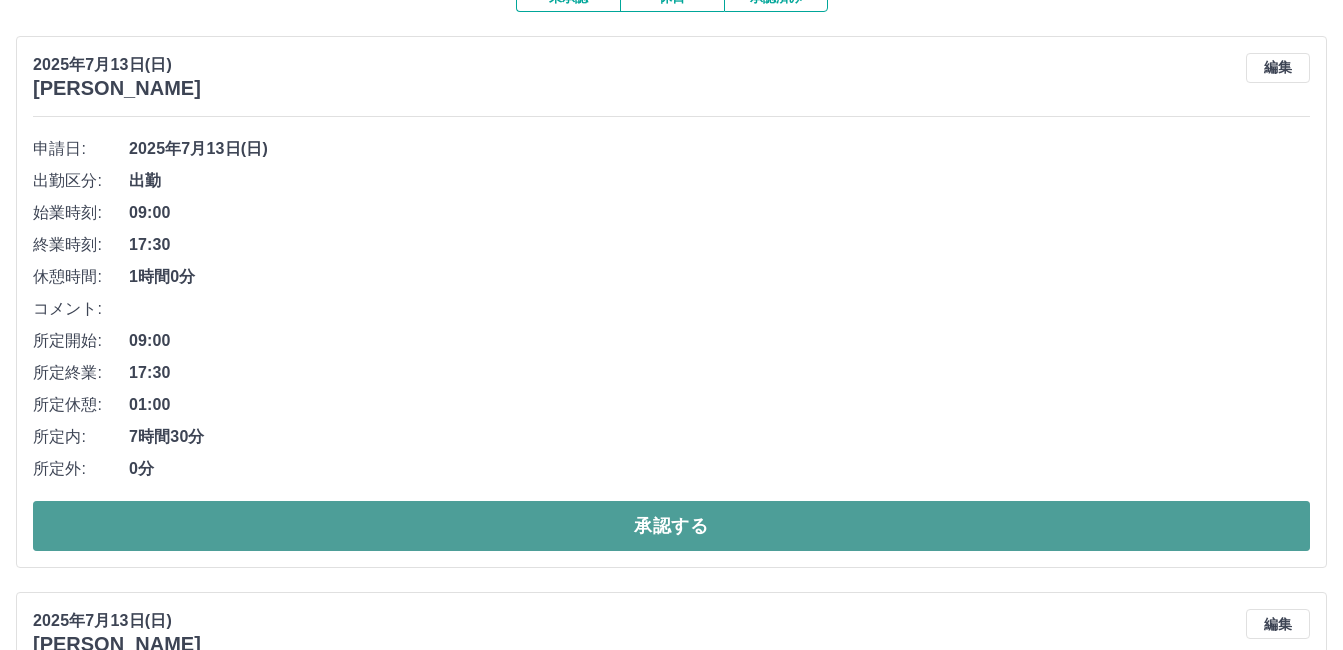 click on "承認する" at bounding box center [671, 526] 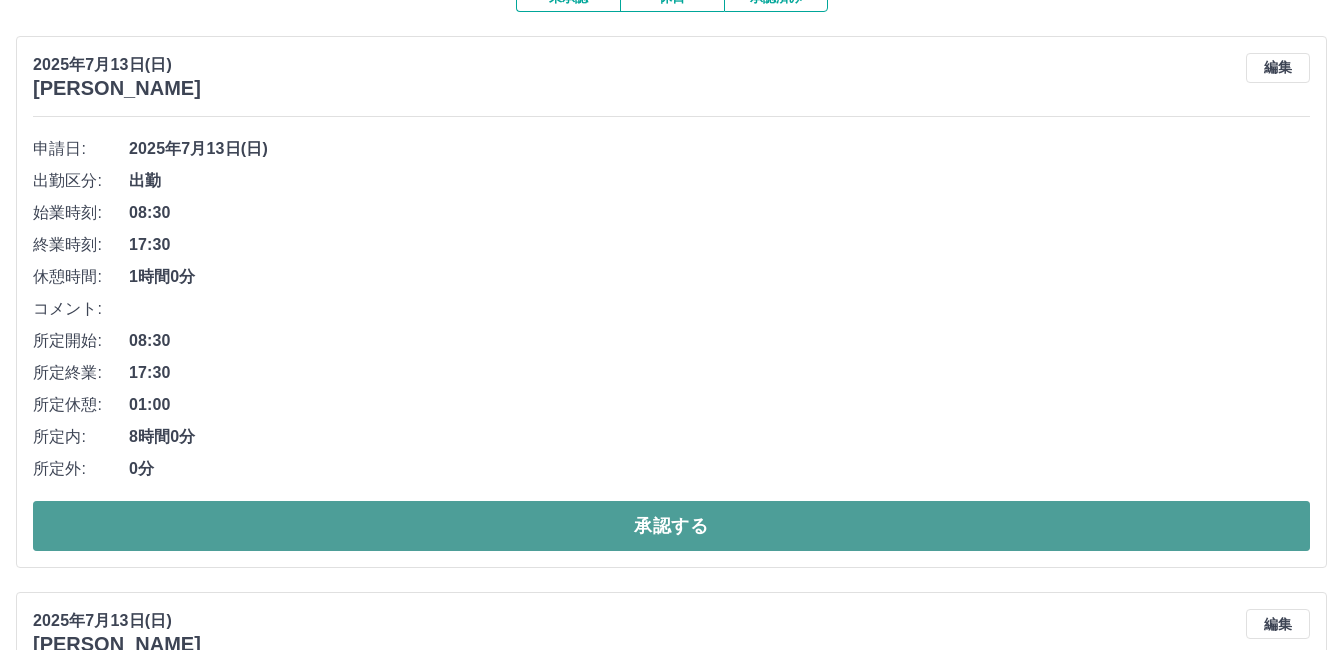 click on "承認する" at bounding box center [671, 526] 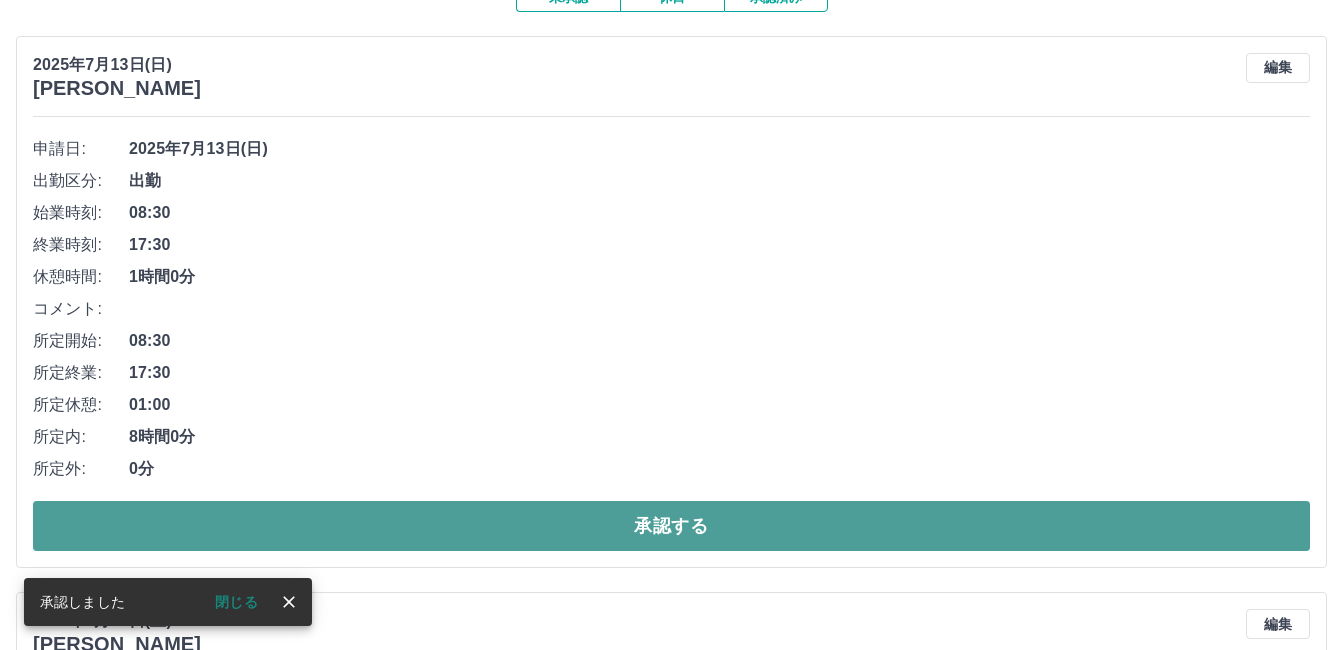 click on "承認する" at bounding box center (671, 526) 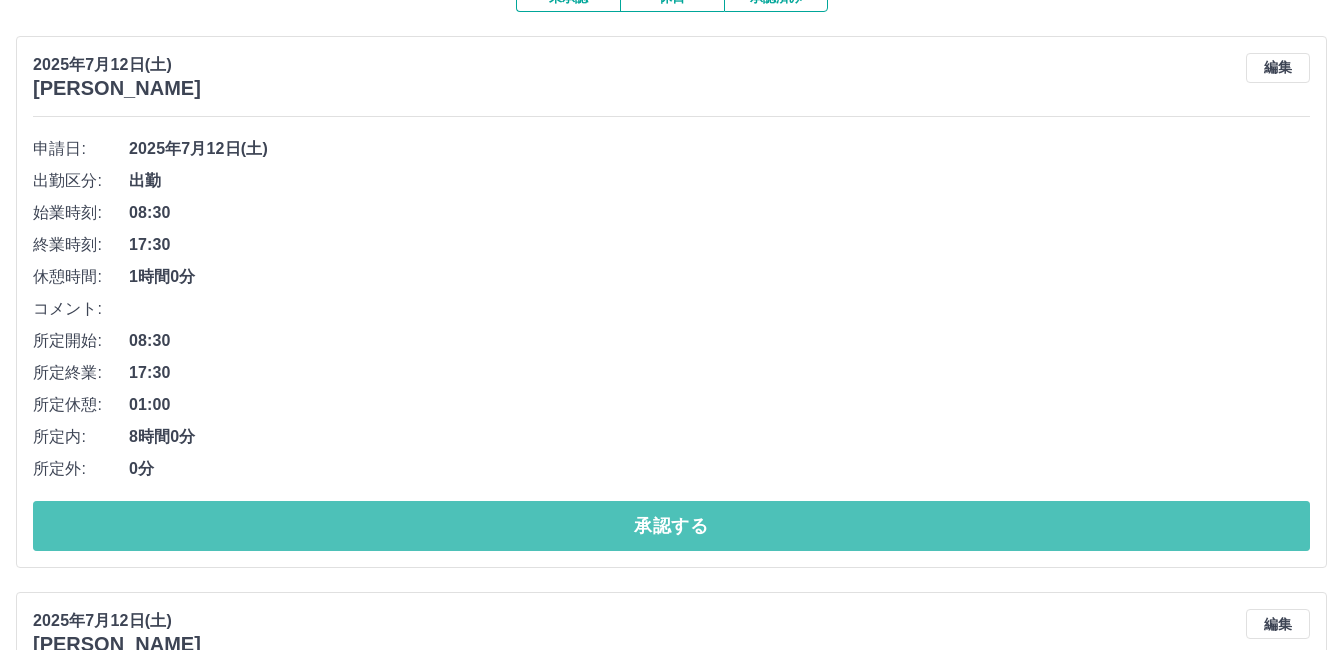 click on "承認する" at bounding box center [671, 526] 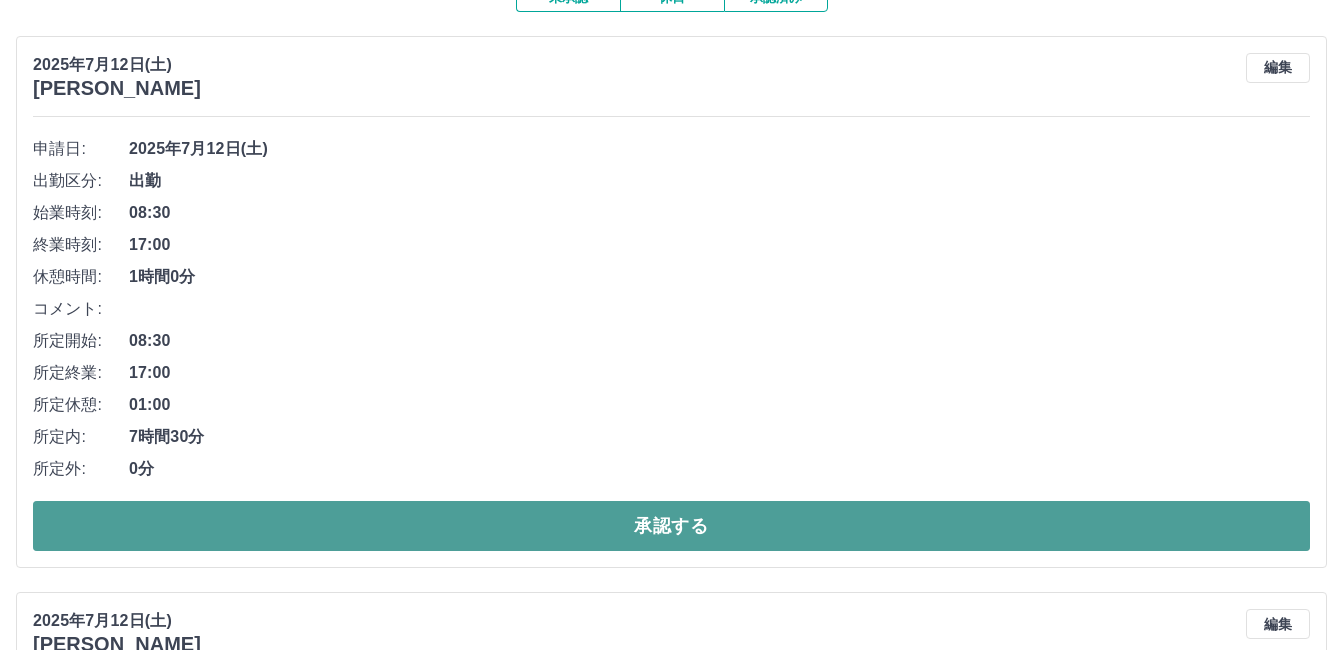 click on "承認する" at bounding box center [671, 526] 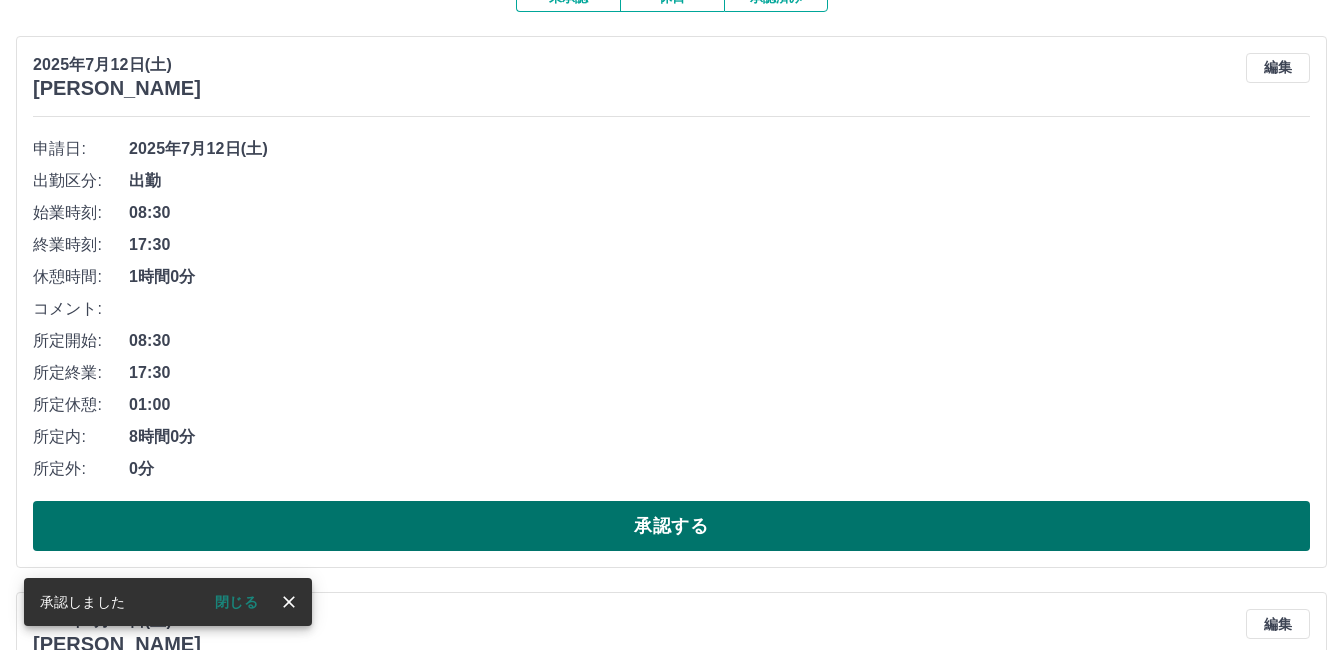 click on "承認する" at bounding box center (671, 526) 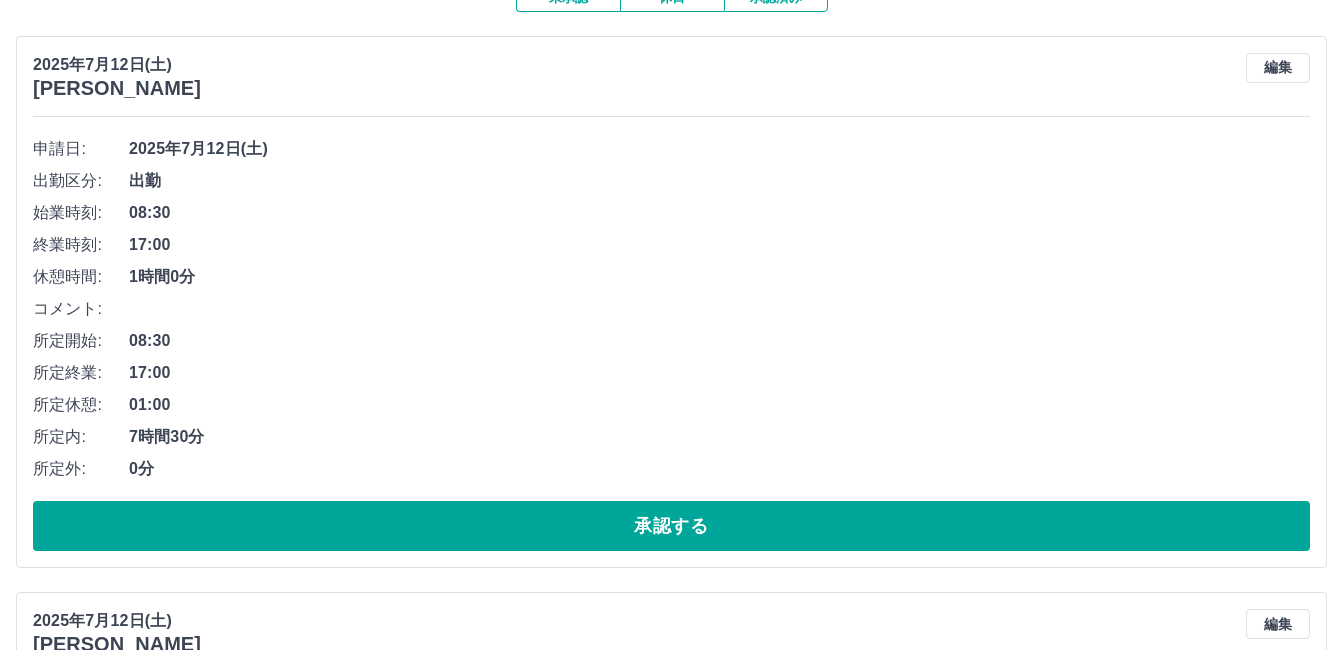 click on "承認する" at bounding box center [671, 526] 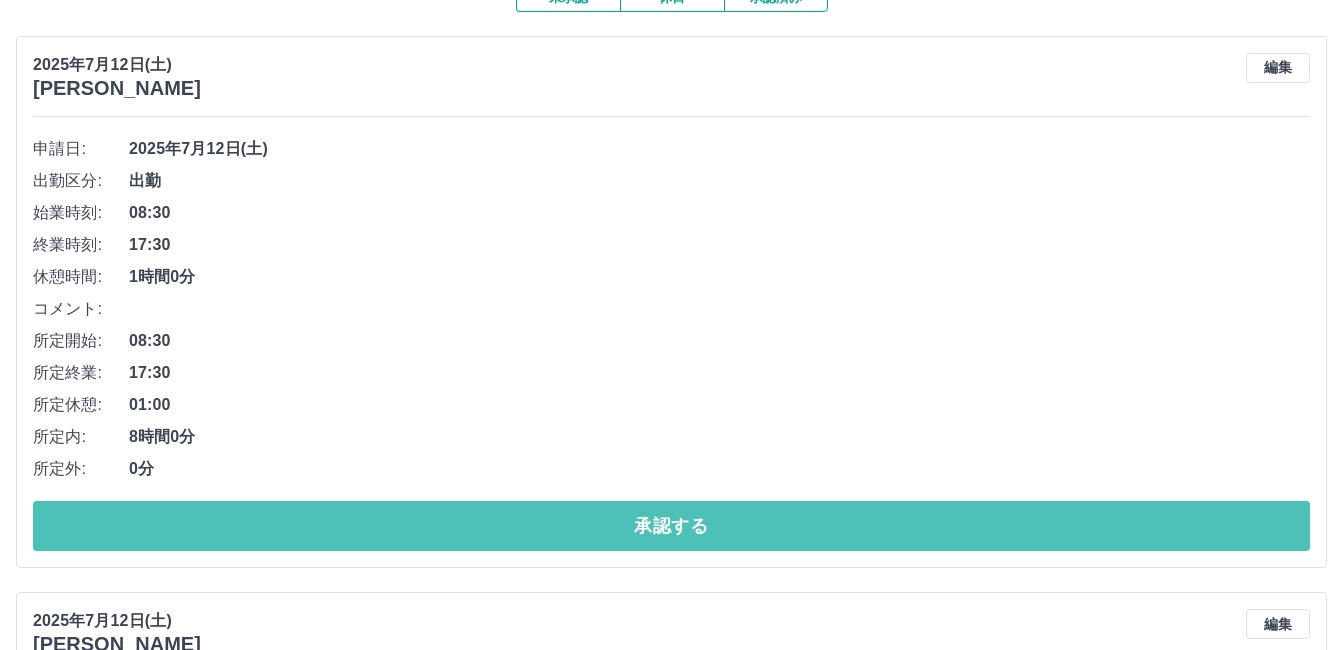 click on "承認する" at bounding box center (671, 526) 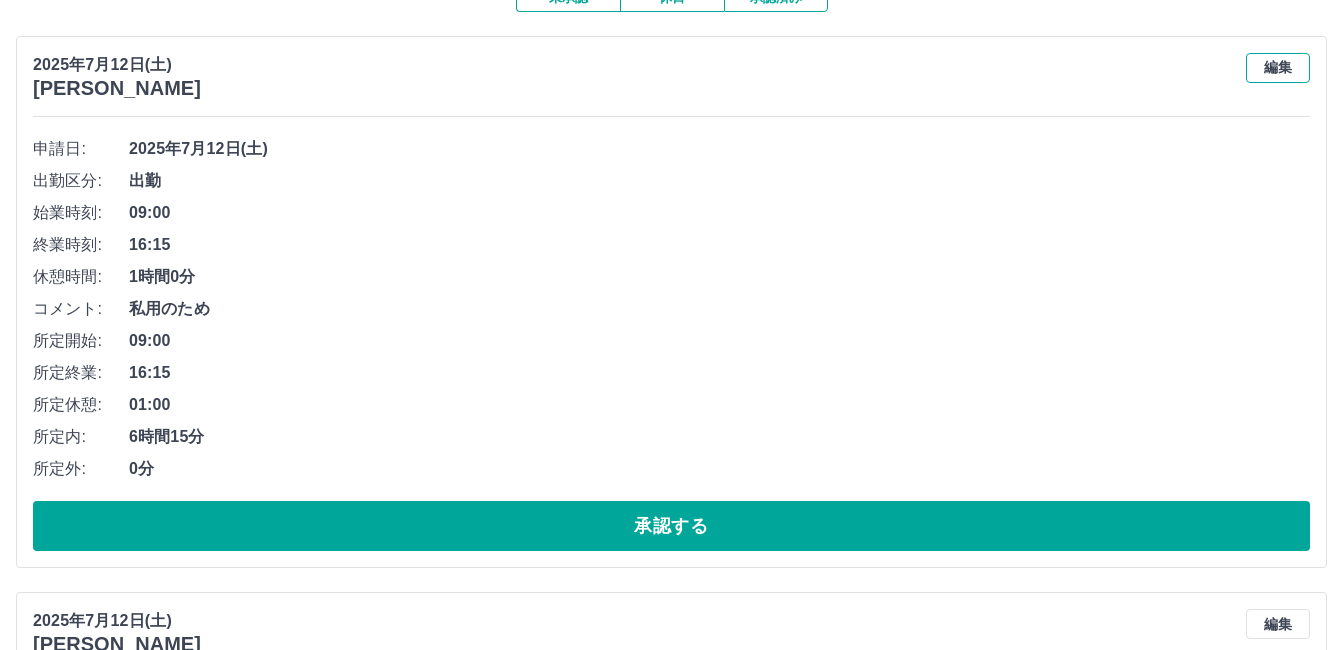 click on "編集" at bounding box center (1278, 68) 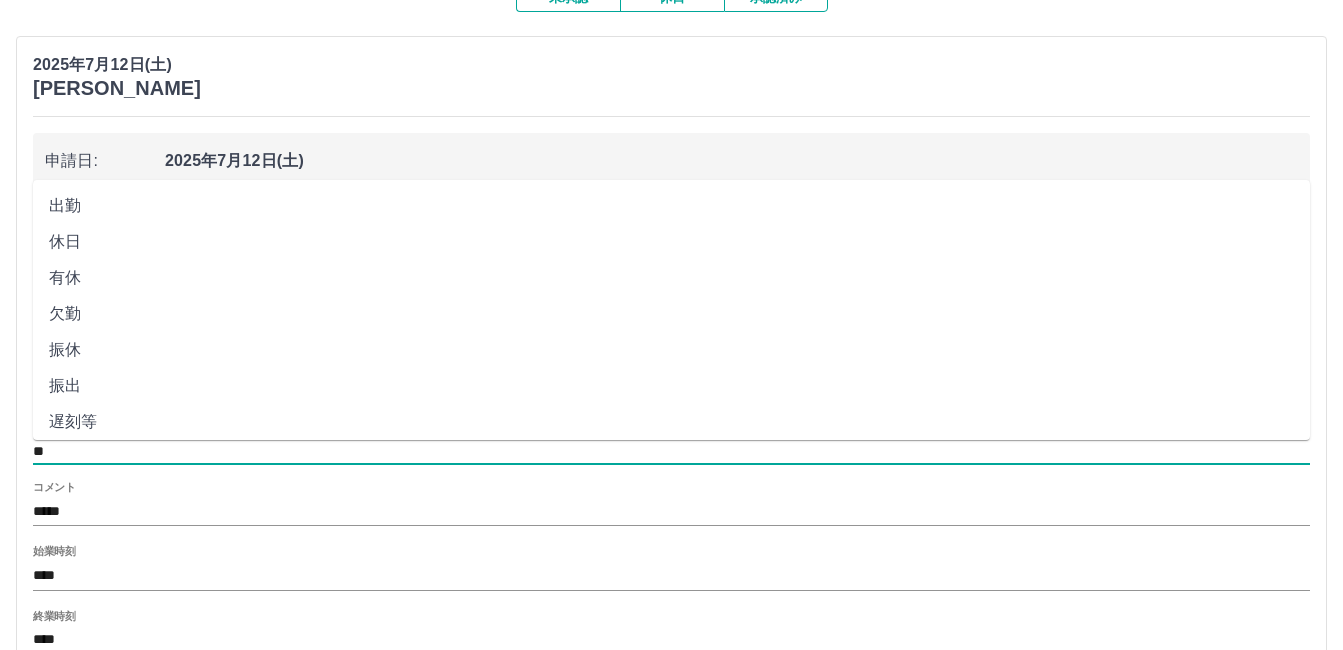 click on "**" at bounding box center [671, 451] 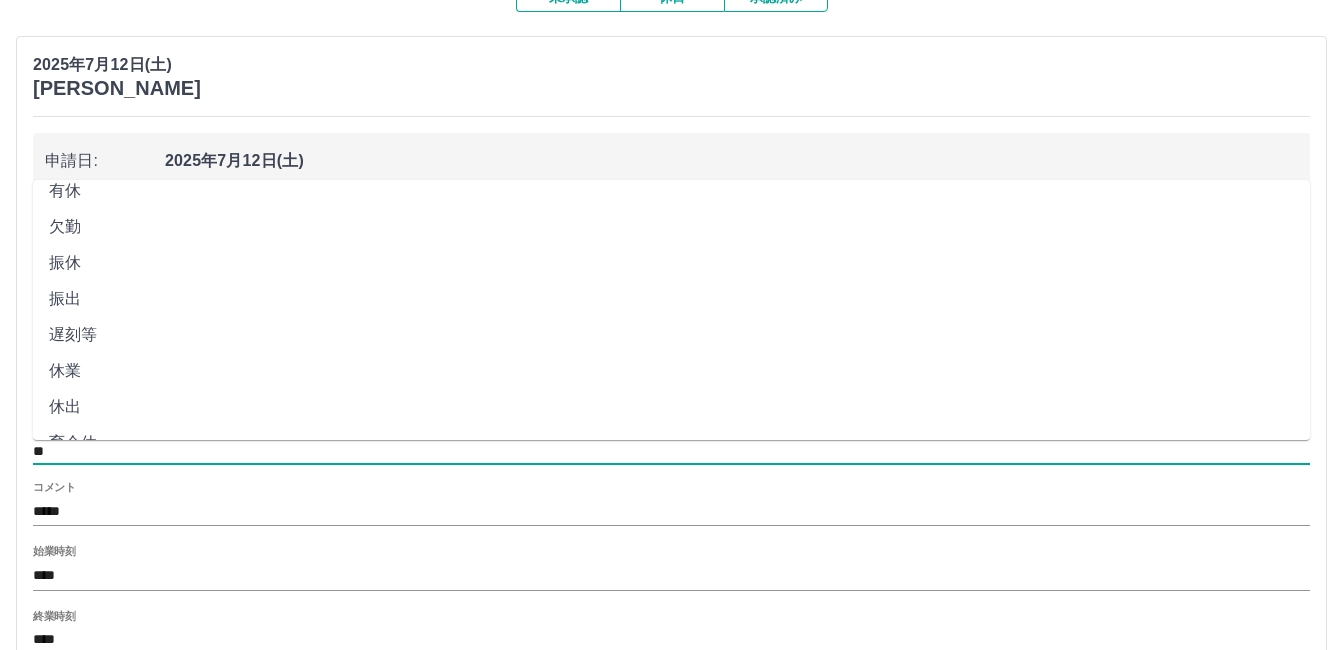 scroll, scrollTop: 100, scrollLeft: 0, axis: vertical 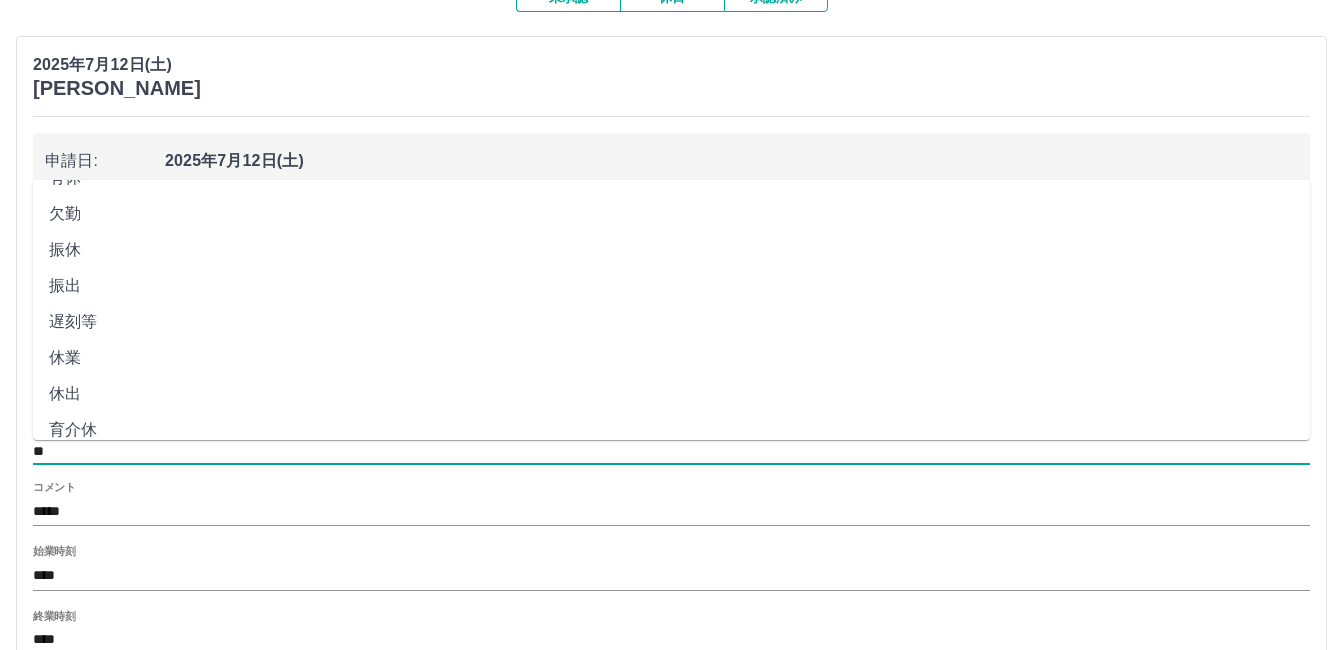 click on "遅刻等" at bounding box center (671, 322) 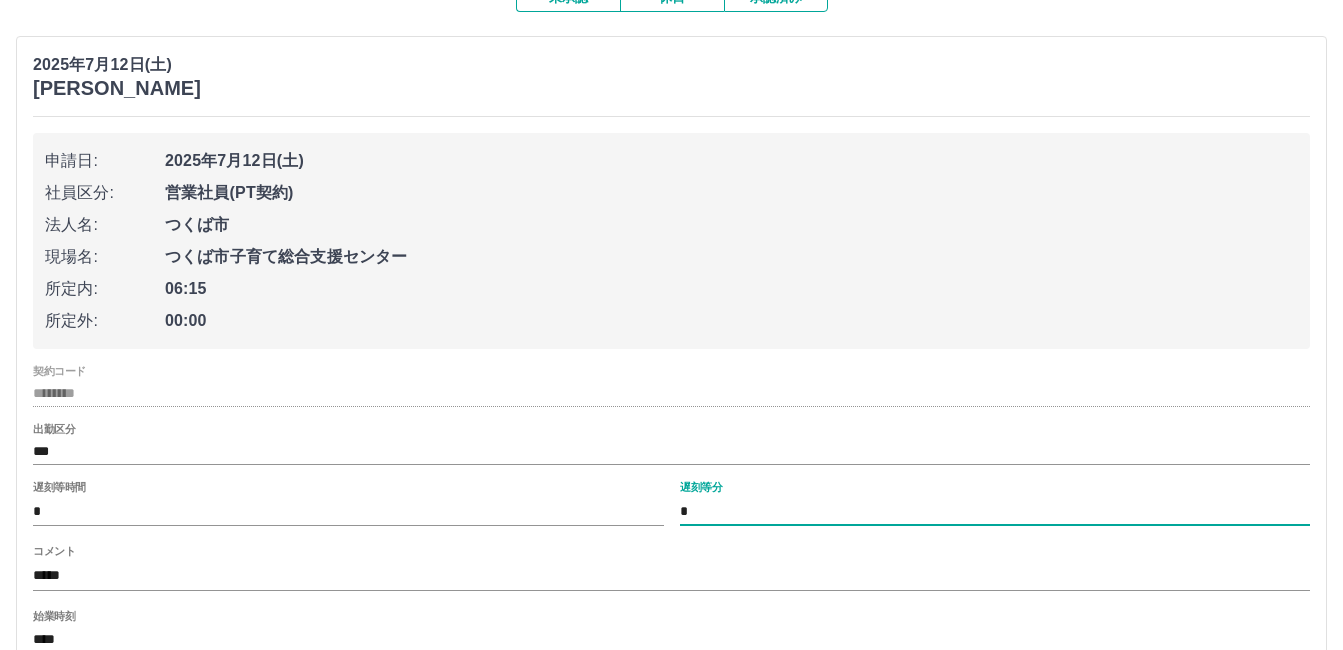 click on "*" at bounding box center [995, 511] 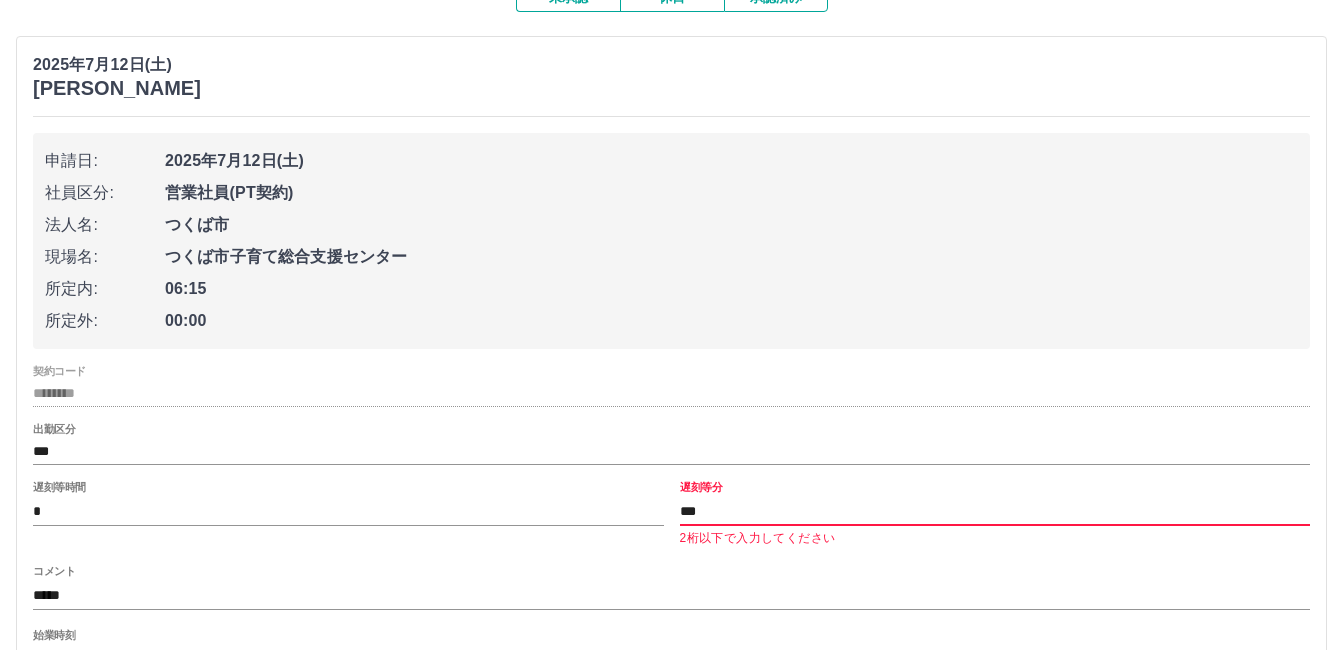 click on "***" at bounding box center (995, 511) 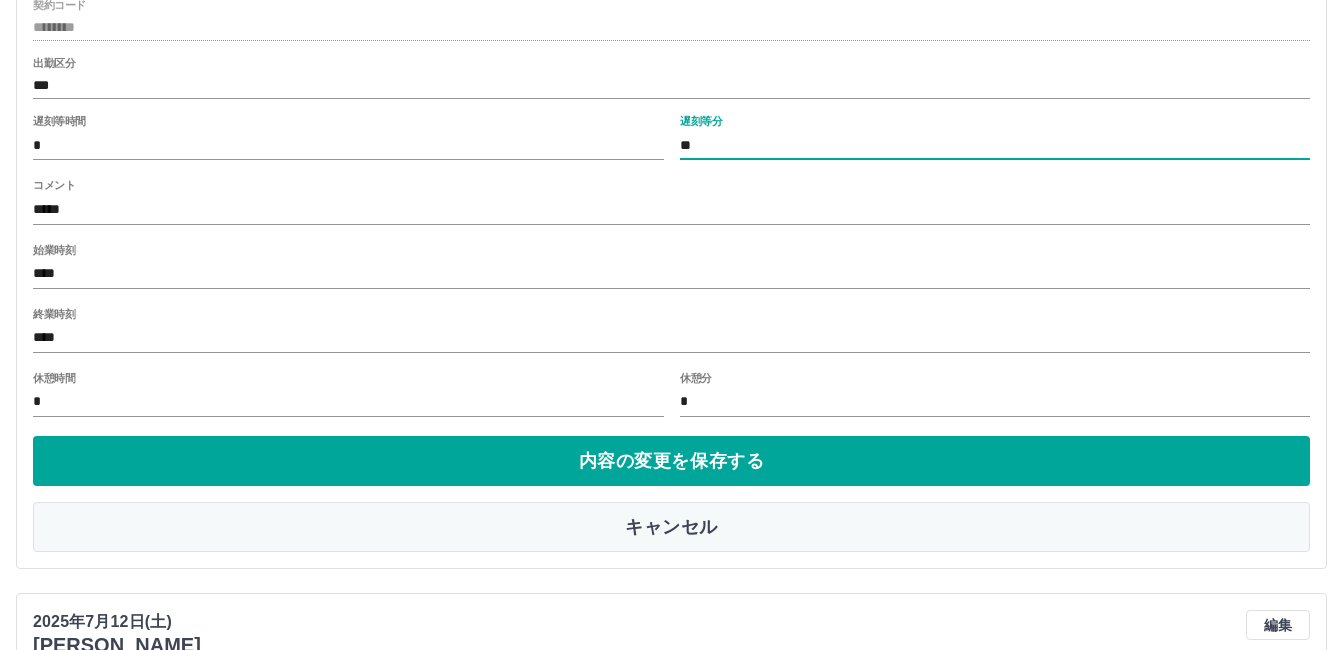 scroll, scrollTop: 600, scrollLeft: 0, axis: vertical 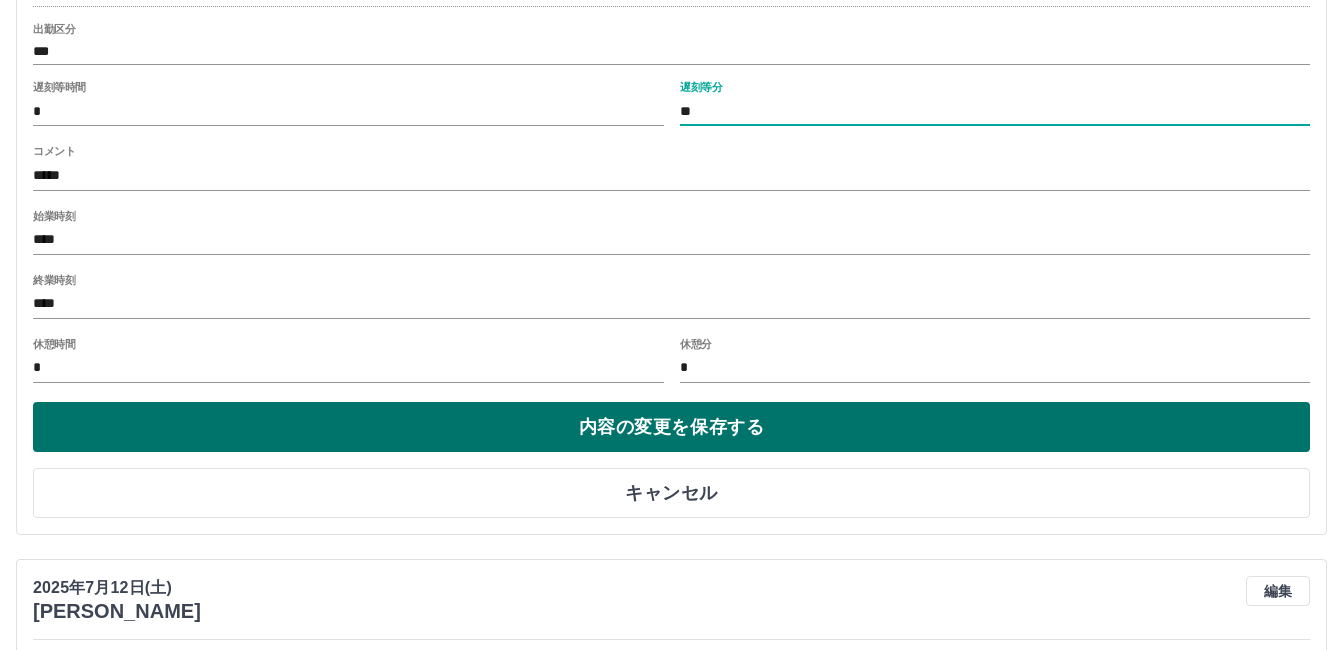 type on "**" 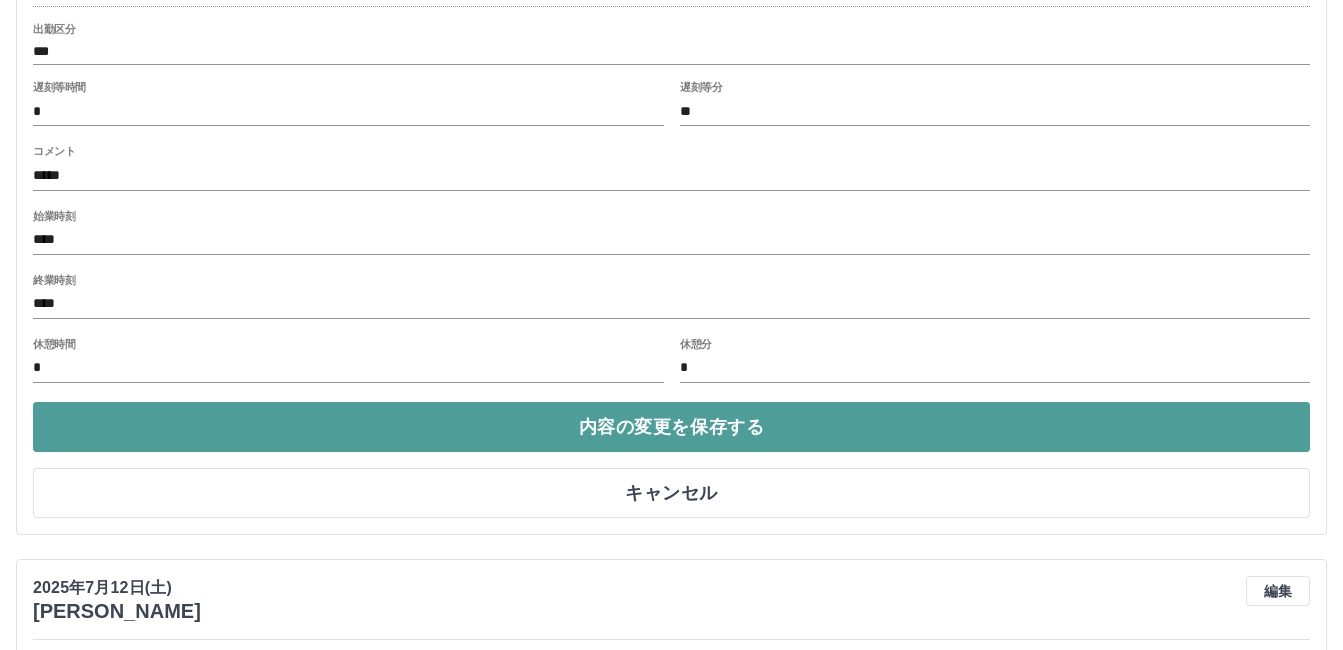 click on "内容の変更を保存する" at bounding box center [671, 427] 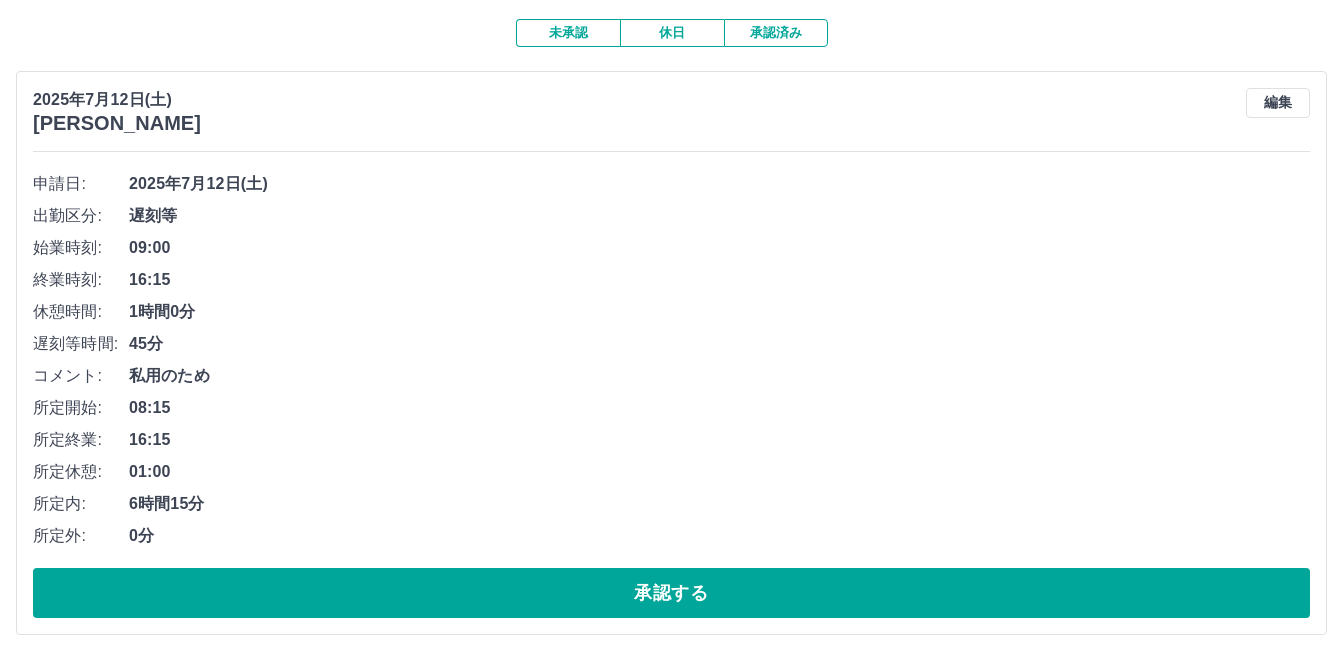 scroll, scrollTop: 0, scrollLeft: 0, axis: both 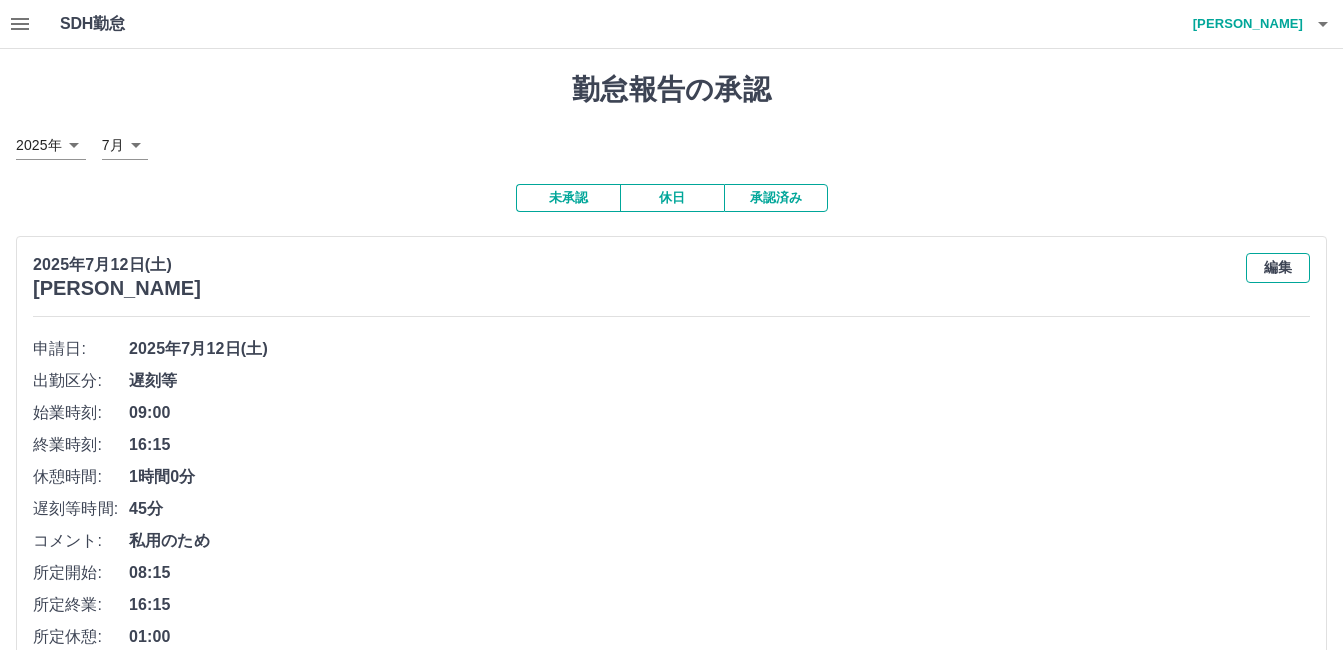 click on "編集" at bounding box center [1278, 268] 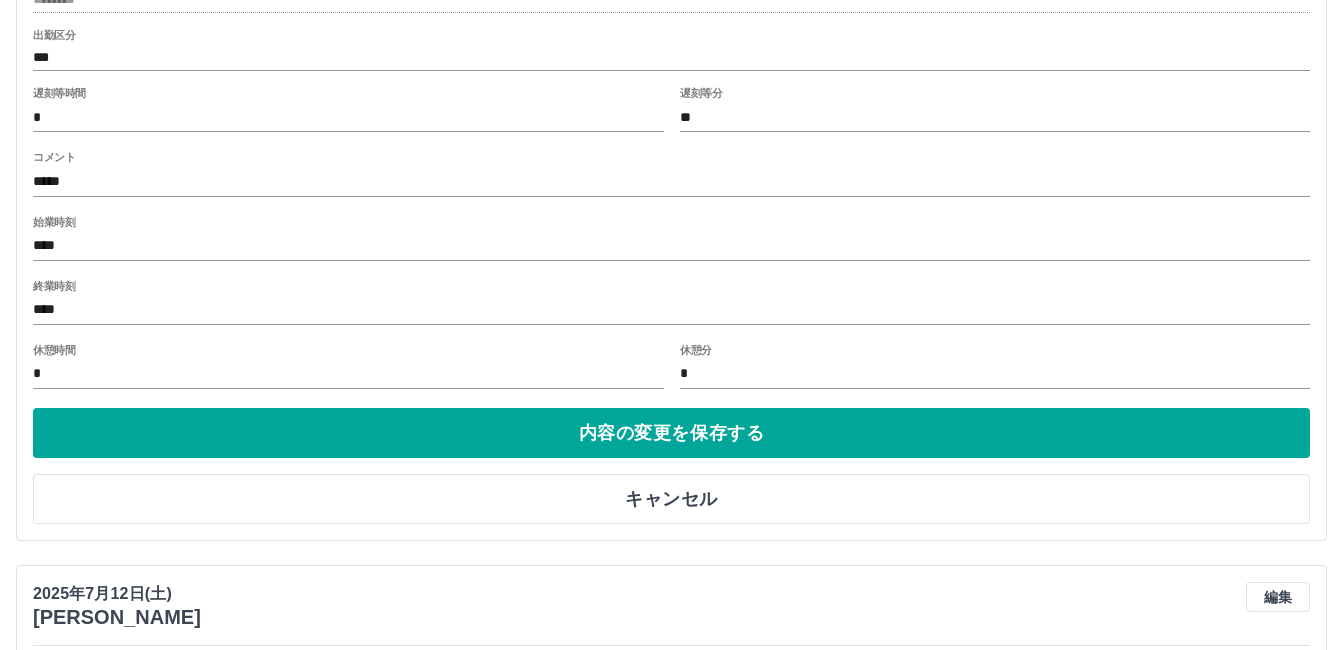 scroll, scrollTop: 600, scrollLeft: 0, axis: vertical 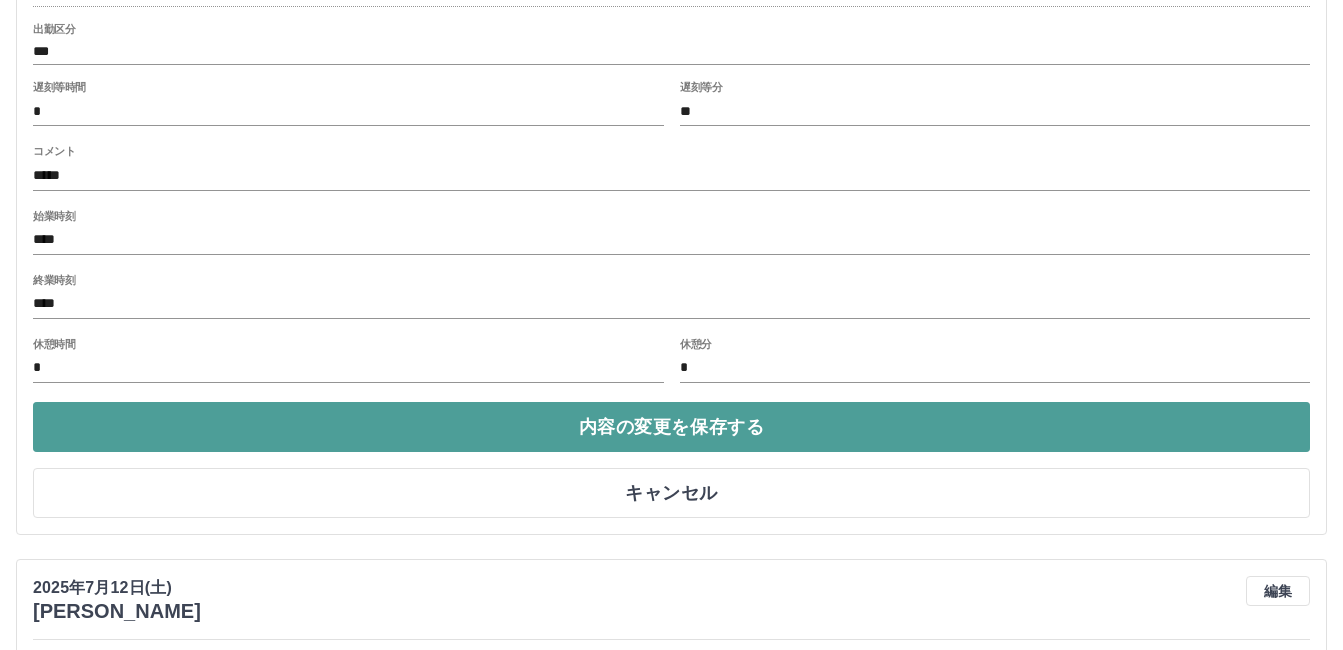 click on "内容の変更を保存する" at bounding box center [671, 427] 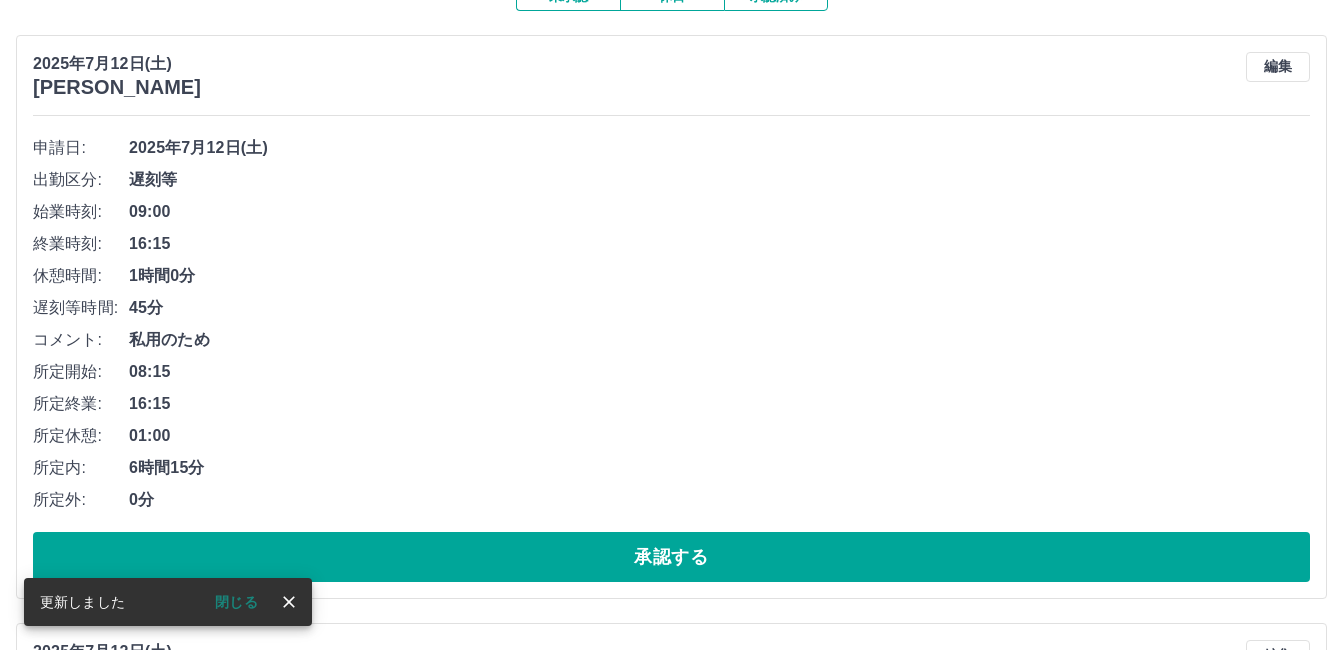scroll, scrollTop: 200, scrollLeft: 0, axis: vertical 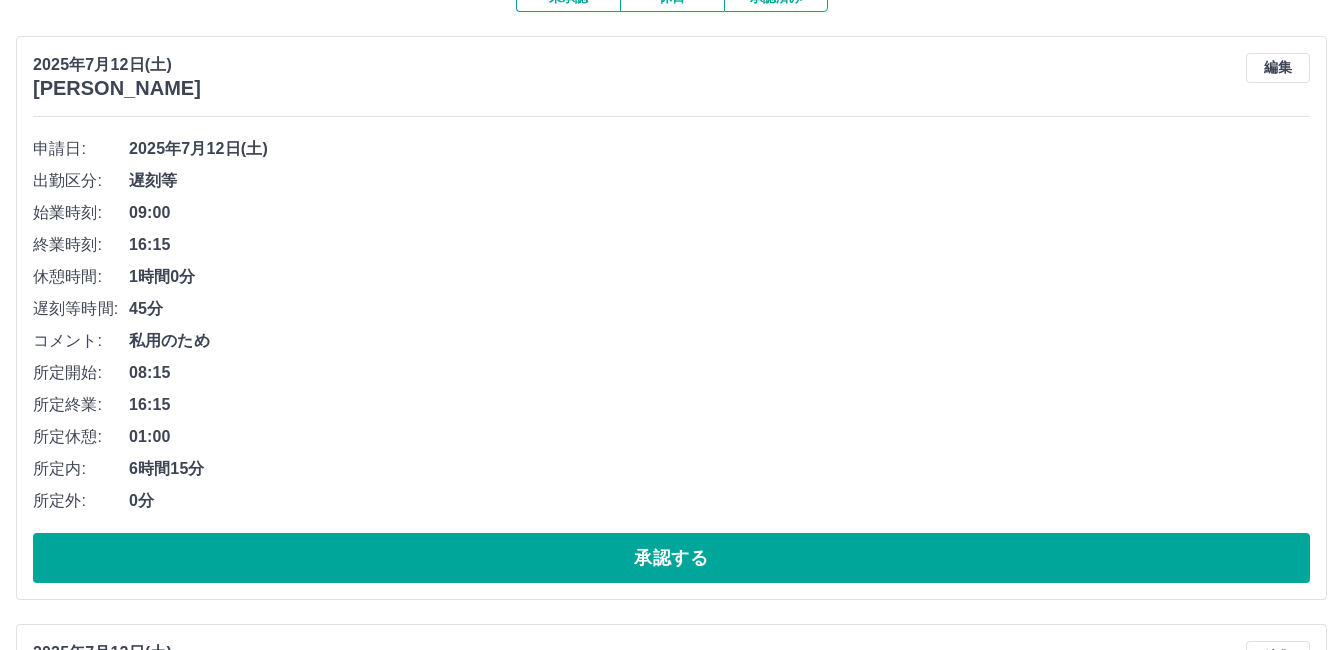 click on "08:15" at bounding box center (719, 373) 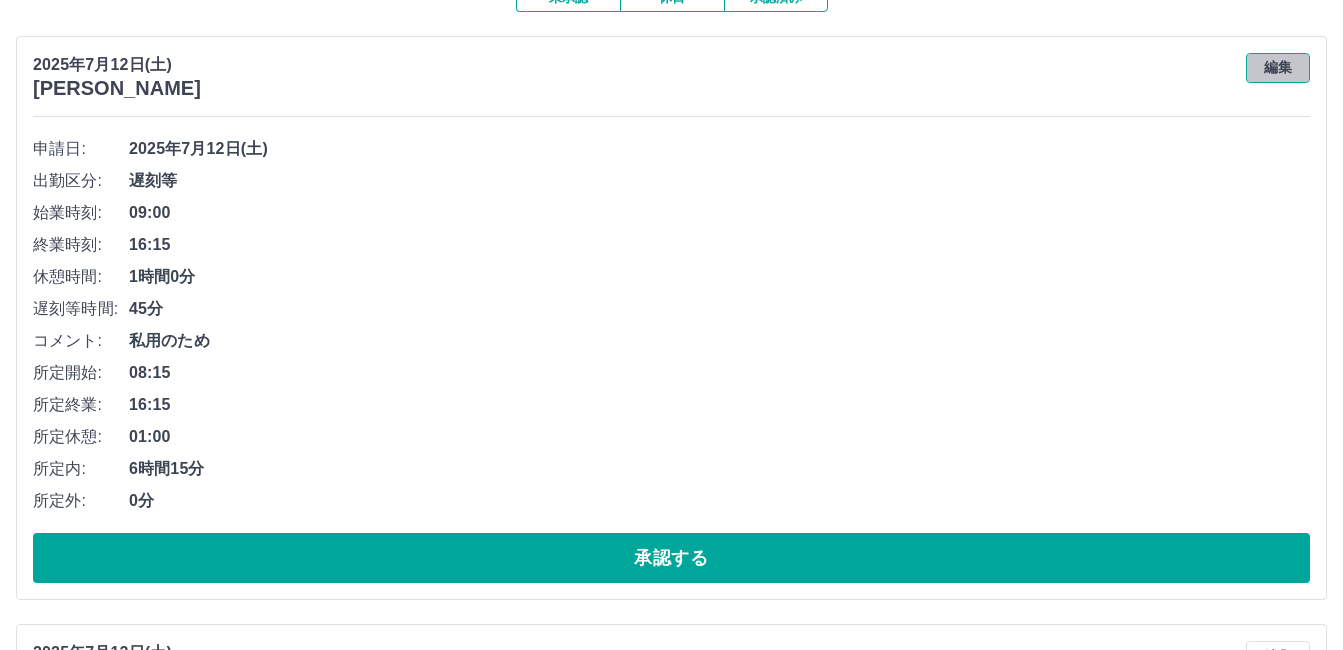 click on "編集" at bounding box center [1278, 68] 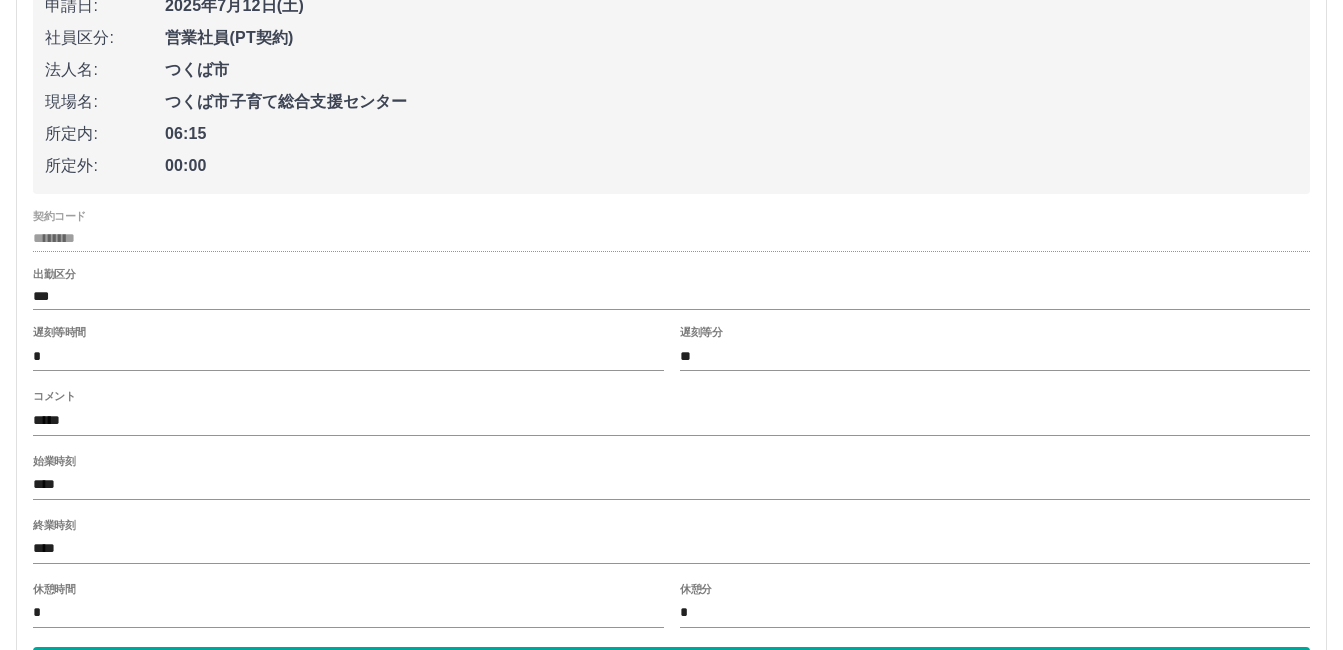 scroll, scrollTop: 400, scrollLeft: 0, axis: vertical 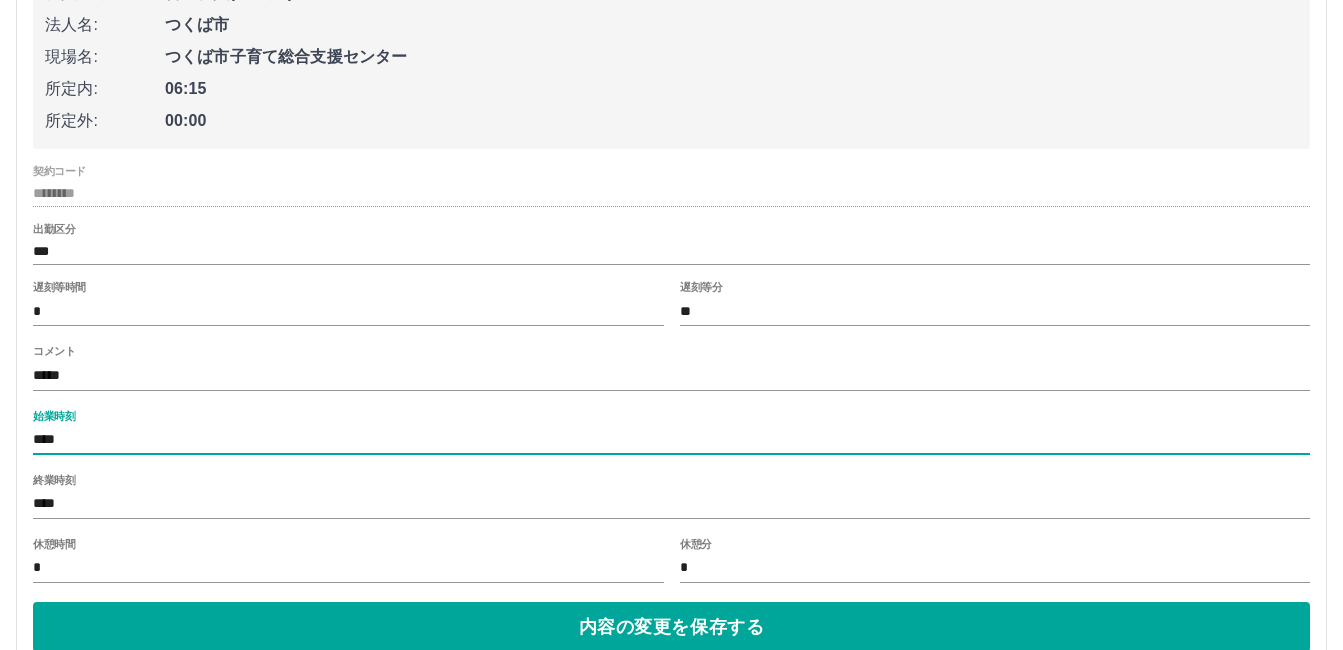 click on "****" at bounding box center [671, 440] 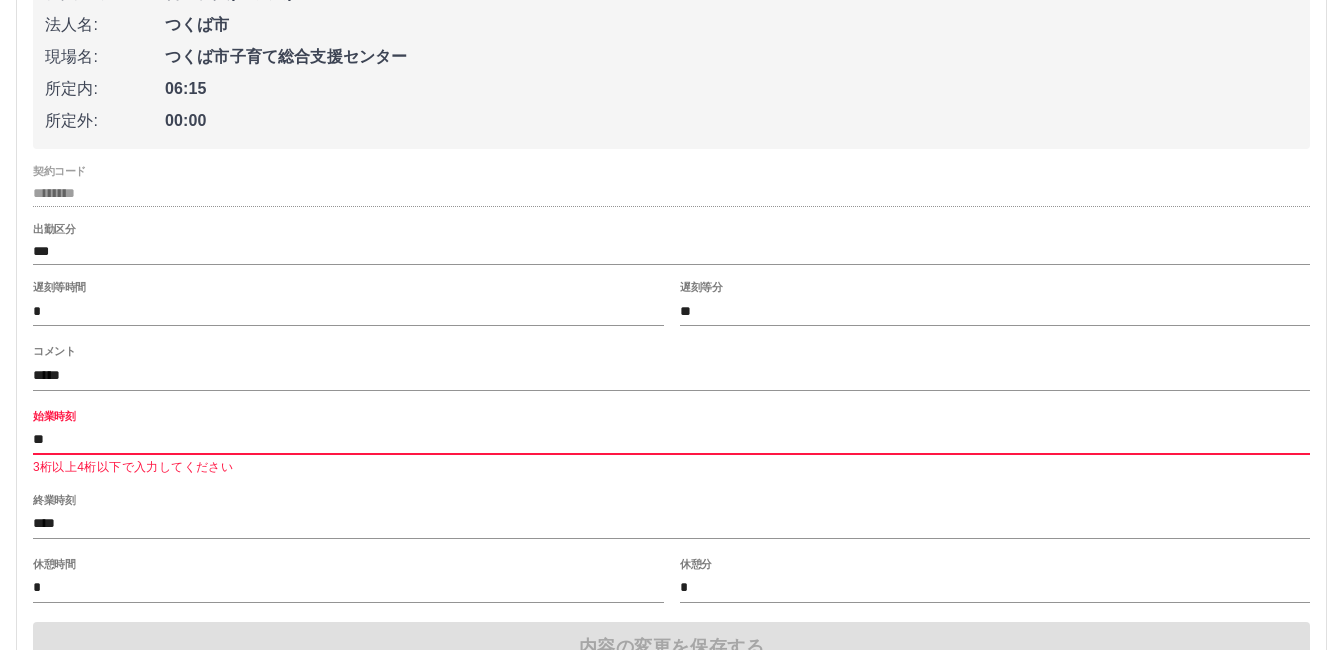 type on "*" 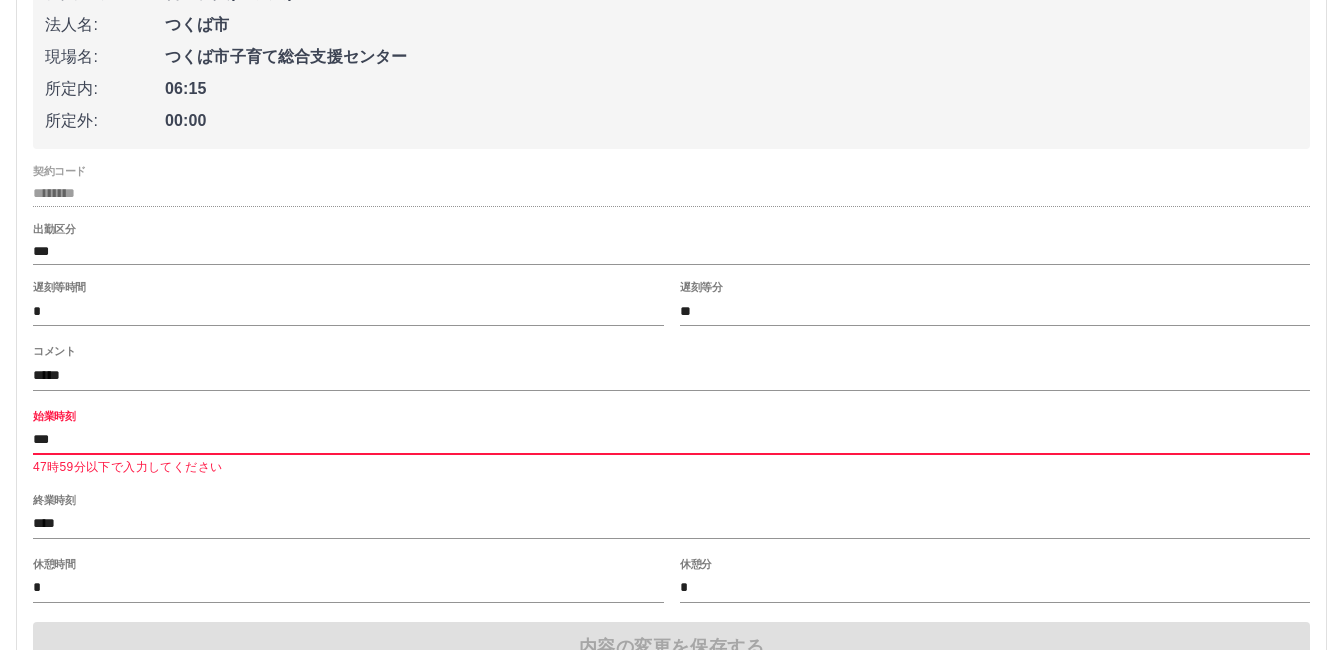 type on "****" 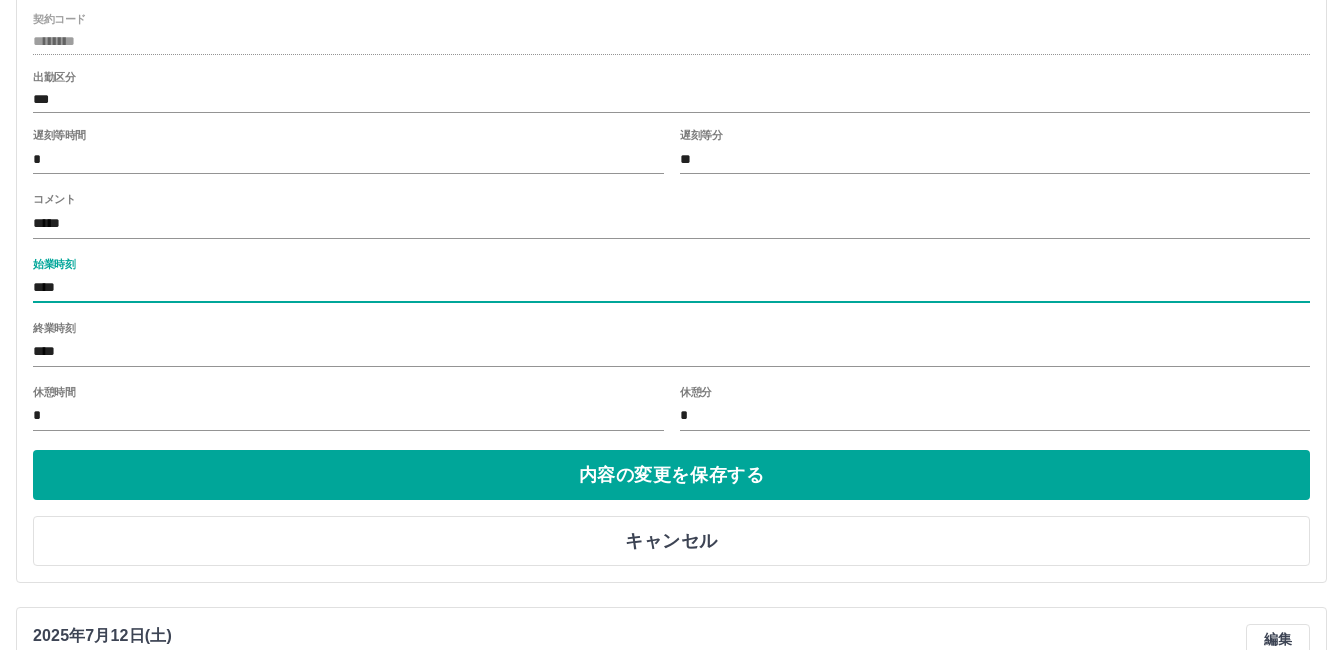 scroll, scrollTop: 600, scrollLeft: 0, axis: vertical 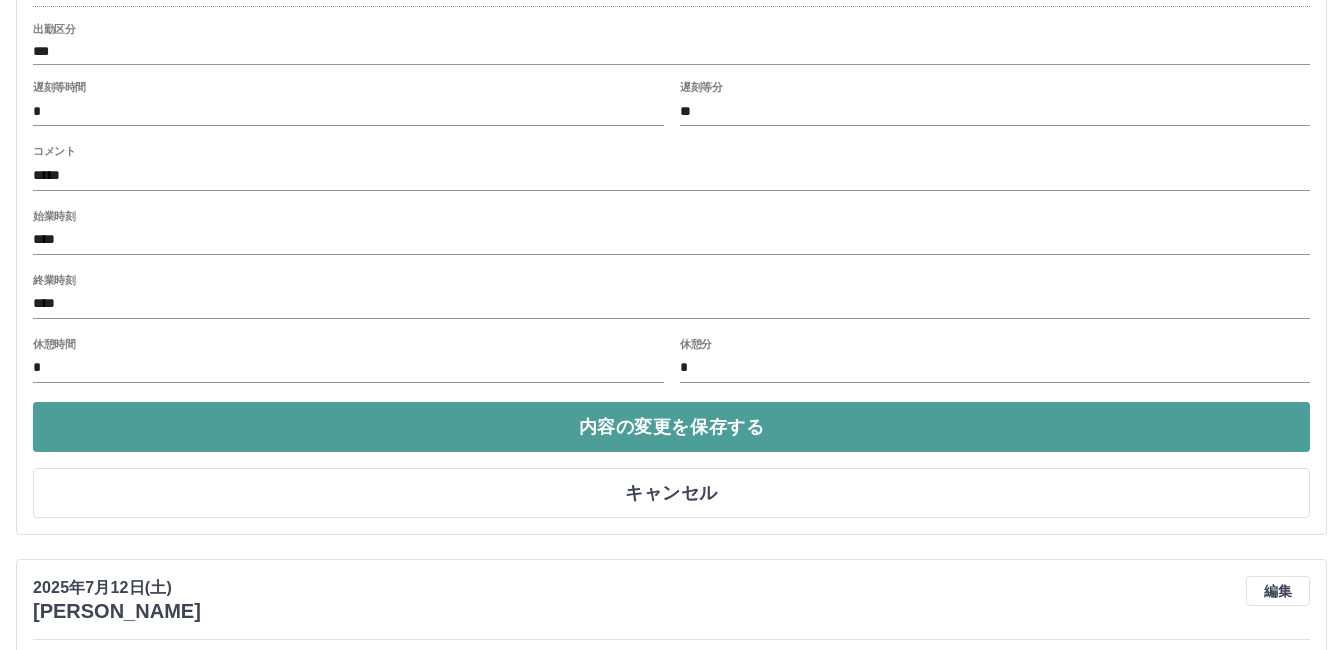 click on "内容の変更を保存する" at bounding box center (671, 427) 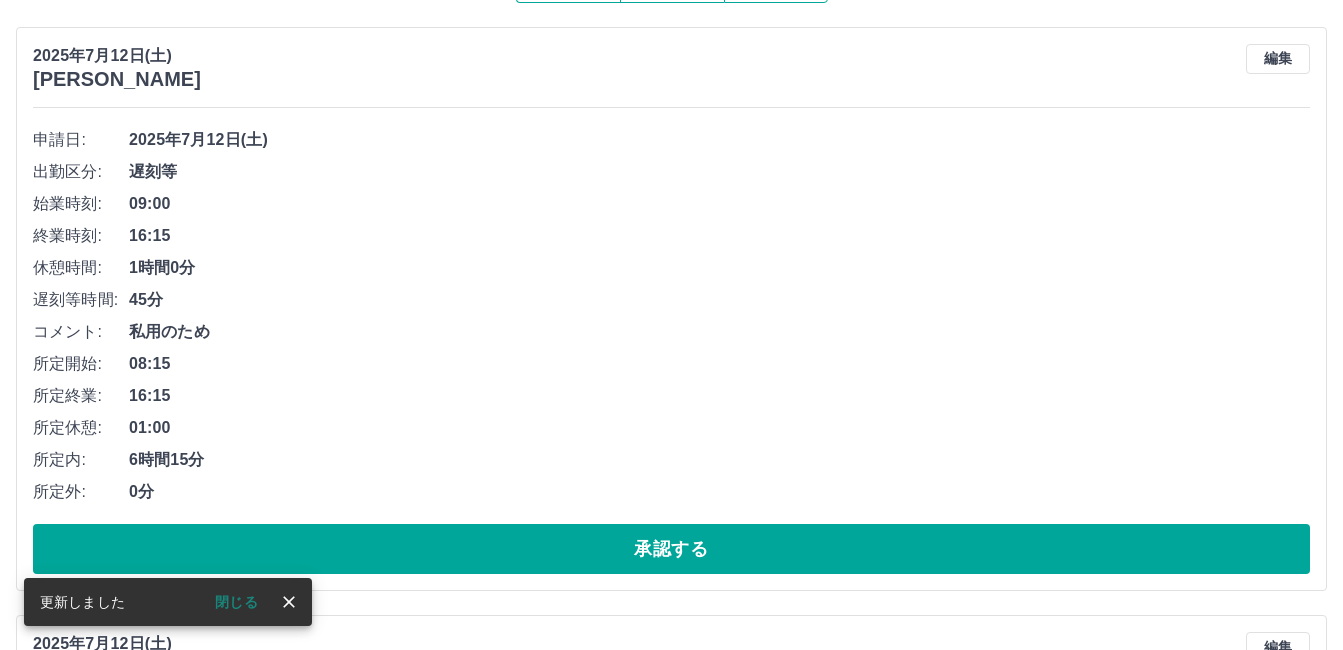 scroll, scrollTop: 200, scrollLeft: 0, axis: vertical 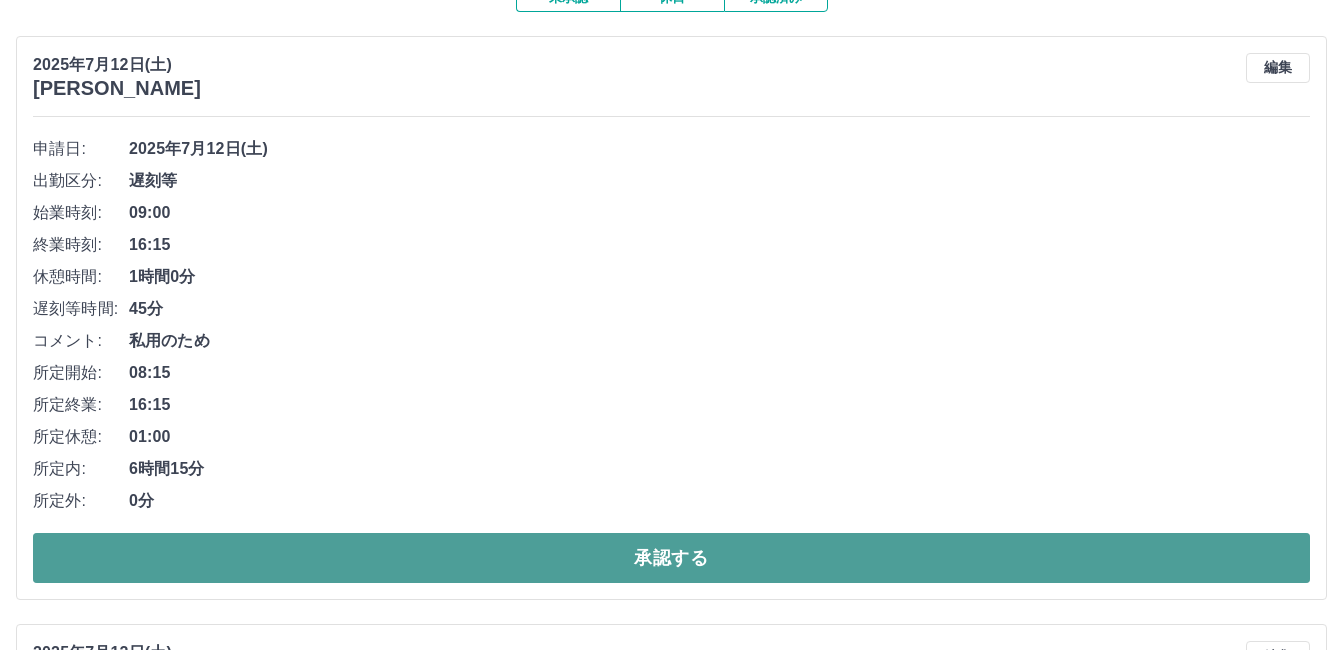 click on "承認する" at bounding box center (671, 558) 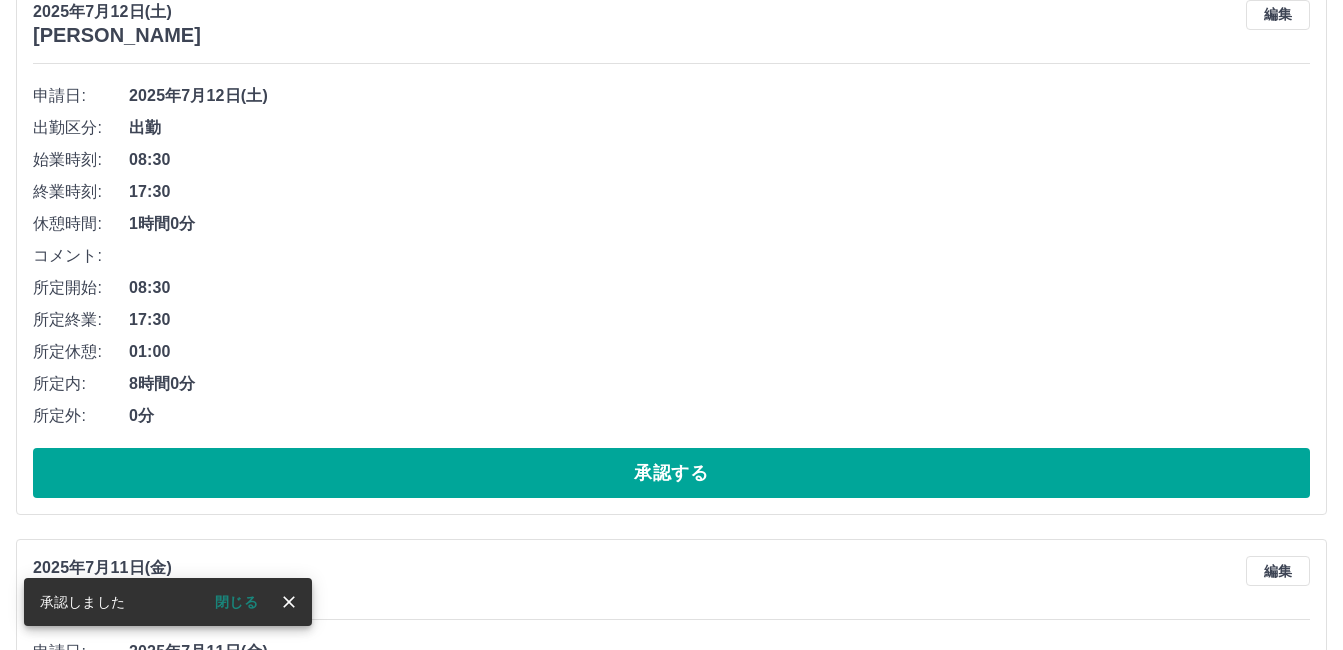 scroll, scrollTop: 300, scrollLeft: 0, axis: vertical 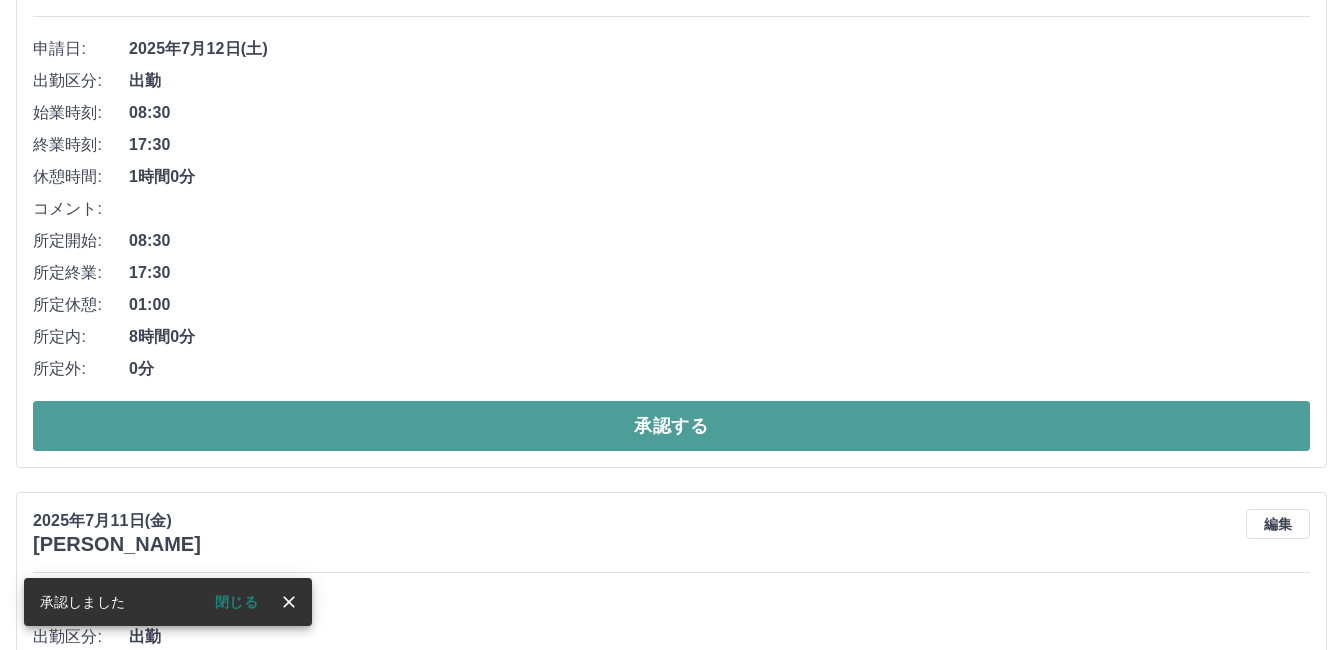click on "承認する" at bounding box center (671, 426) 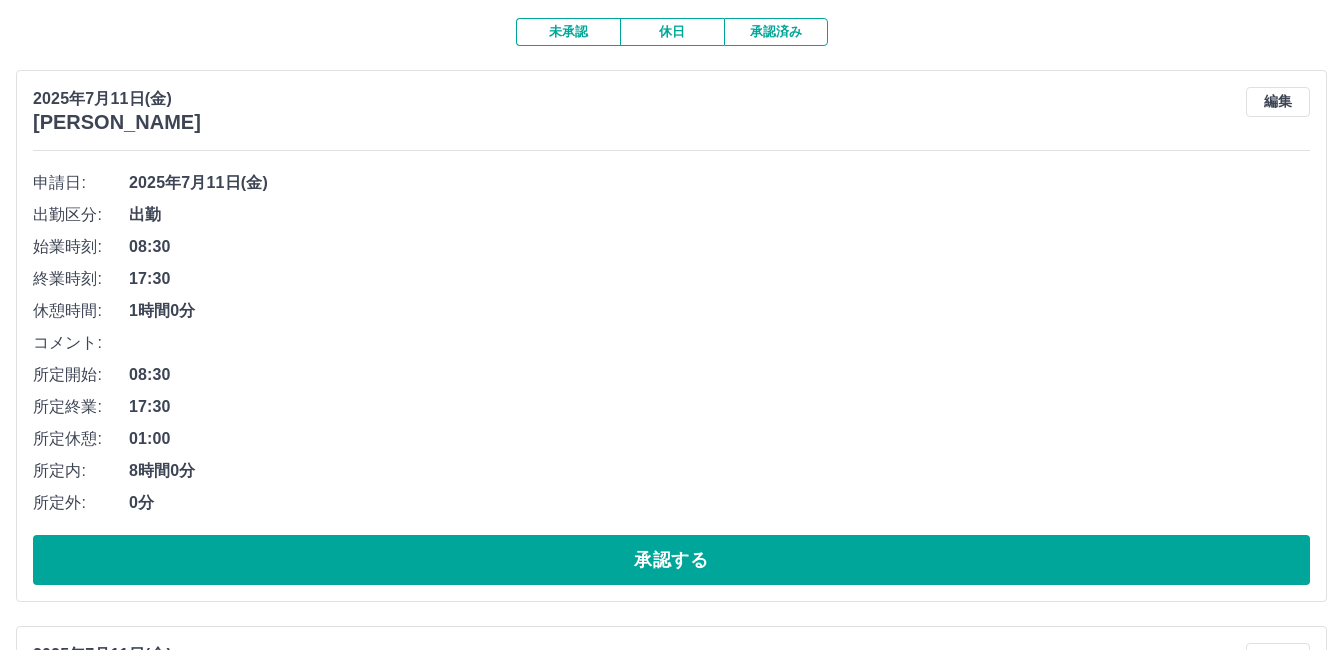 scroll, scrollTop: 200, scrollLeft: 0, axis: vertical 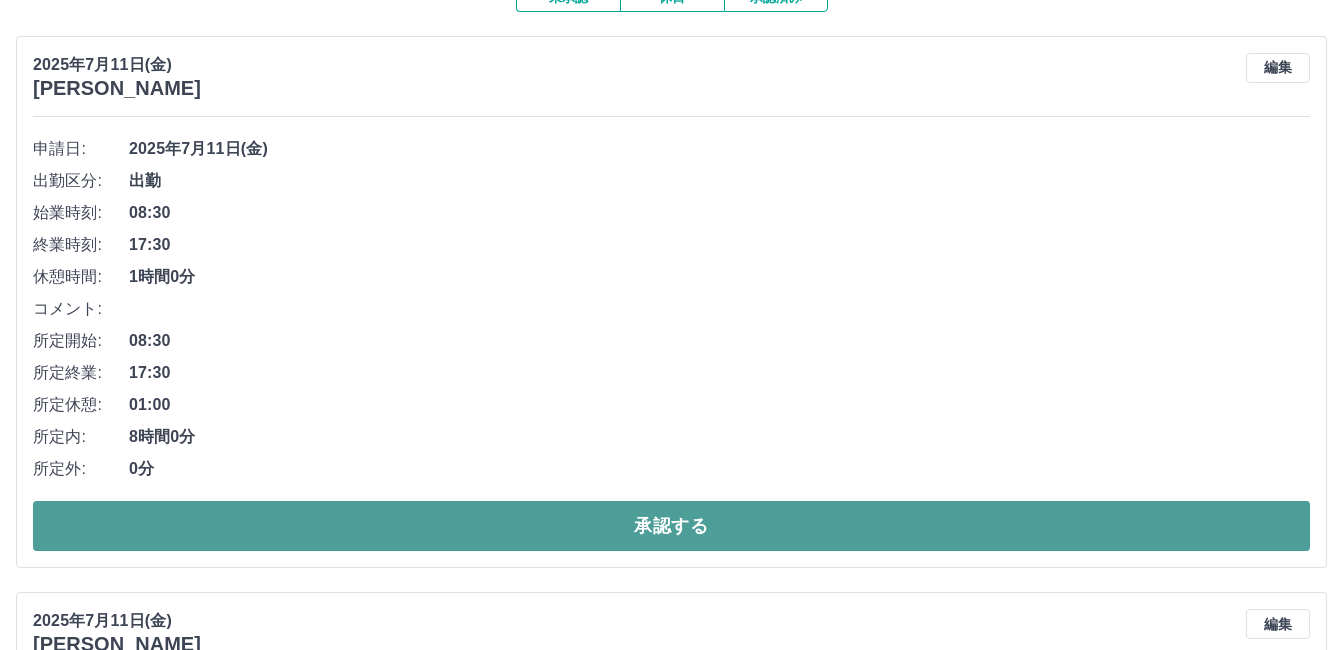 click on "承認する" at bounding box center (671, 526) 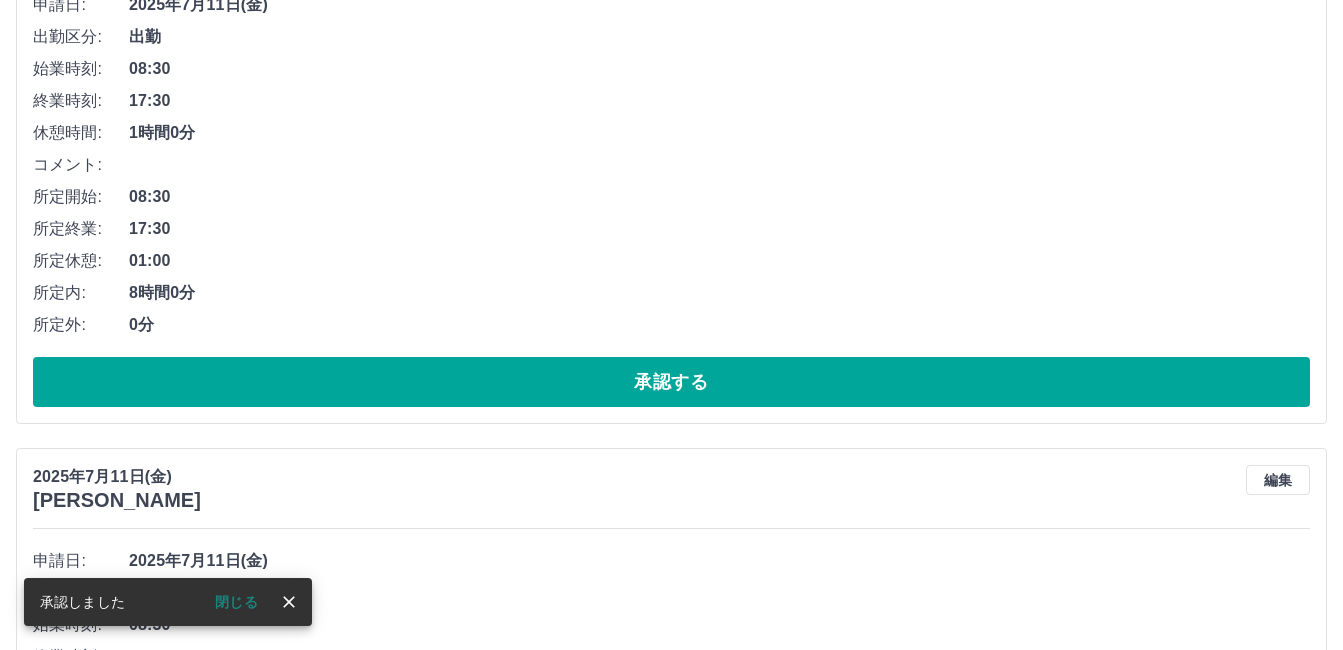 scroll, scrollTop: 200, scrollLeft: 0, axis: vertical 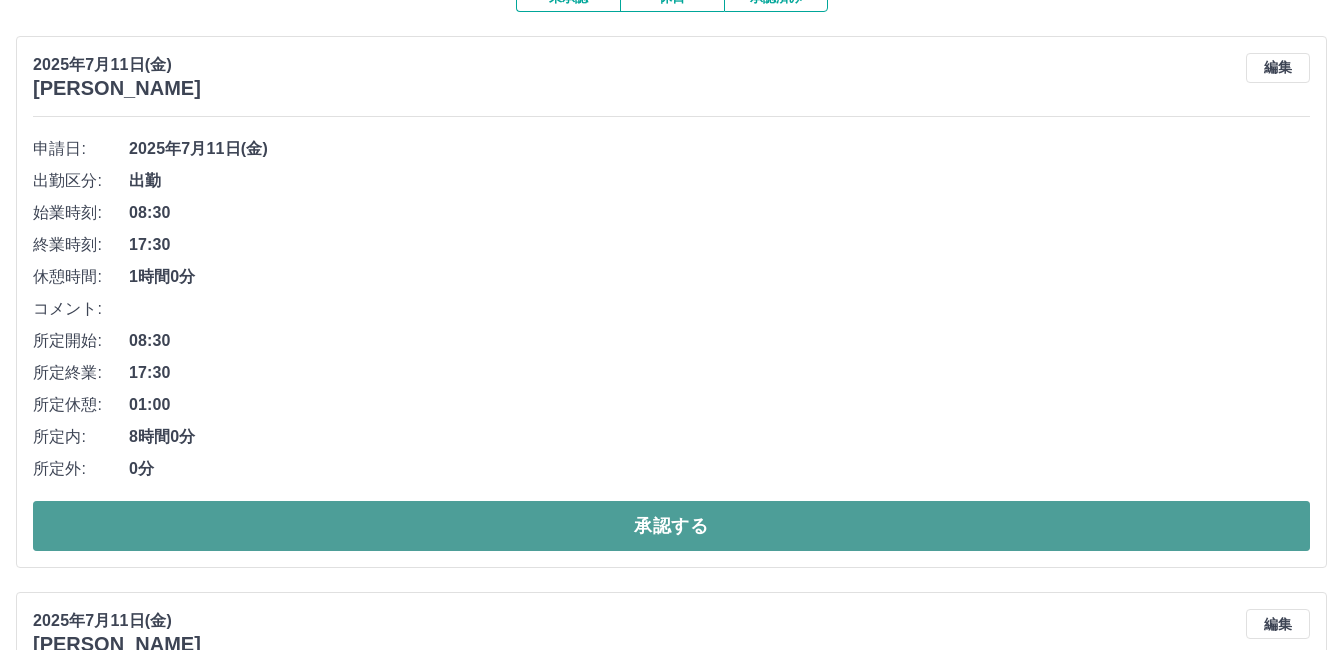 click on "承認する" at bounding box center (671, 526) 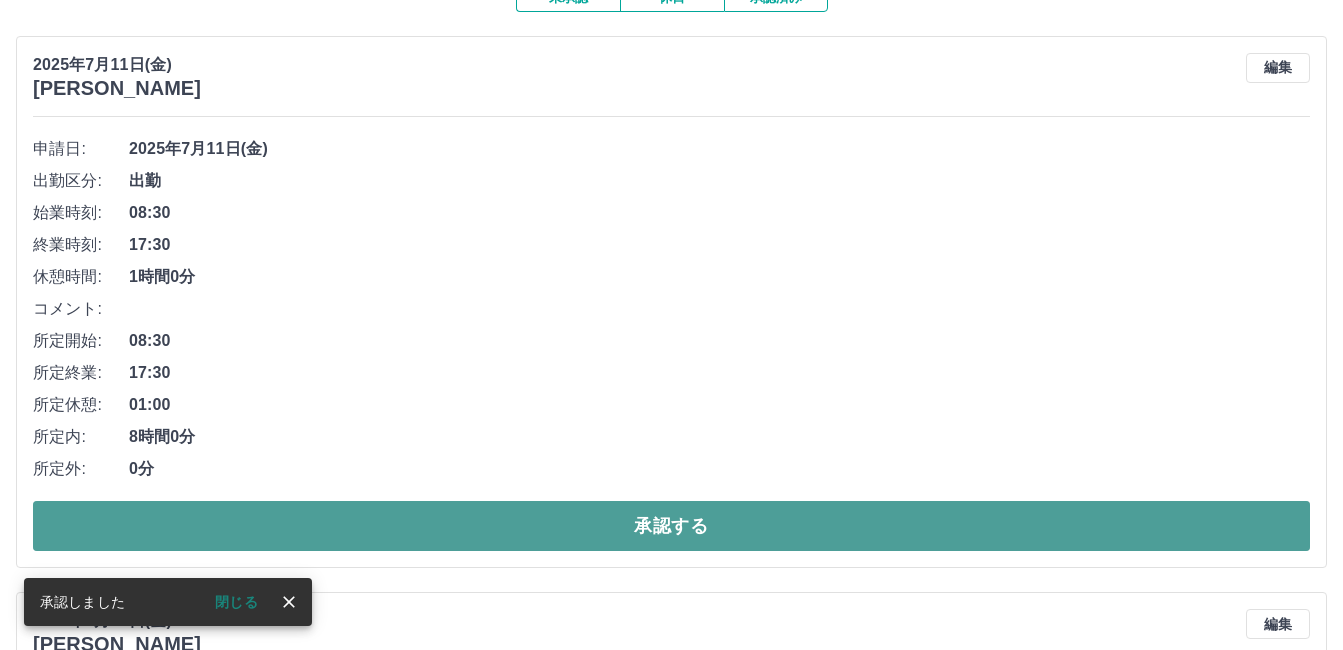 click on "承認する" at bounding box center (671, 526) 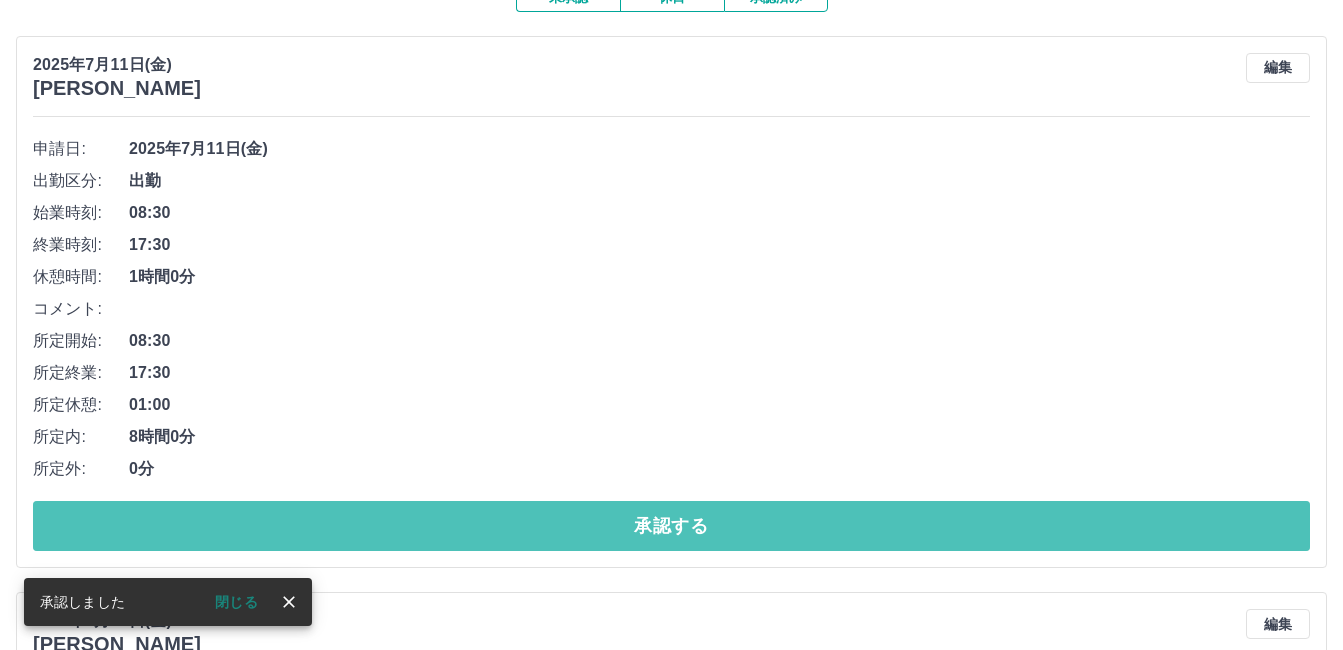 click on "承認する" at bounding box center (671, 526) 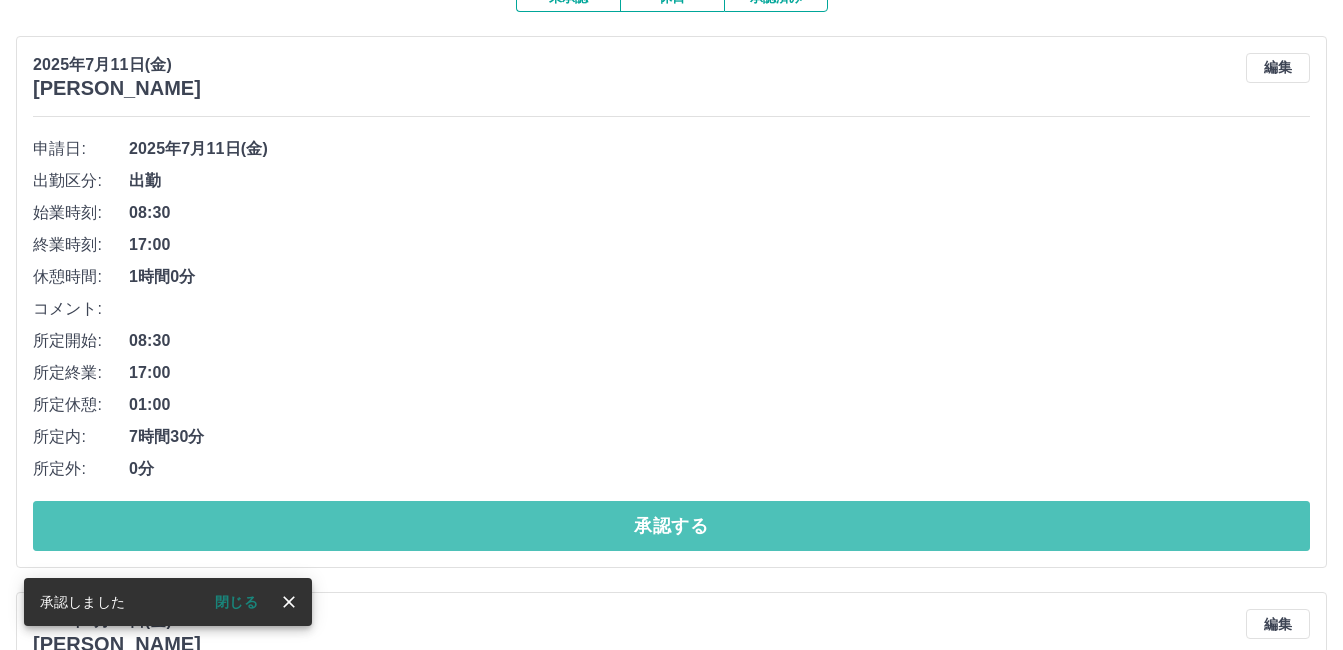 click on "承認する" at bounding box center (671, 526) 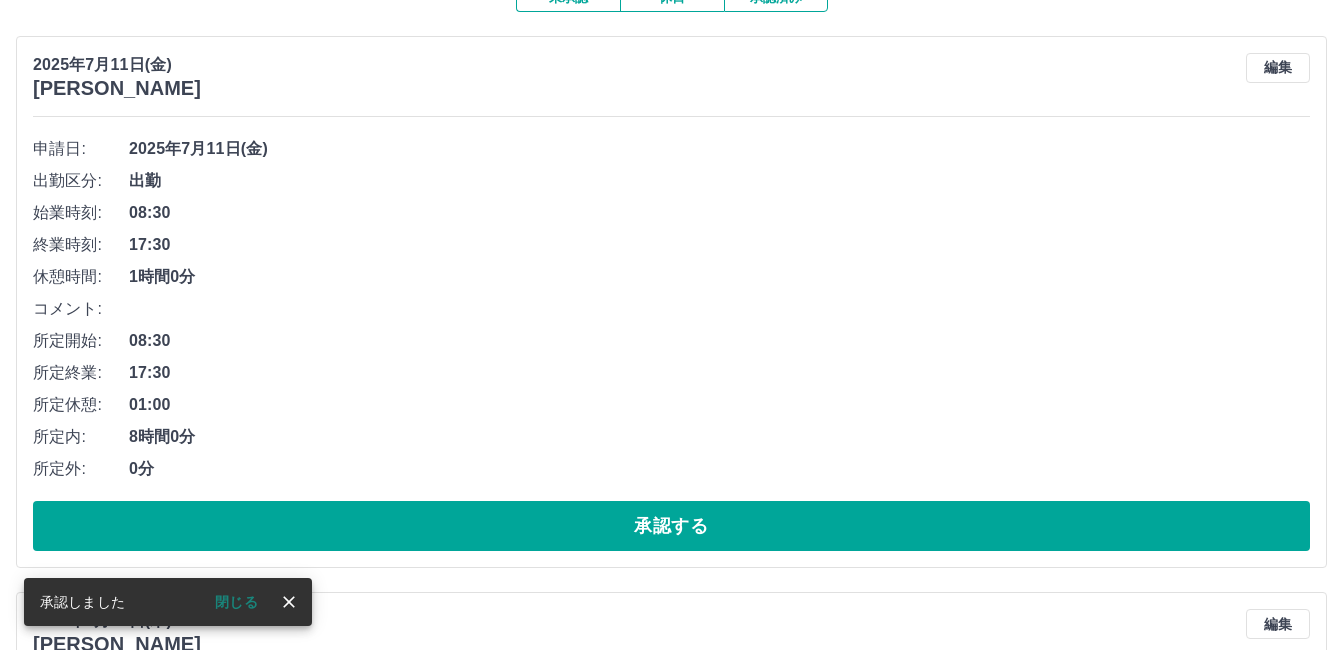 click on "承認する" at bounding box center (671, 526) 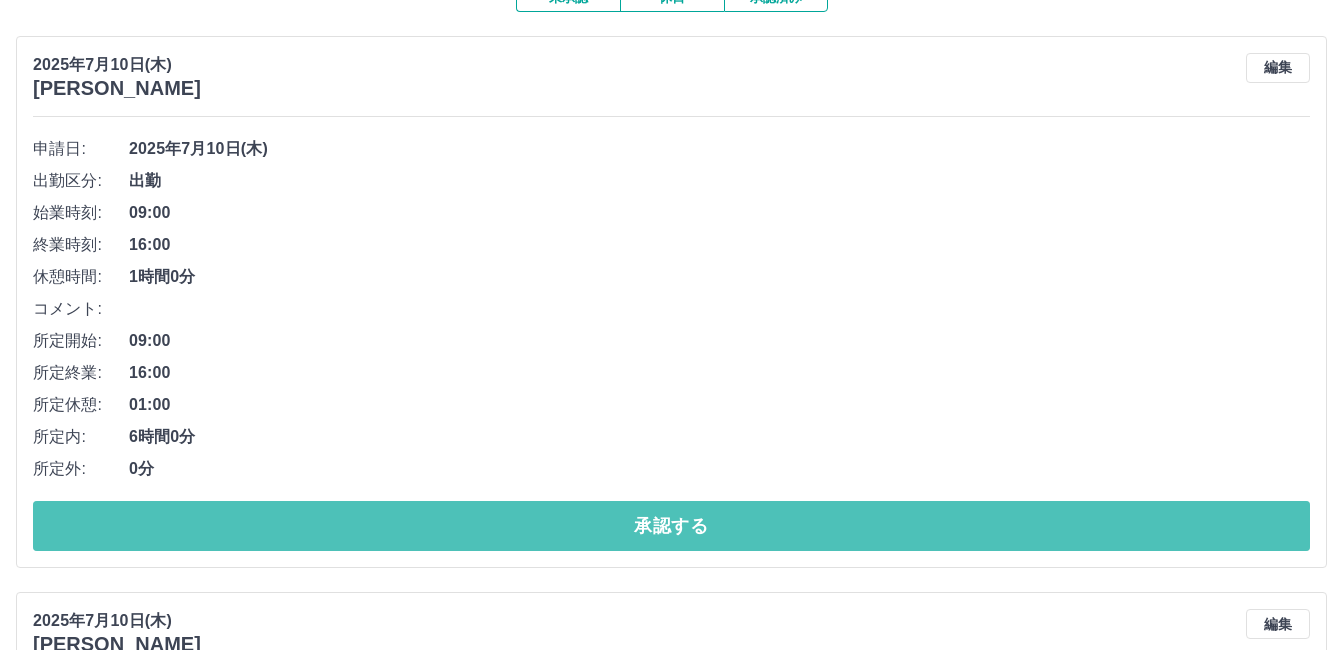 click on "承認する" at bounding box center (671, 526) 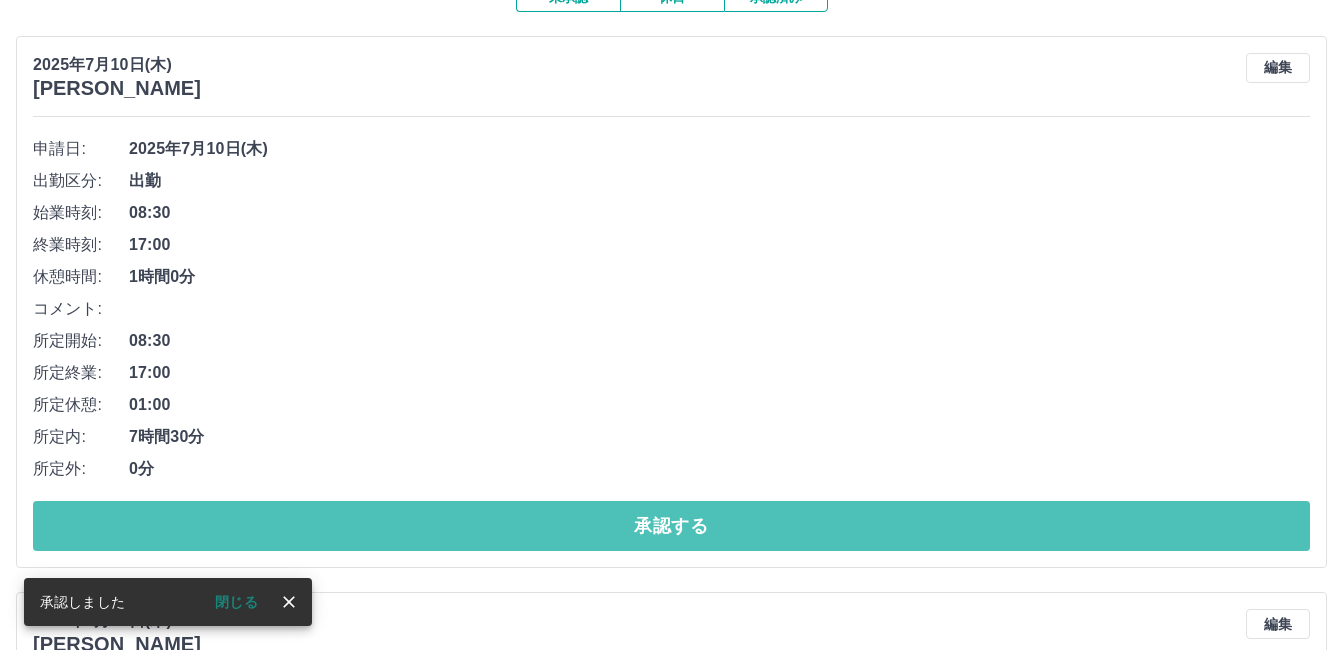 click on "承認する" at bounding box center (671, 526) 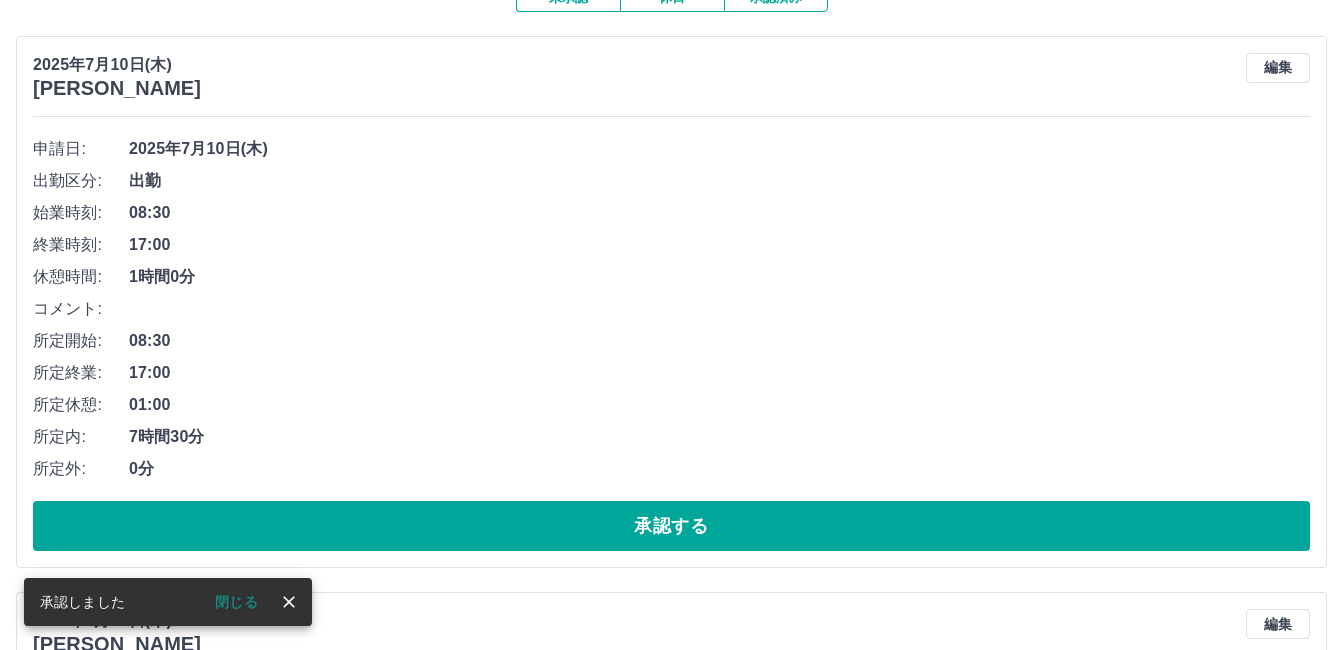 click on "承認する" at bounding box center [671, 526] 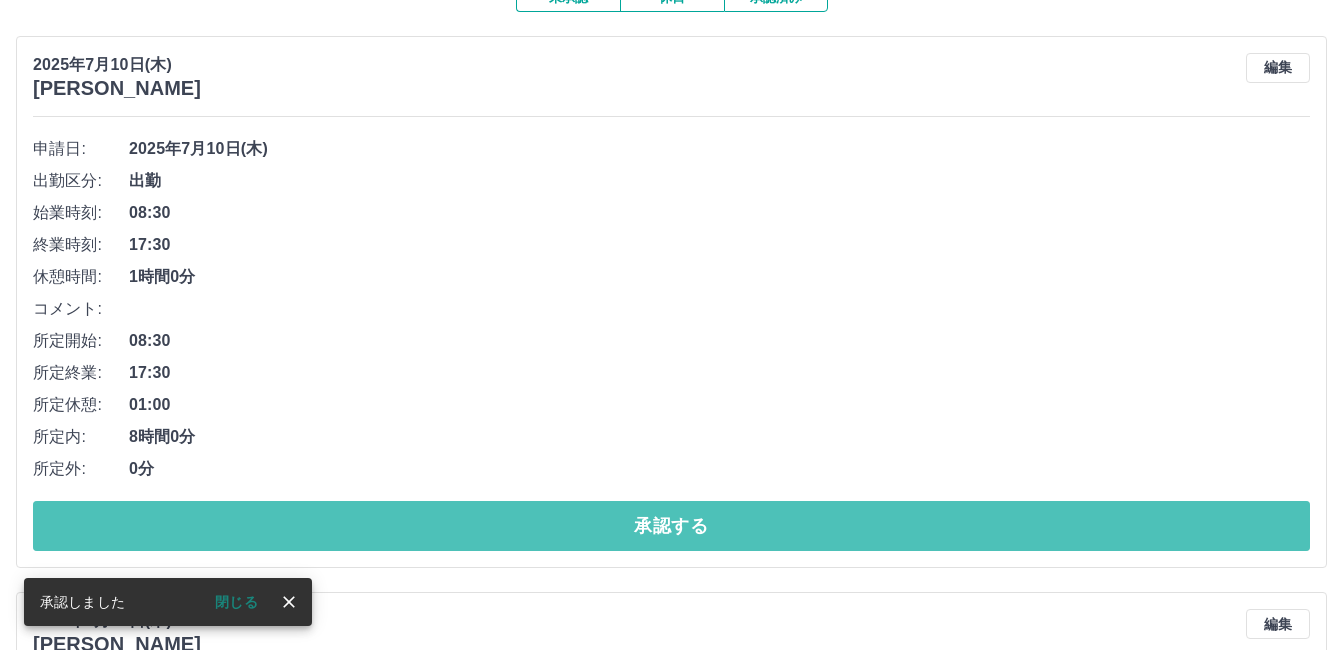 click on "承認する" at bounding box center (671, 526) 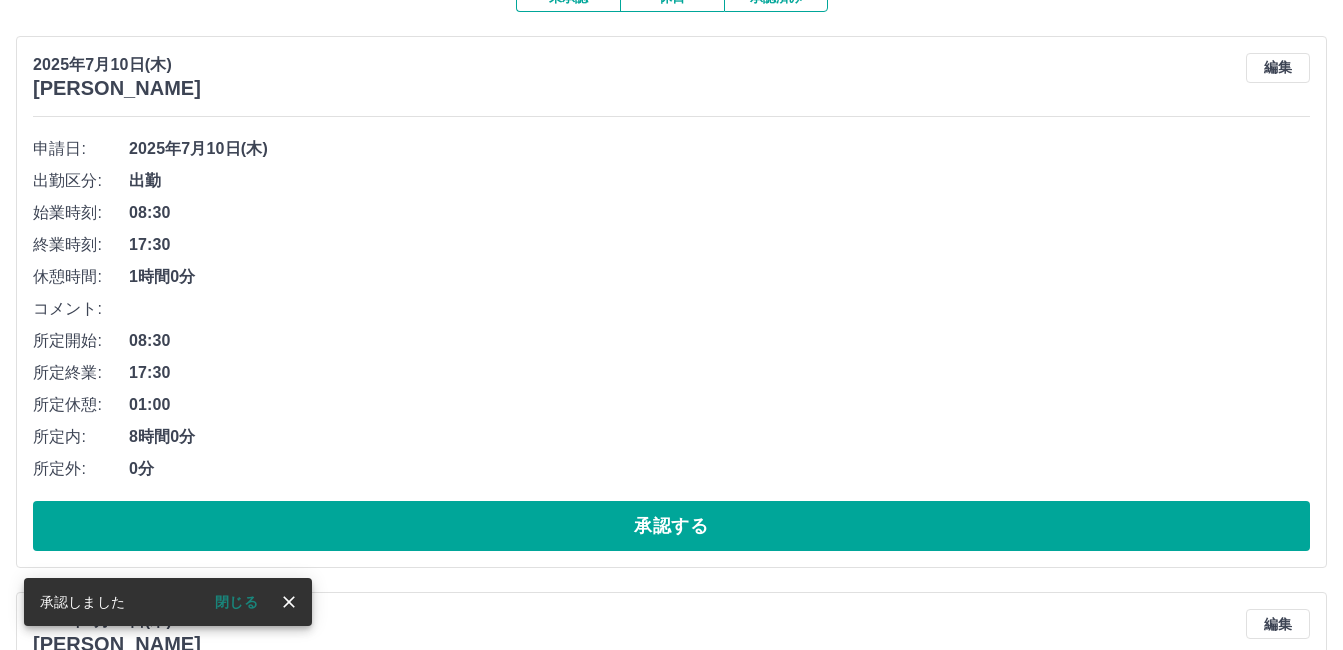 click on "承認する" at bounding box center [671, 526] 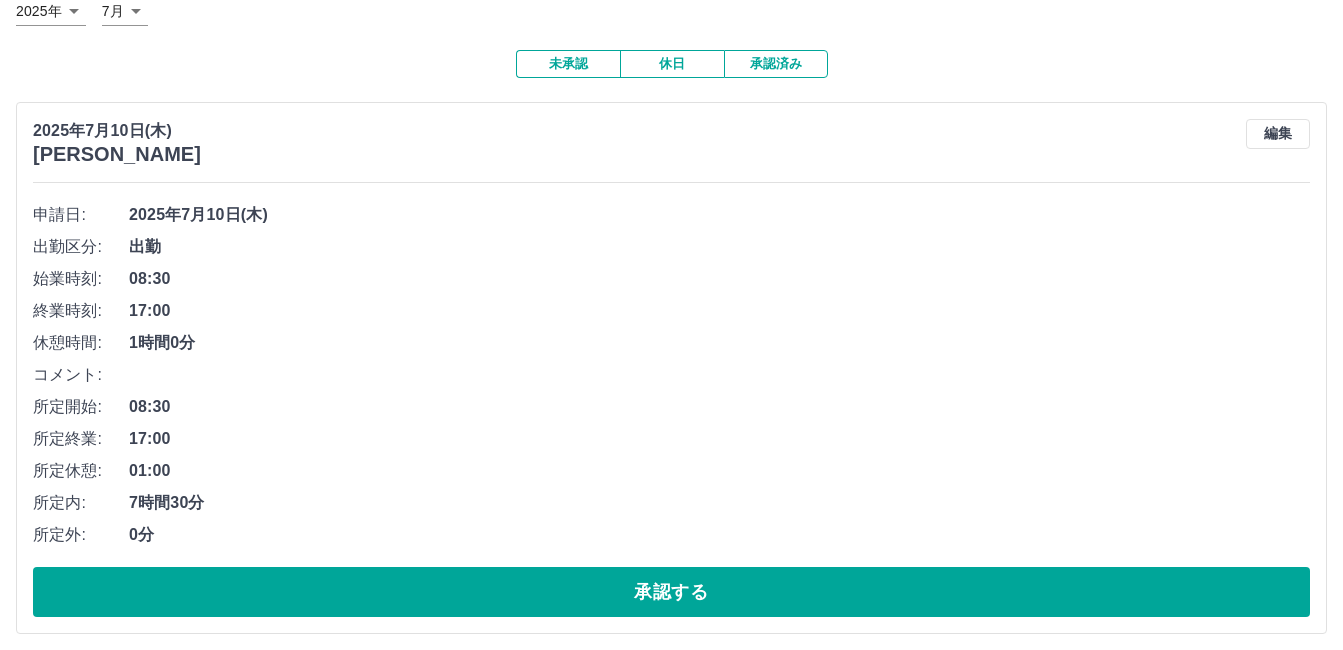 scroll, scrollTop: 100, scrollLeft: 0, axis: vertical 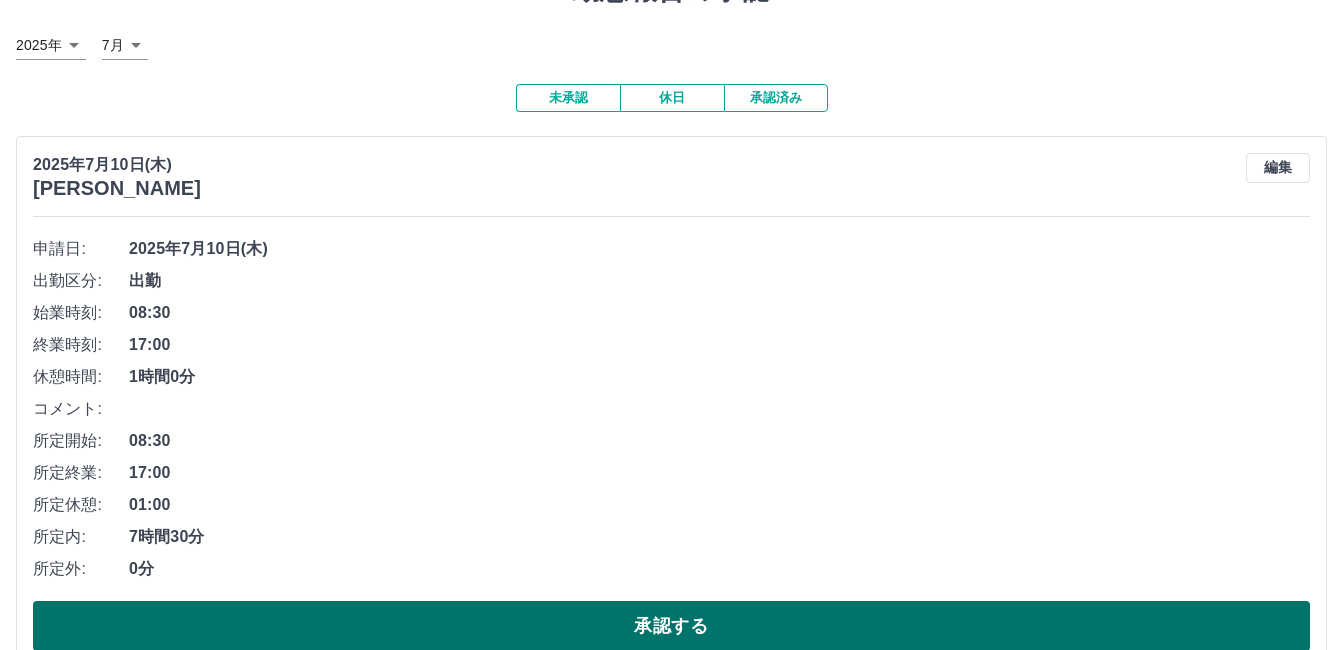 click on "承認する" at bounding box center (671, 626) 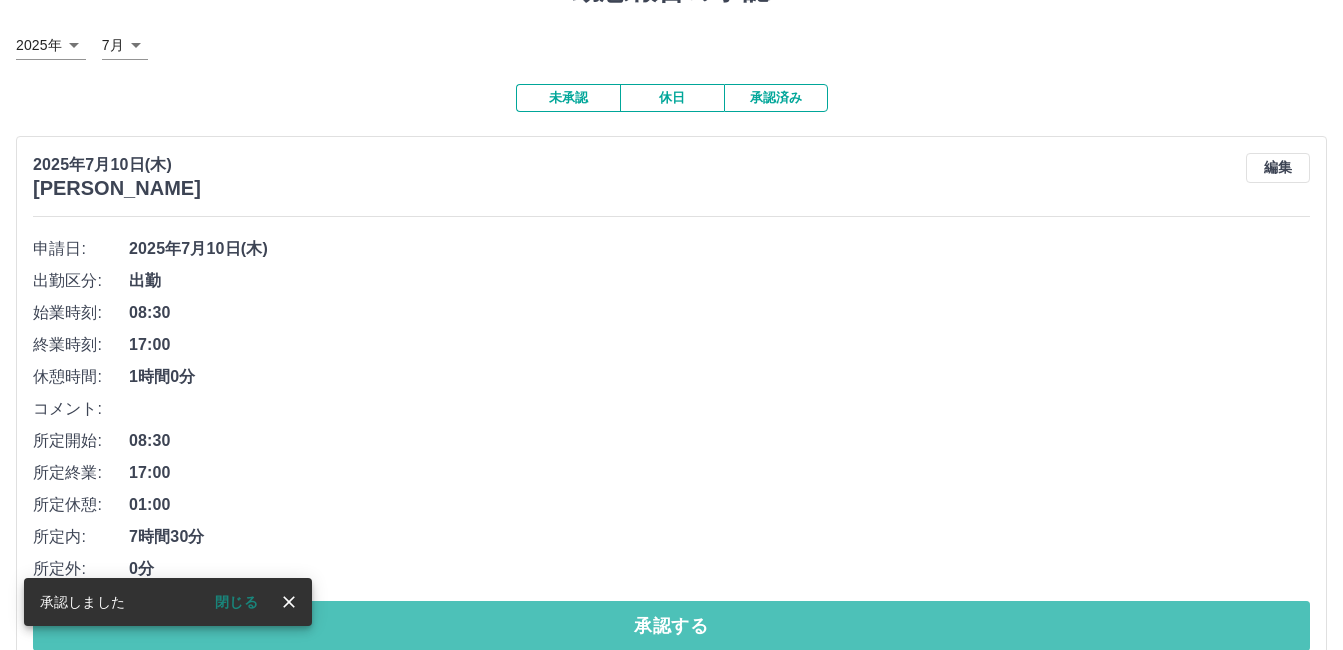click on "承認する" at bounding box center (671, 626) 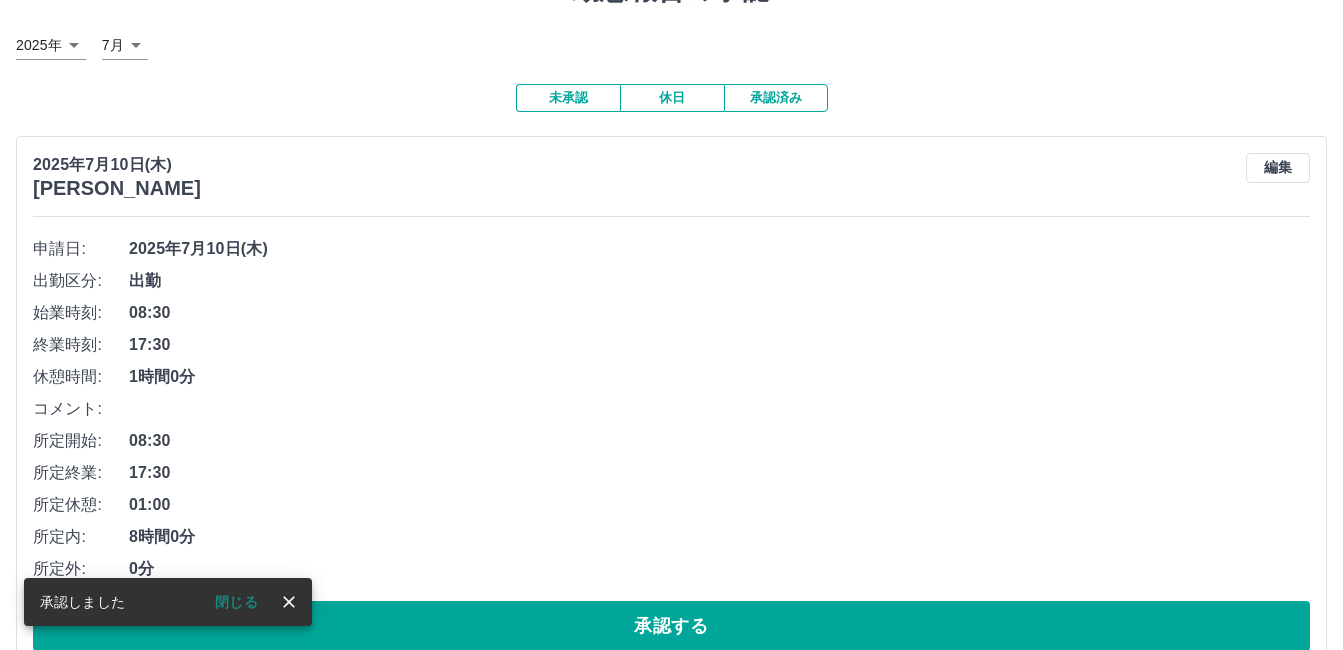 click on "承認する" at bounding box center (671, 626) 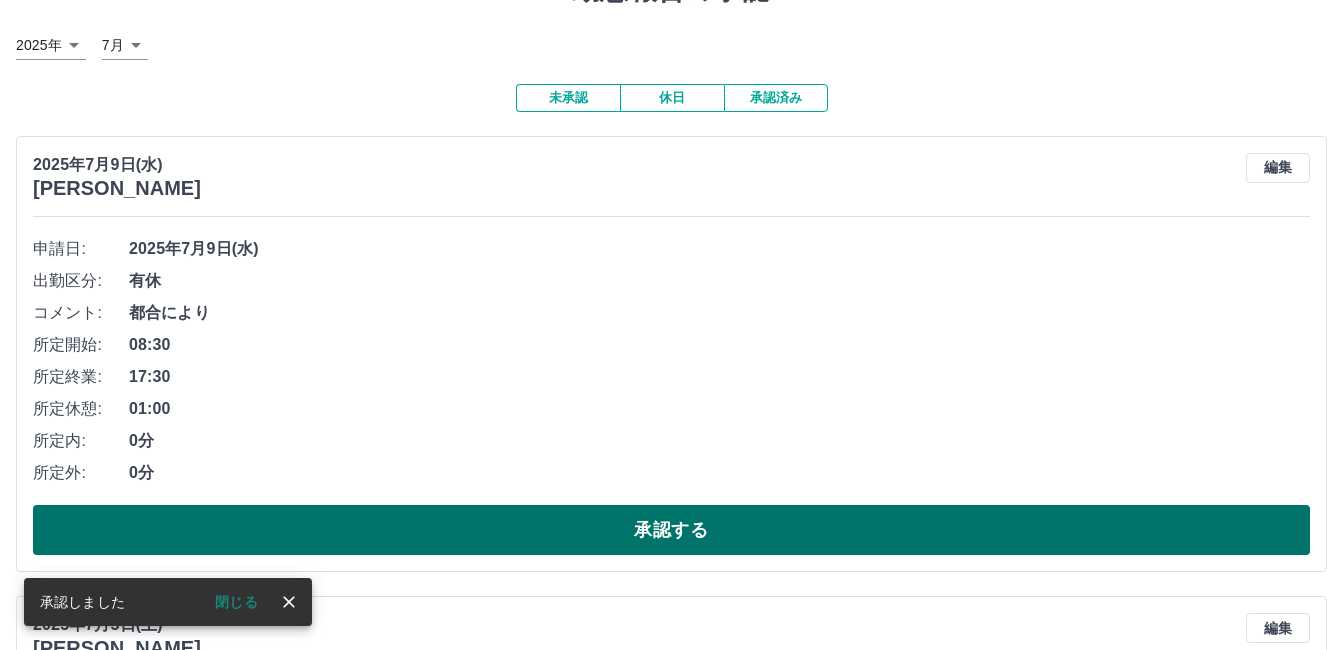 click on "承認する" at bounding box center [671, 530] 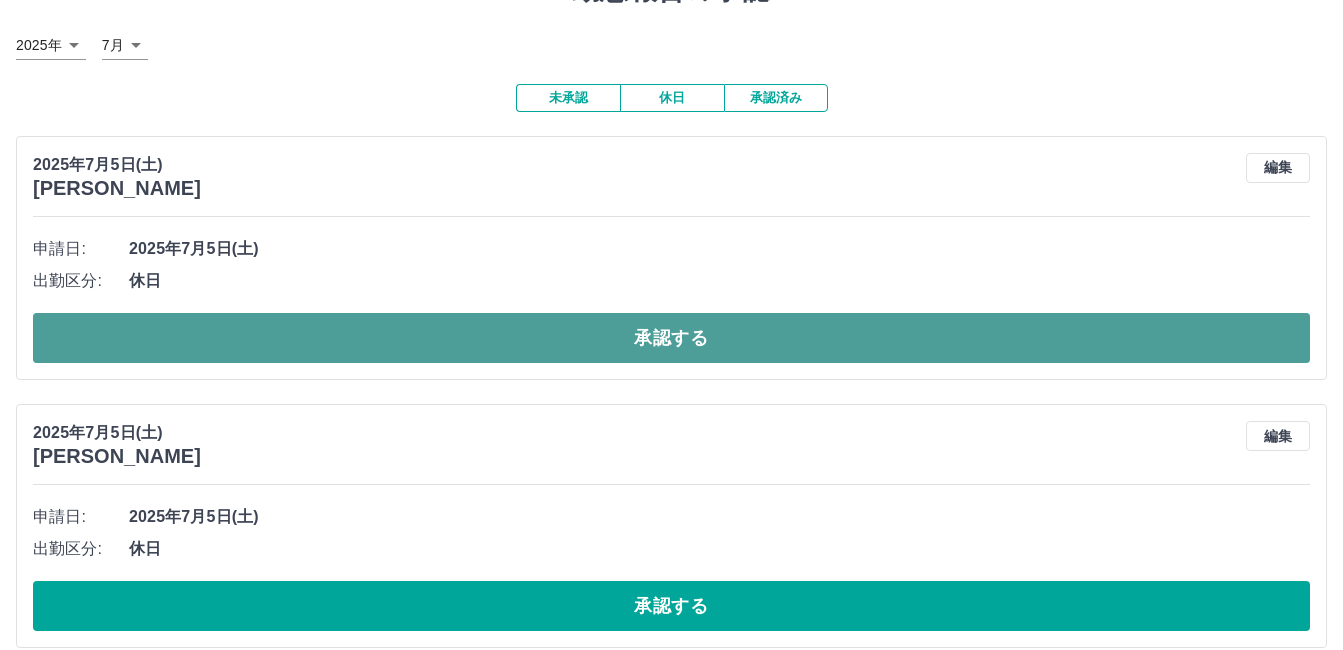 click on "承認する" at bounding box center (671, 338) 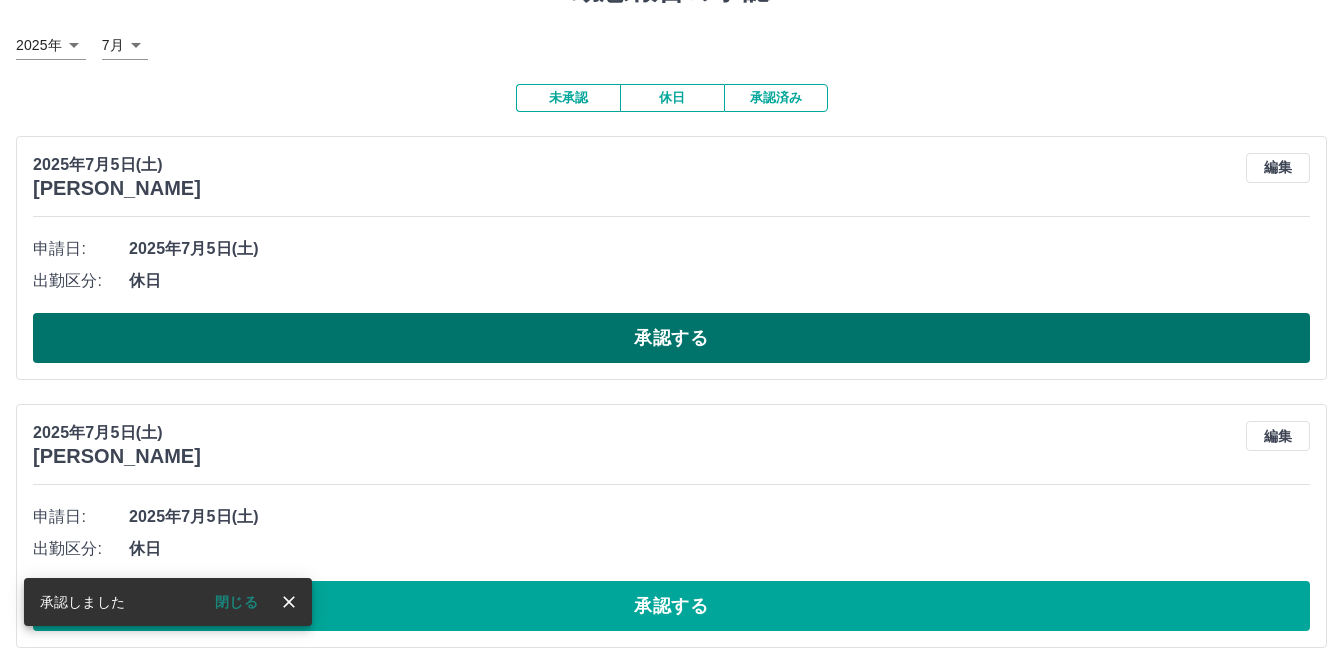 click on "承認する" at bounding box center (671, 338) 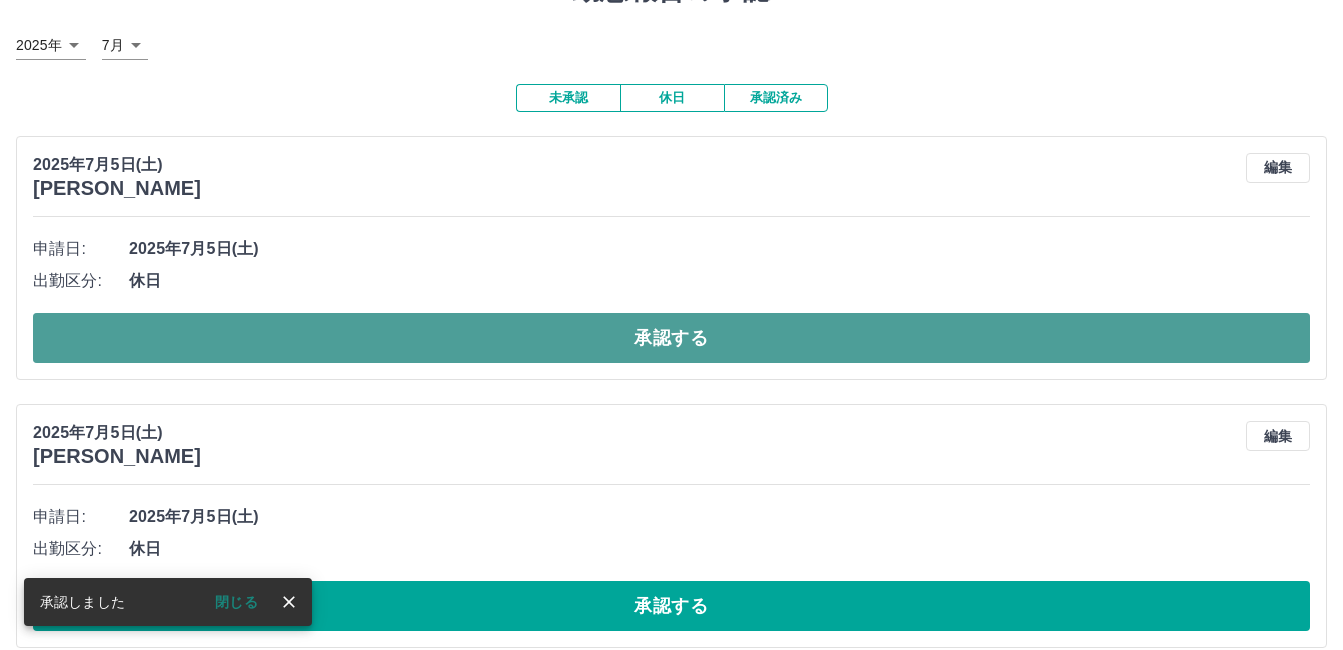 click on "承認する" at bounding box center (671, 338) 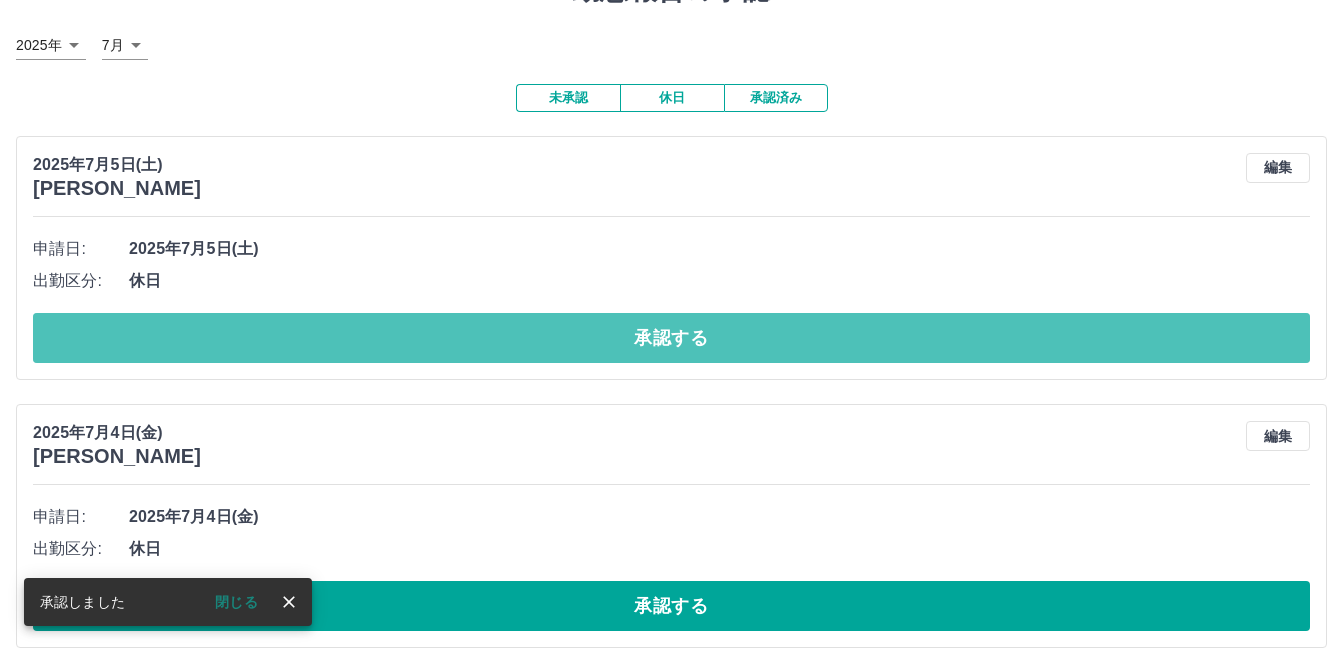click on "承認する" at bounding box center [671, 338] 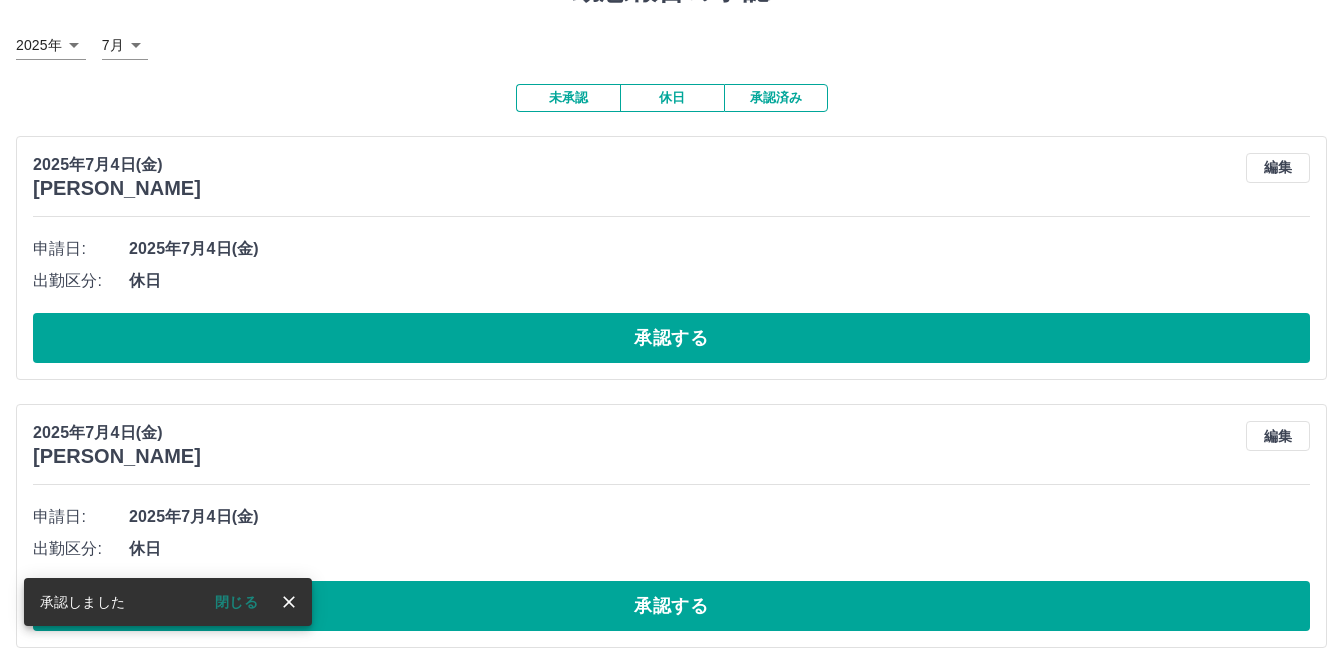 click on "承認する" at bounding box center (671, 338) 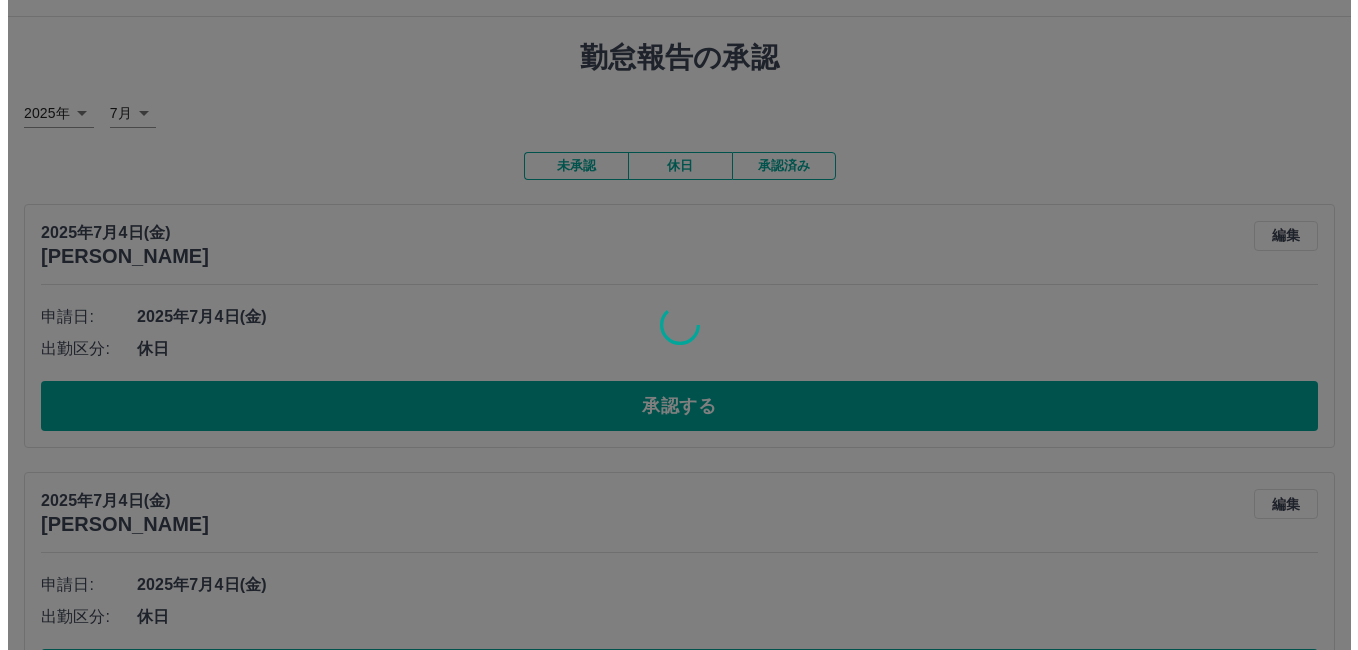 scroll, scrollTop: 0, scrollLeft: 0, axis: both 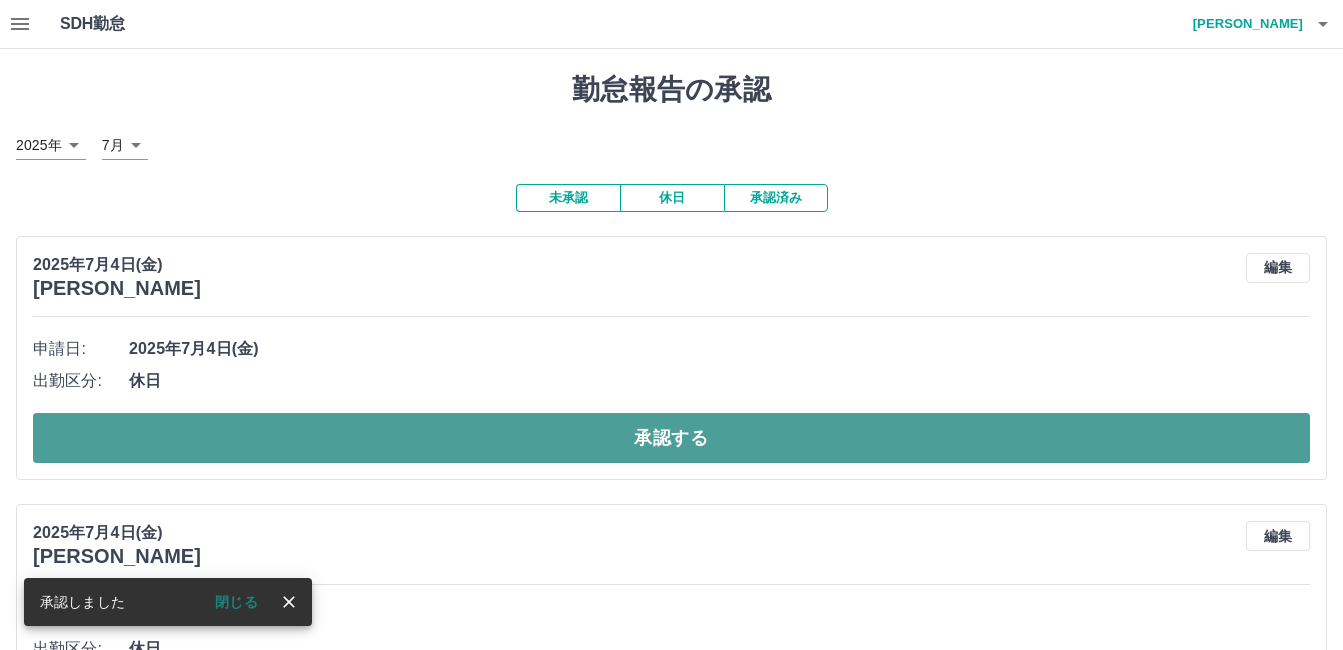 click on "承認する" at bounding box center [671, 438] 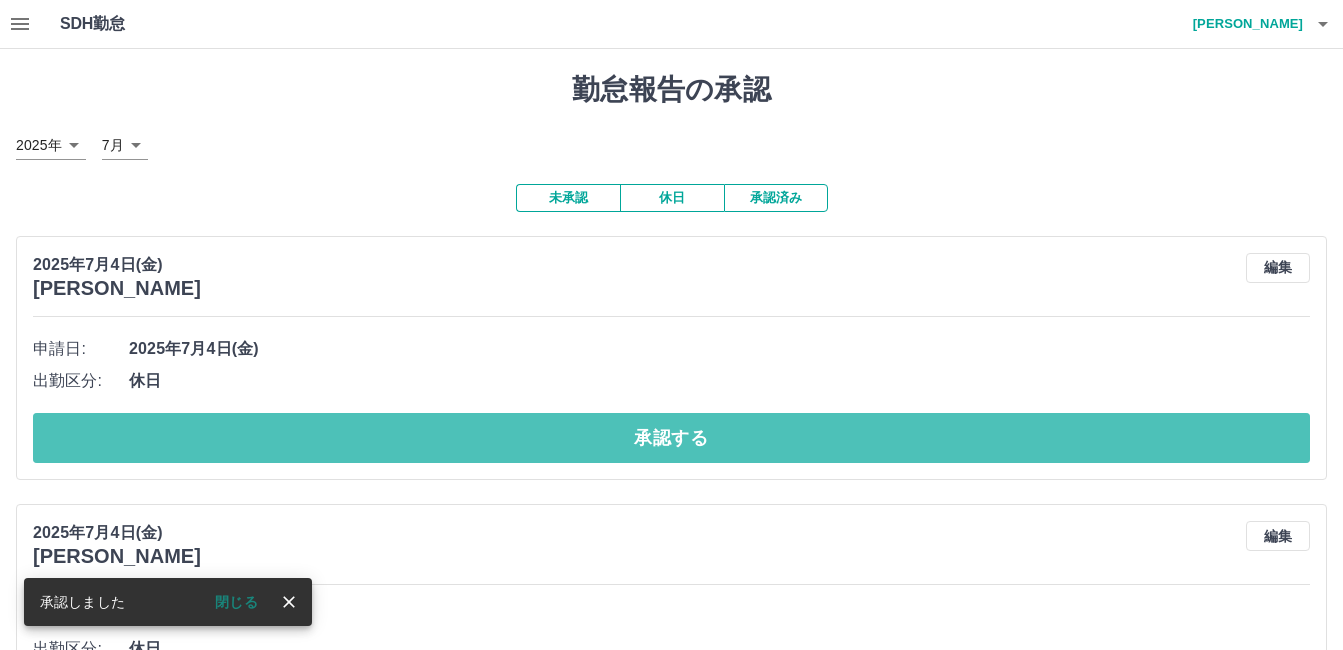 click on "承認する" at bounding box center [671, 438] 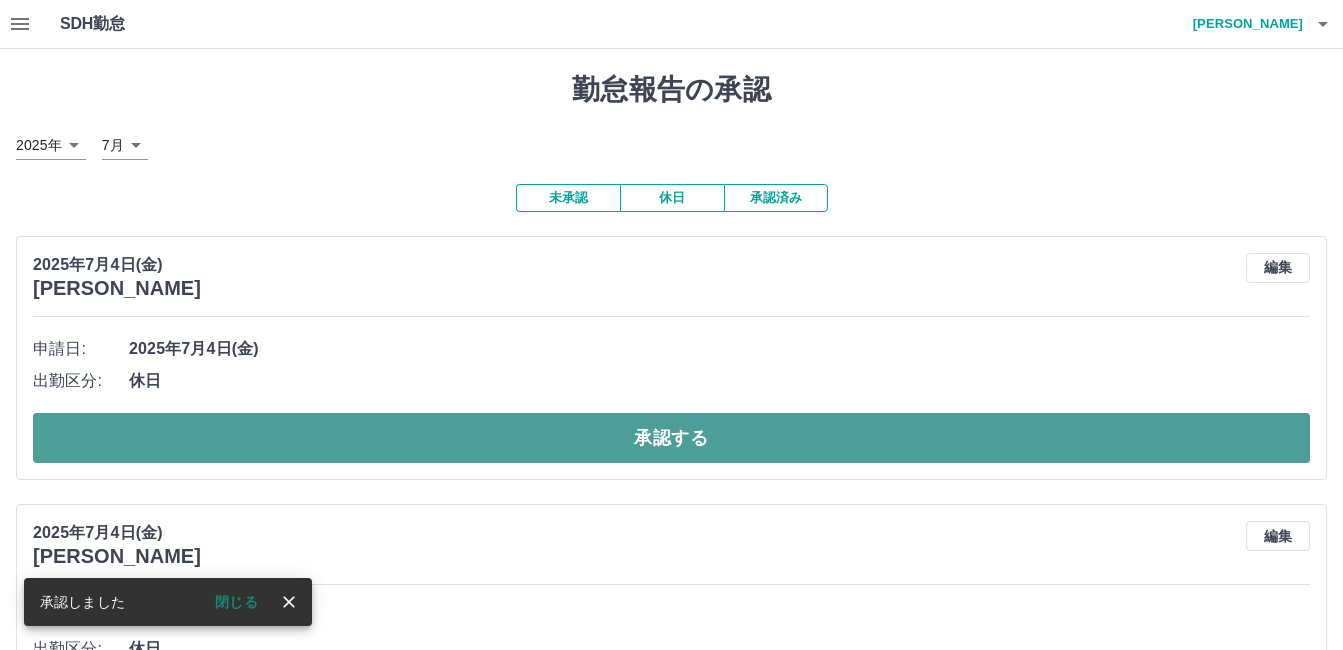 click on "承認する" at bounding box center (671, 438) 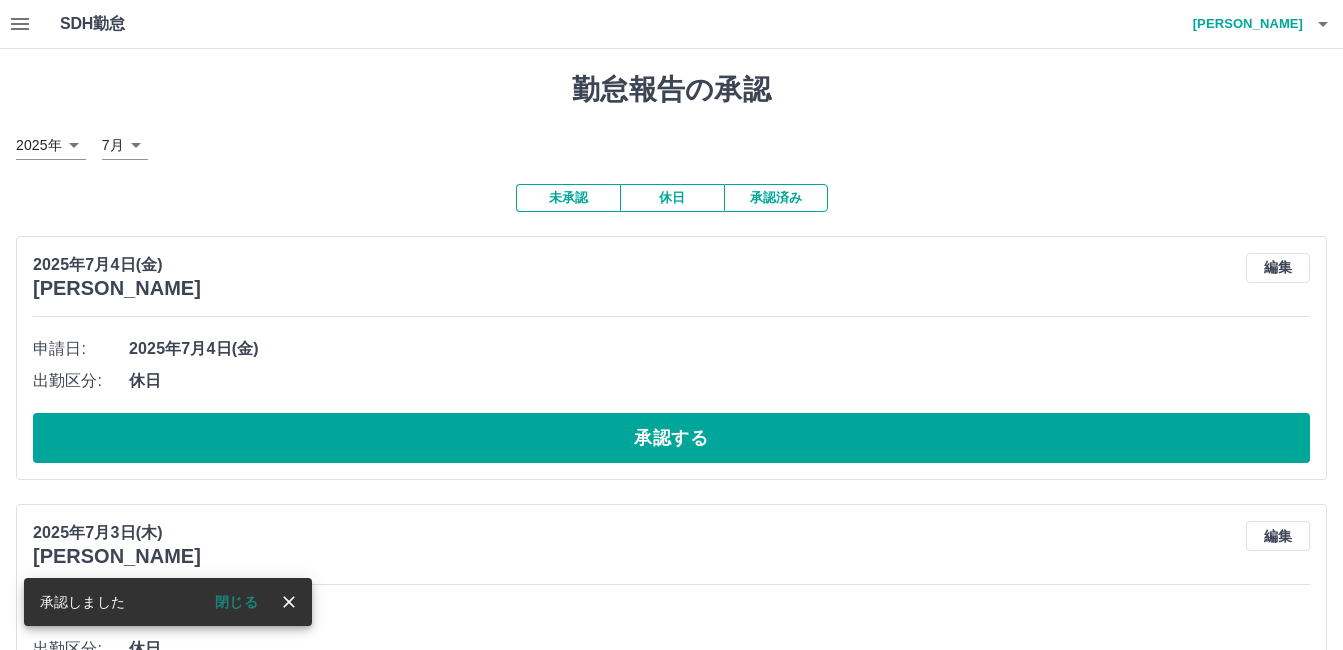 click on "承認する" at bounding box center (671, 438) 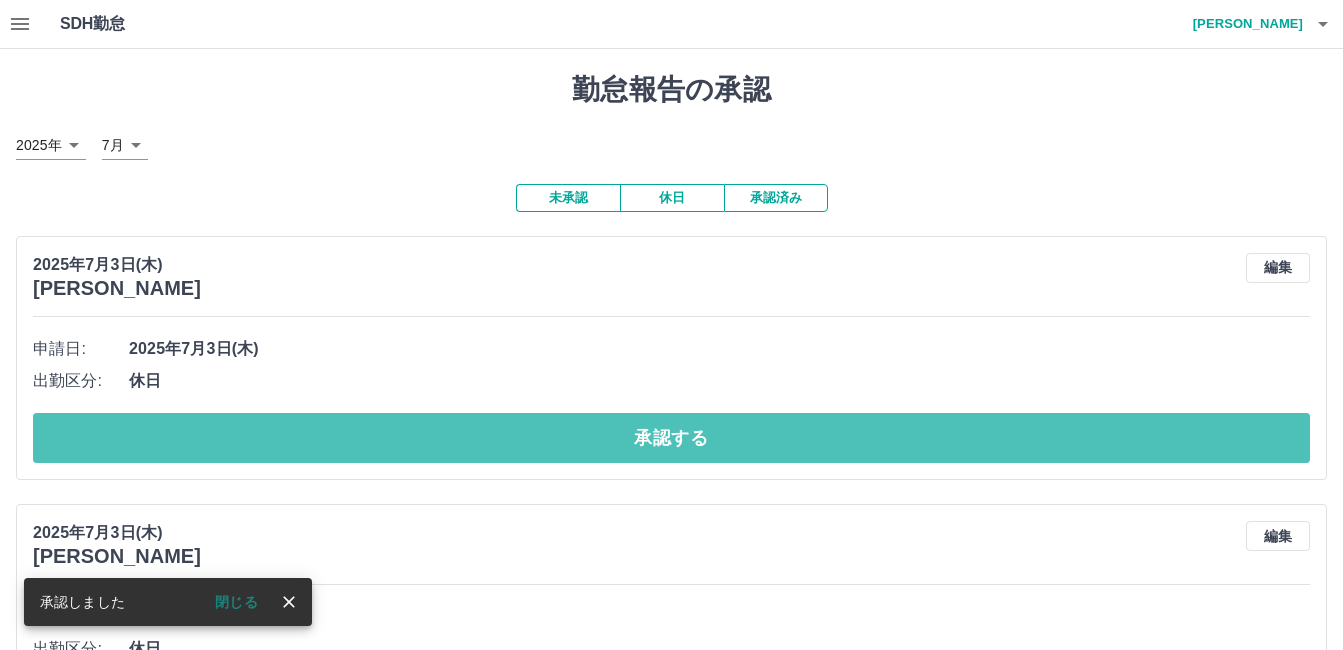 click on "承認する" at bounding box center (671, 438) 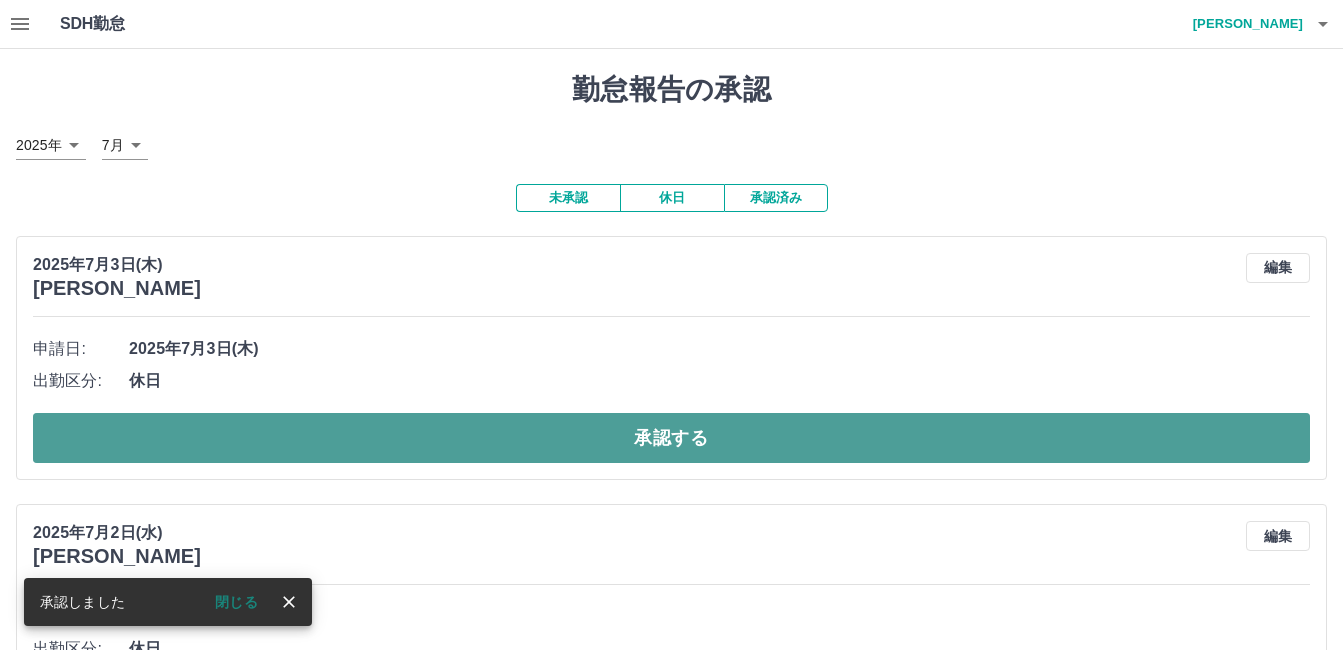 click on "承認する" at bounding box center (671, 438) 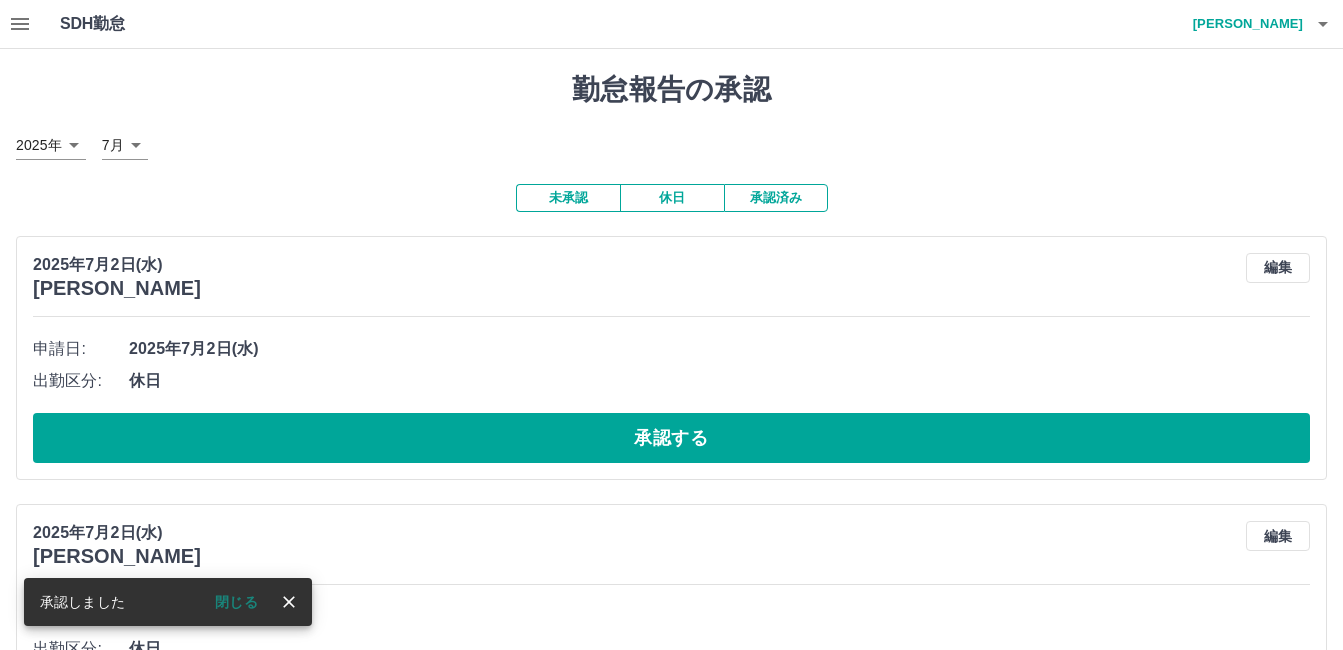click on "承認する" at bounding box center [671, 438] 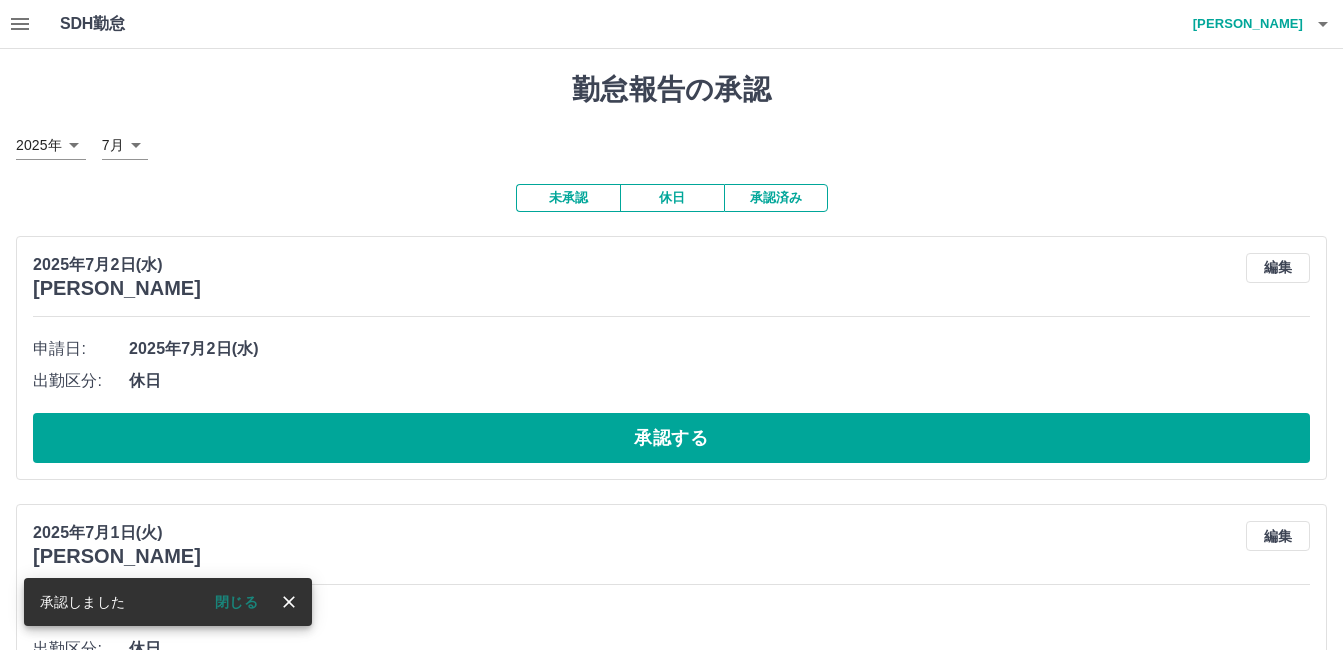 click on "承認する" at bounding box center (671, 438) 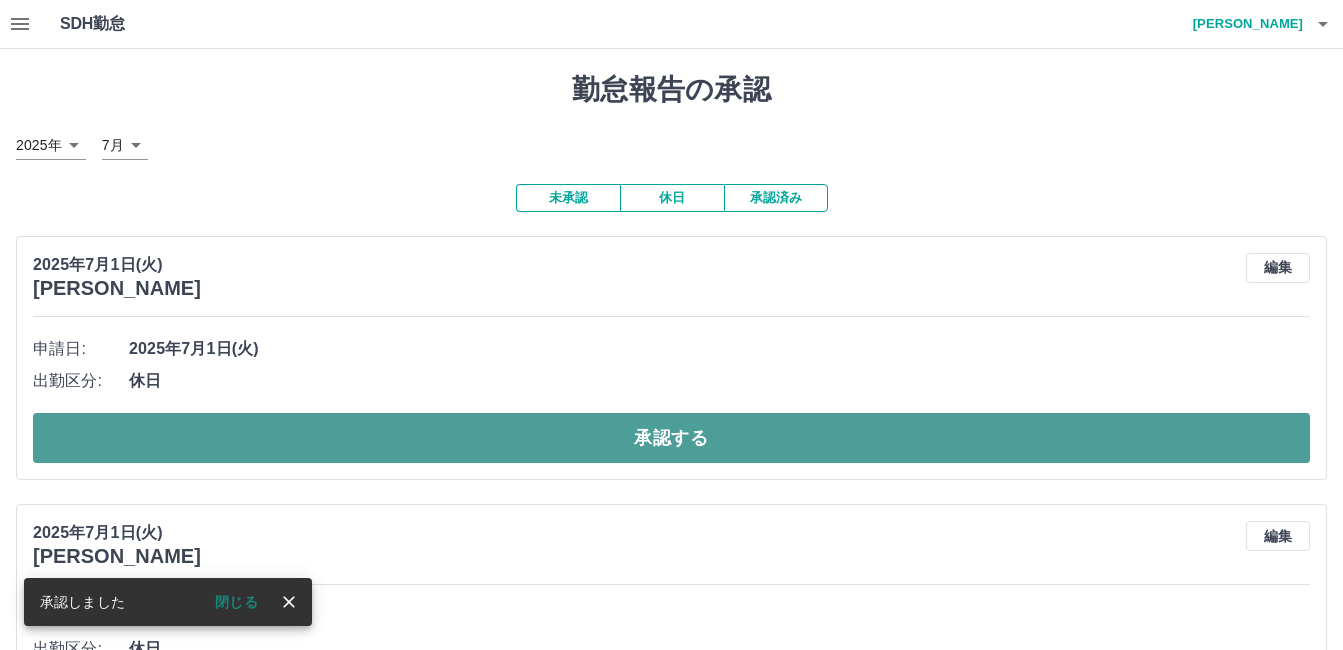 click on "承認する" at bounding box center [671, 438] 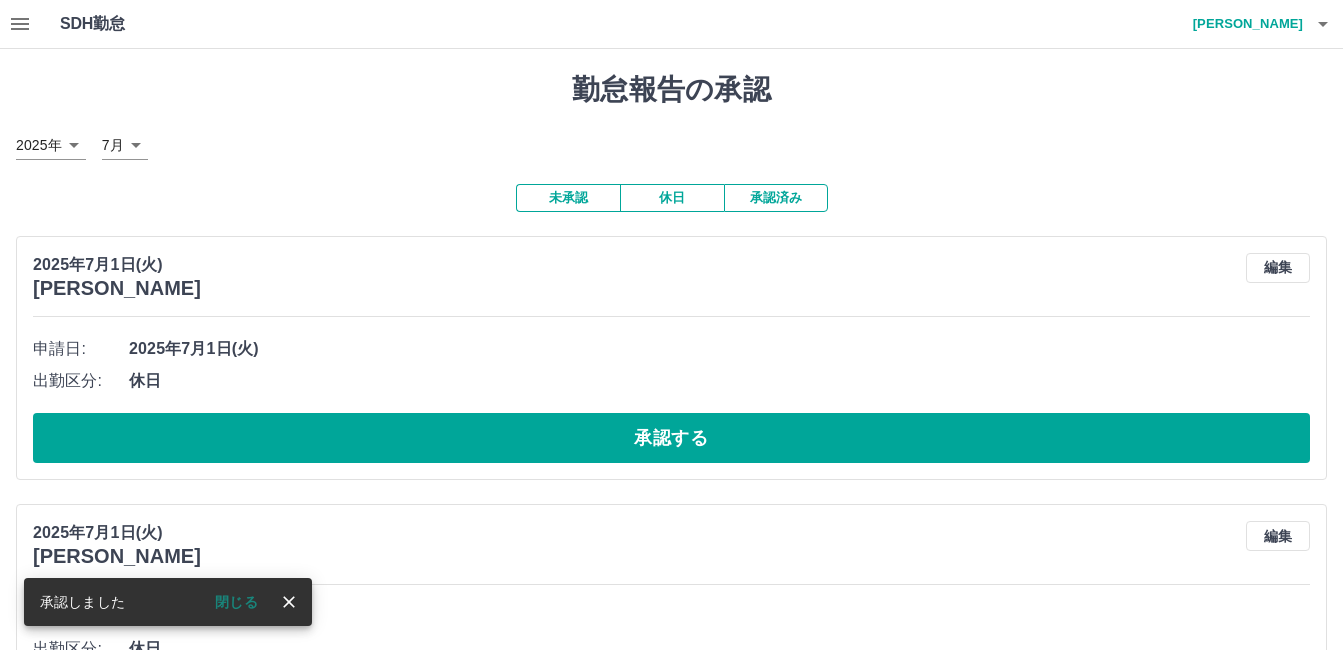 click on "承認する" at bounding box center [671, 438] 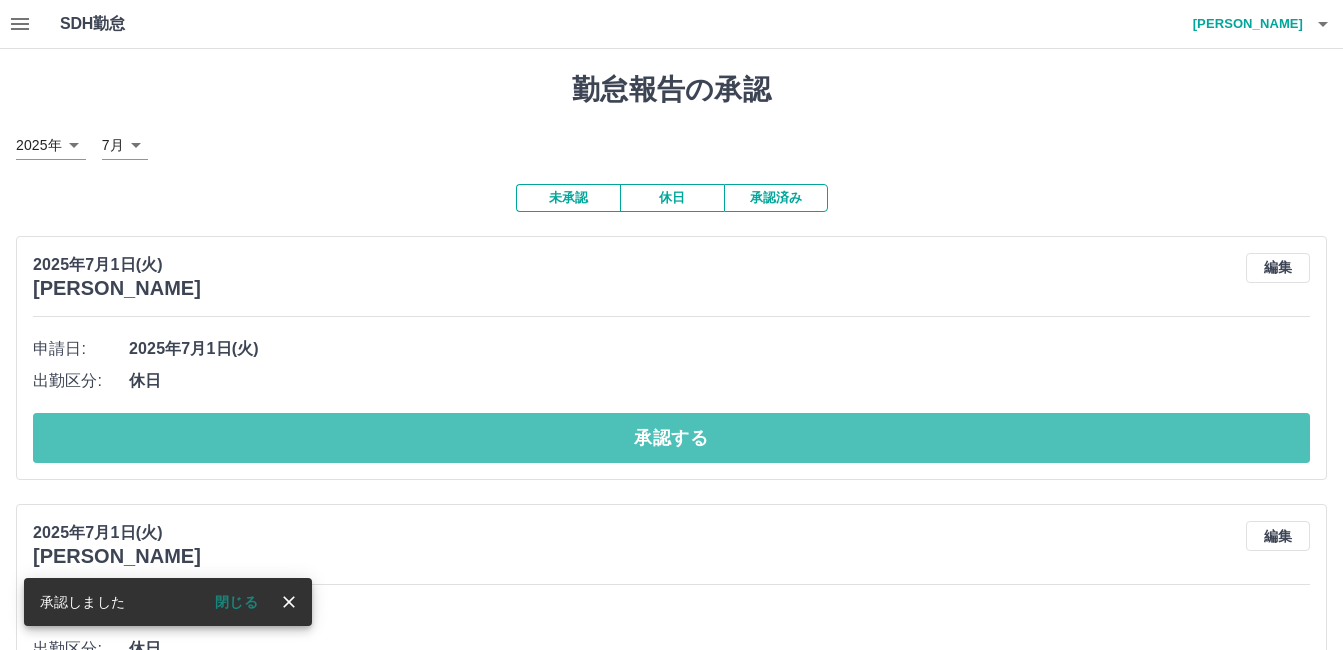 click on "承認する" at bounding box center (671, 438) 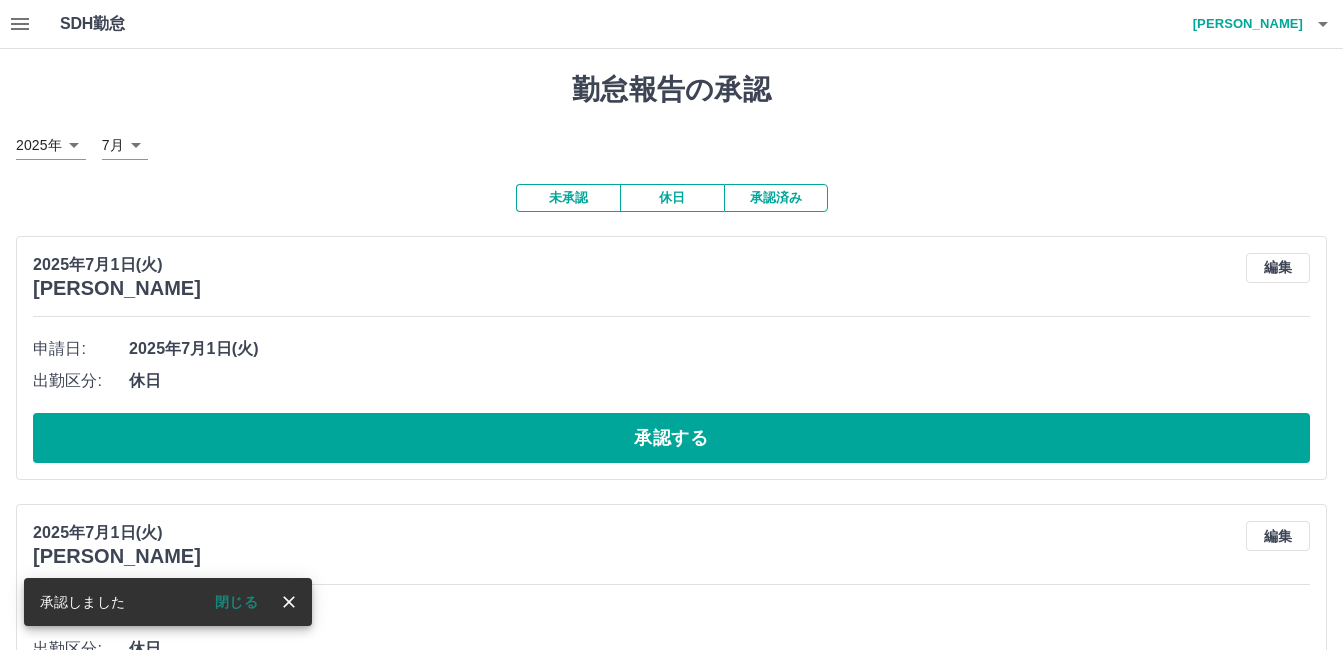 click on "承認する" at bounding box center [671, 438] 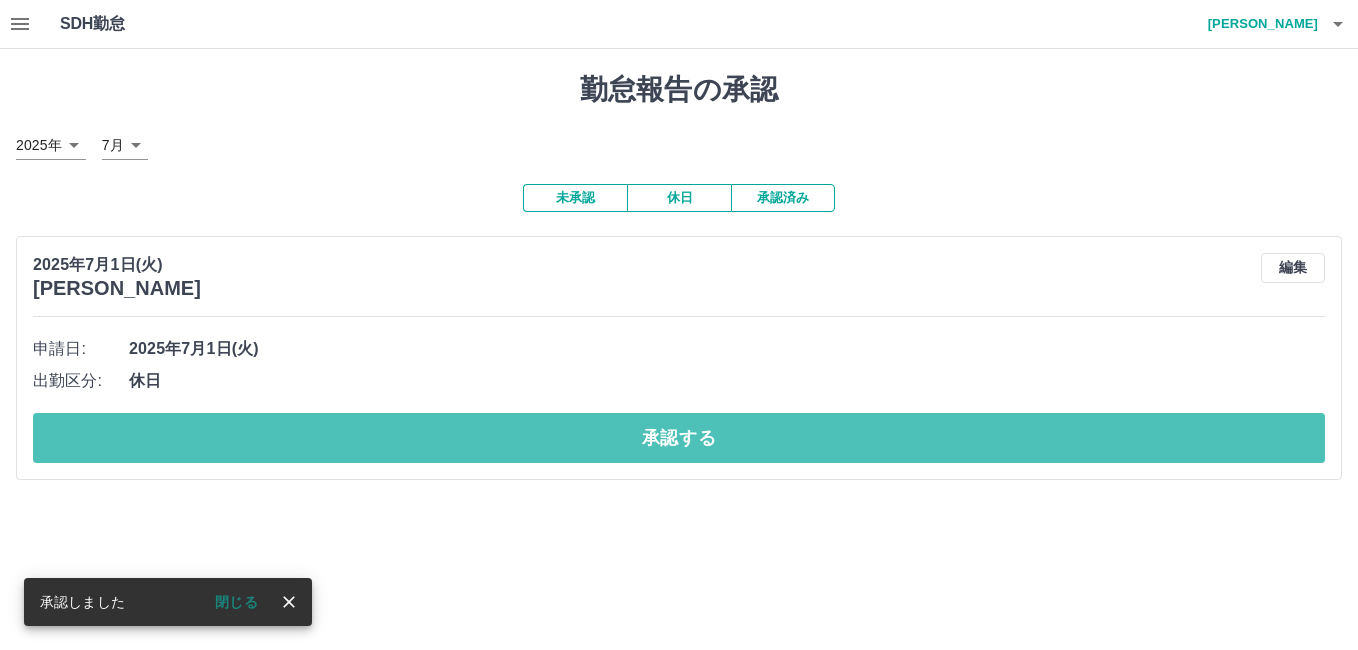click on "承認する" at bounding box center [679, 438] 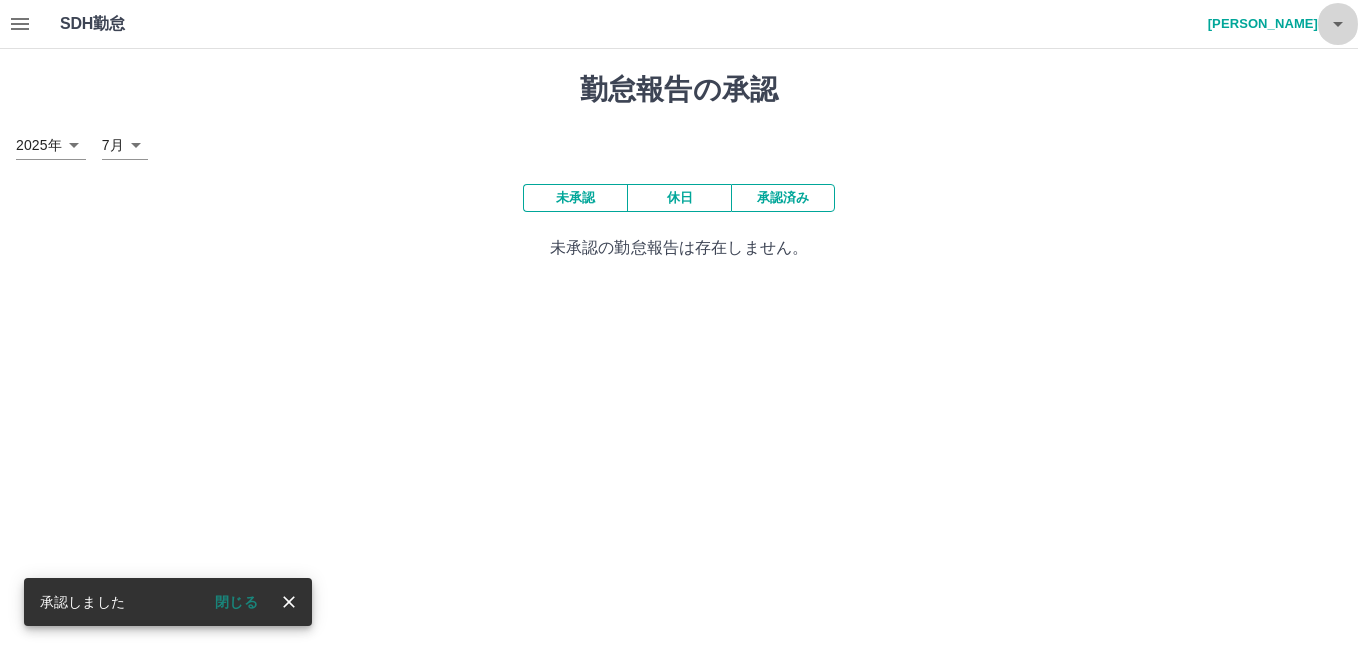 click 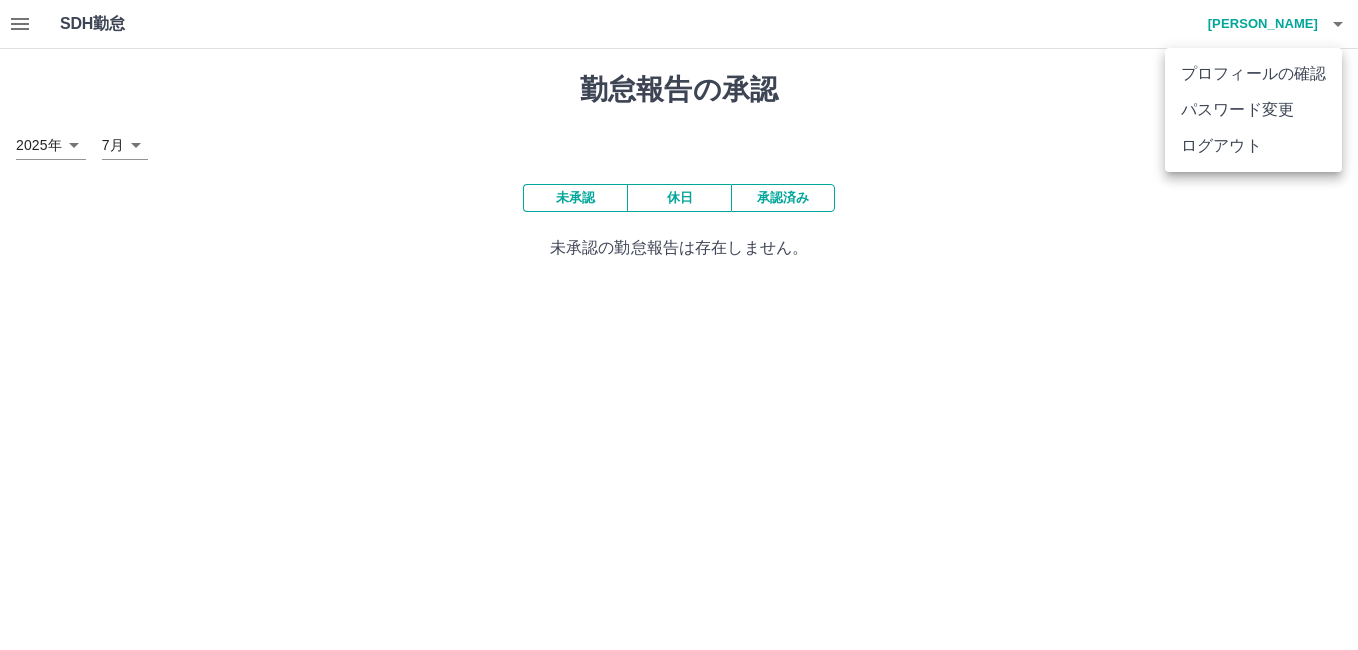 click on "ログアウト" at bounding box center (1253, 146) 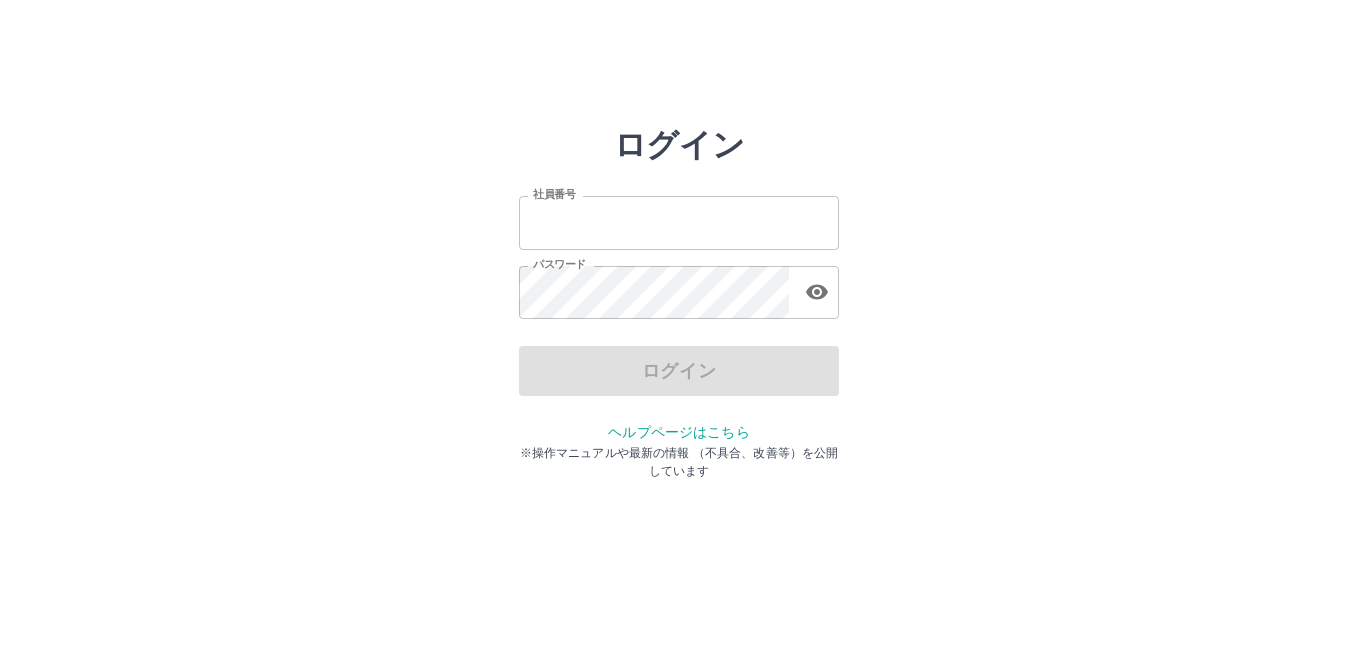 scroll, scrollTop: 0, scrollLeft: 0, axis: both 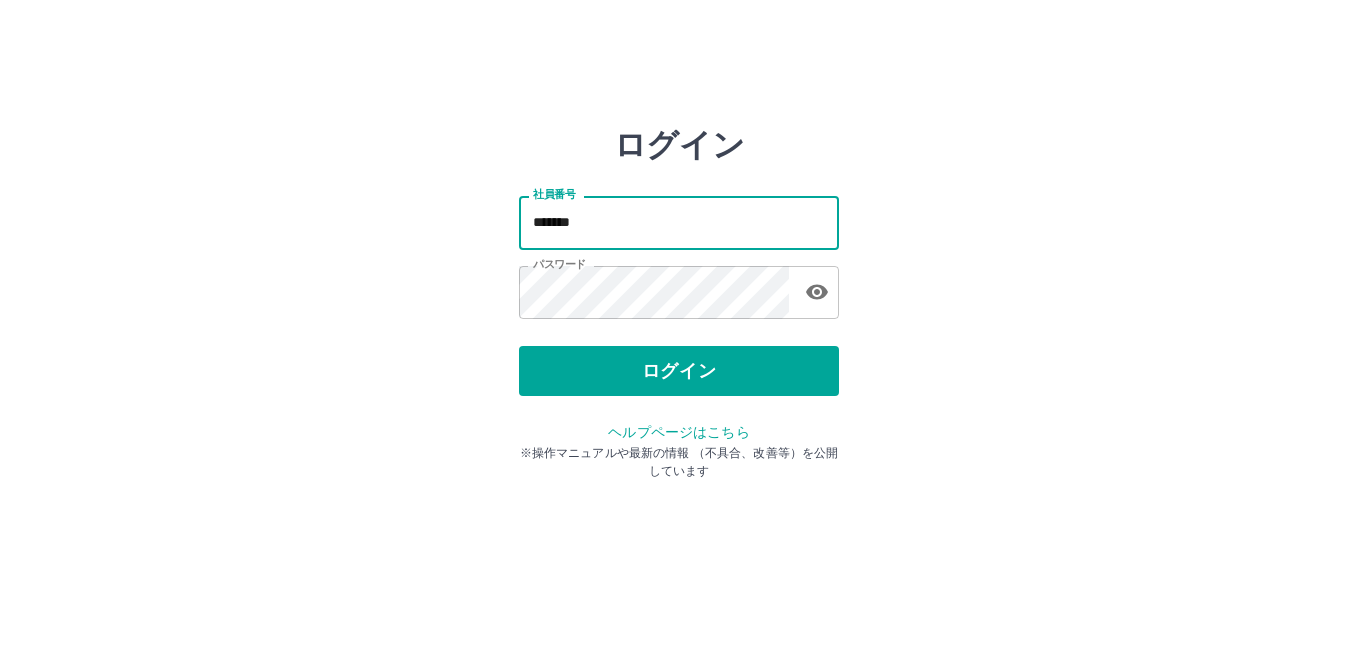 click on "*******" at bounding box center (679, 222) 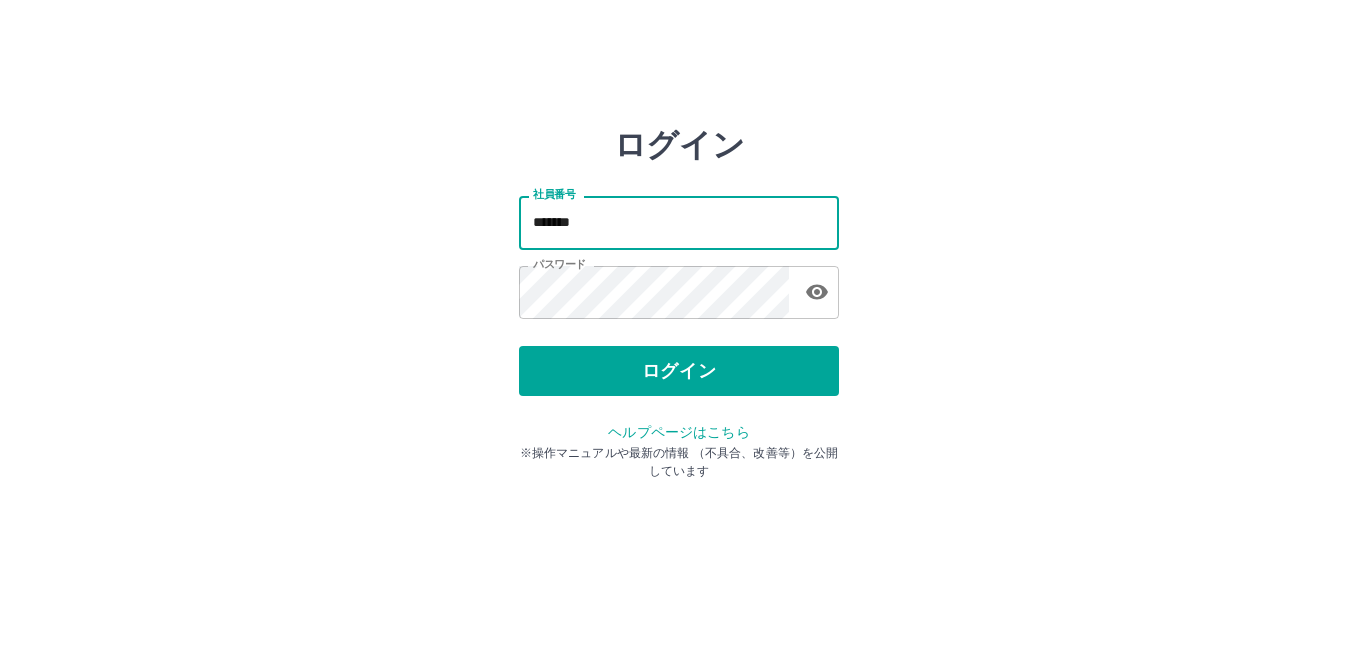 type on "*******" 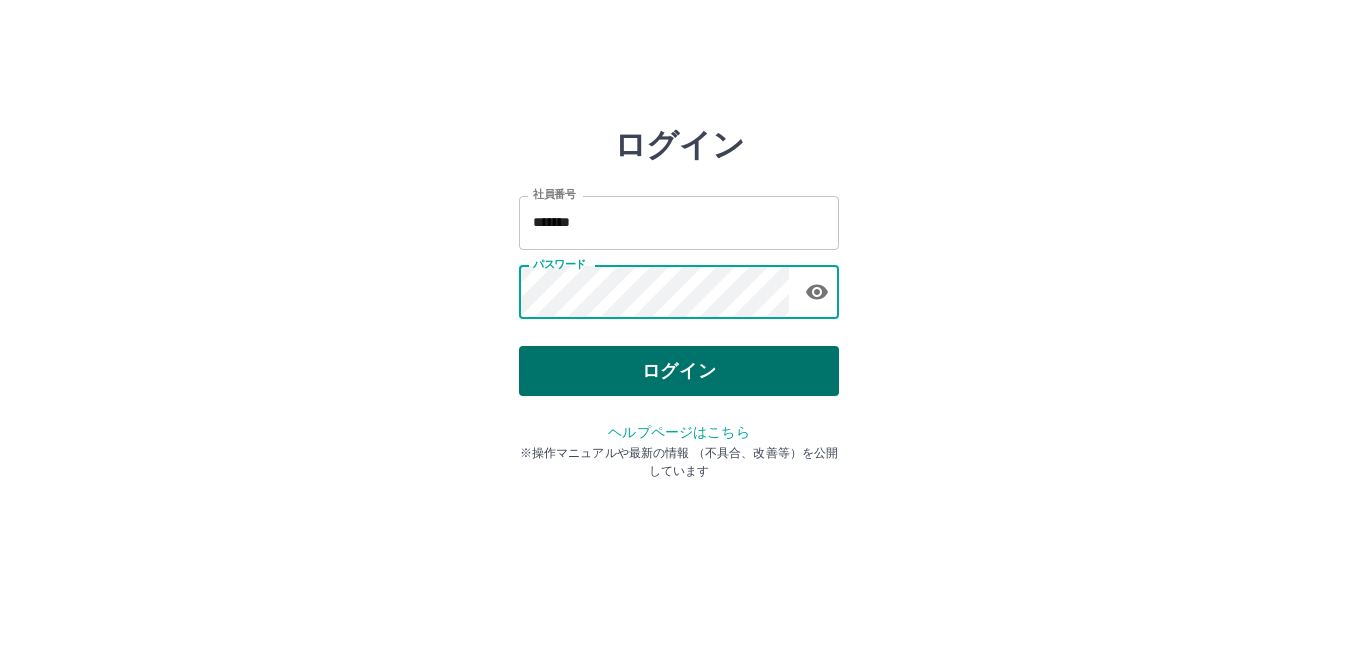 click on "ログイン" at bounding box center [679, 371] 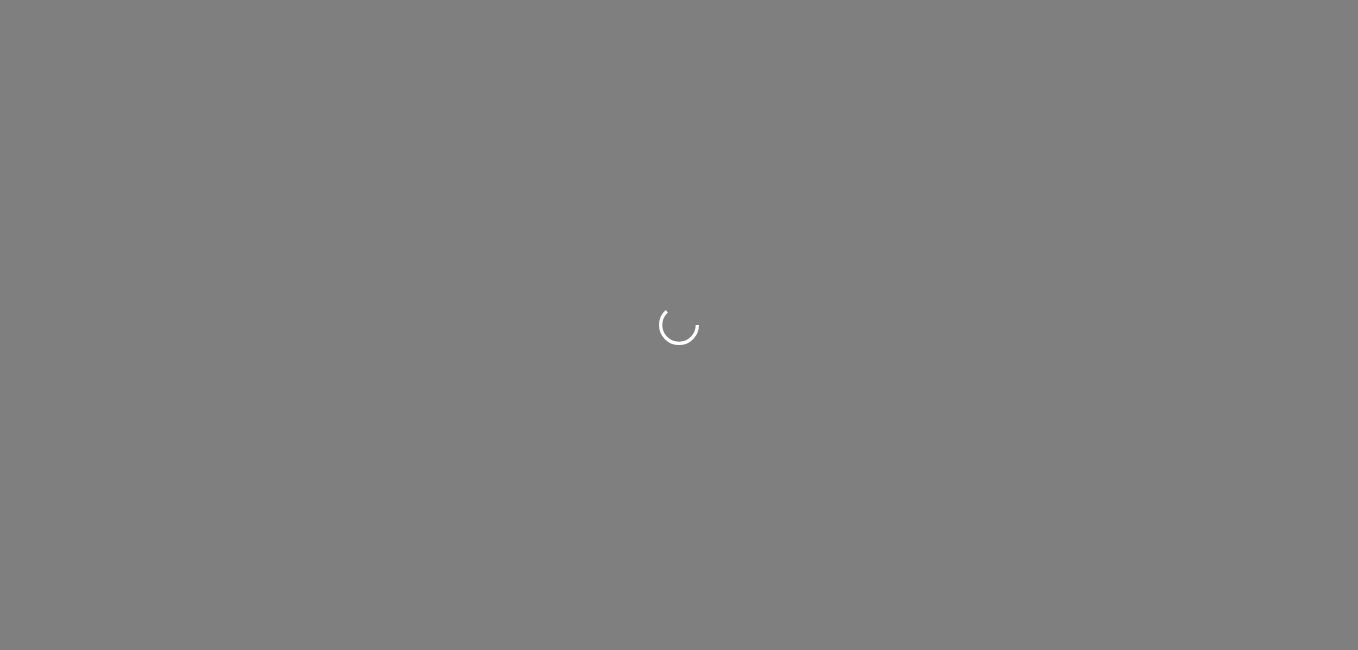 scroll, scrollTop: 0, scrollLeft: 0, axis: both 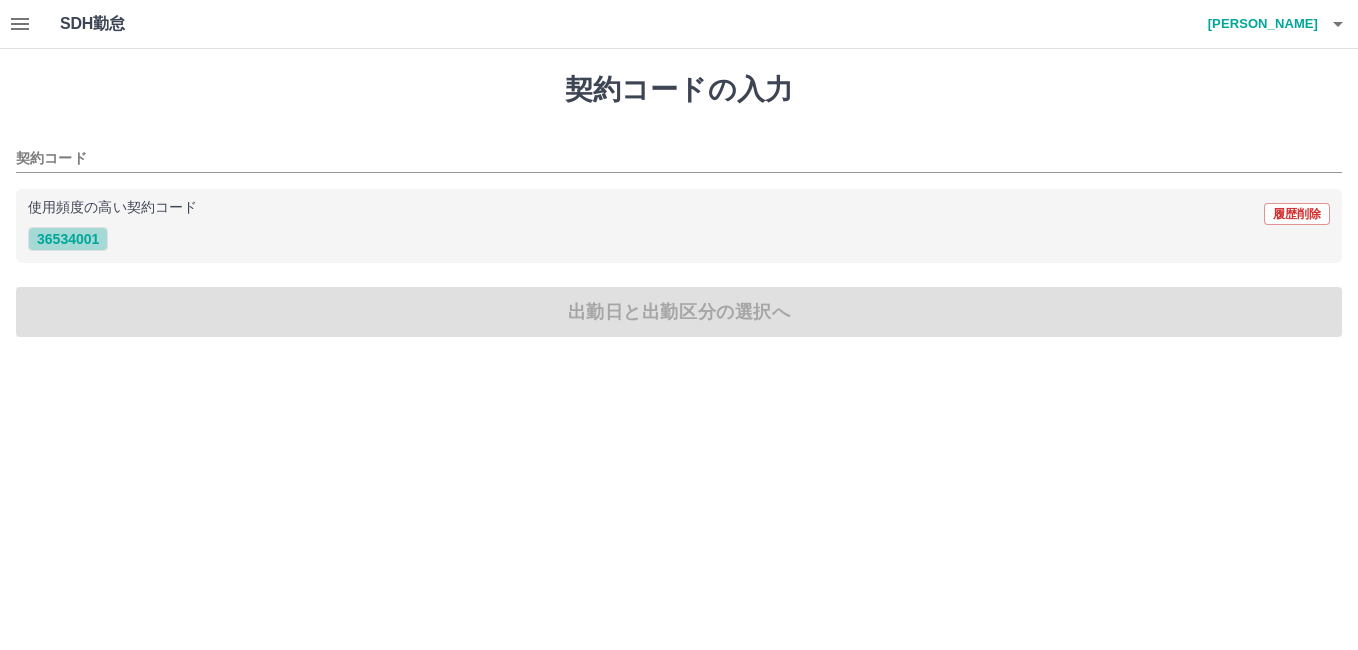 click on "36534001" at bounding box center (68, 239) 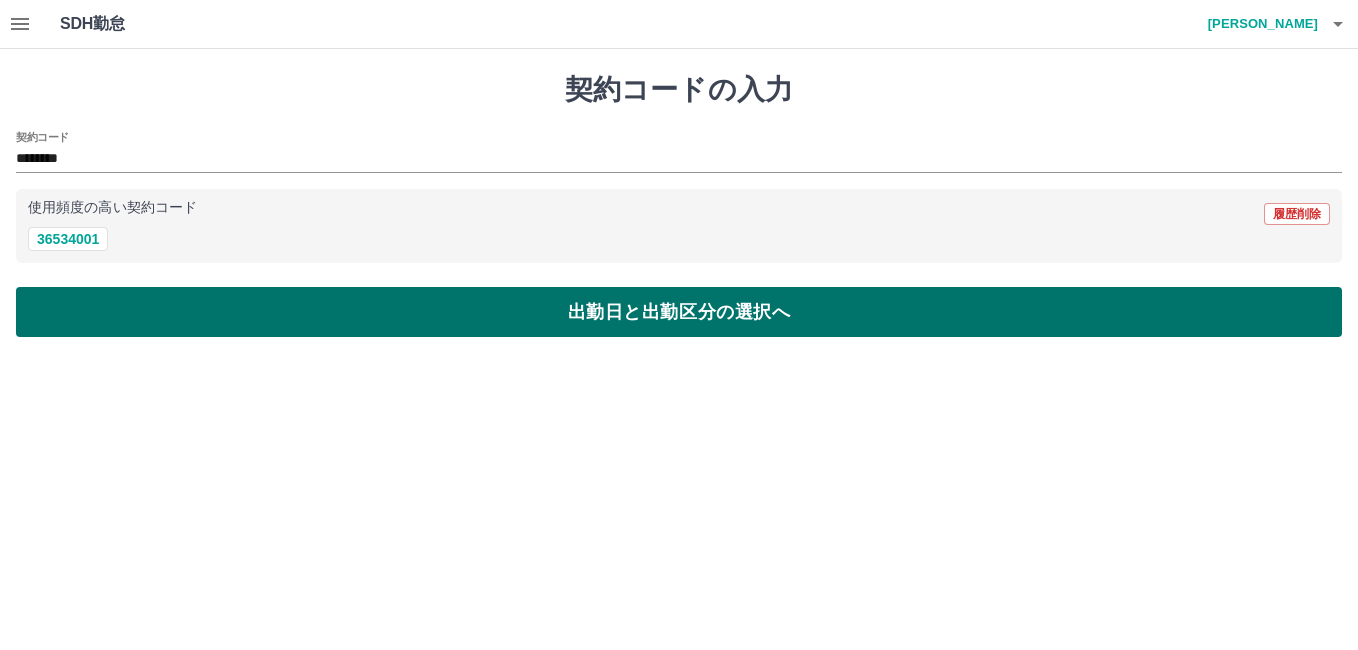click on "出勤日と出勤区分の選択へ" at bounding box center (679, 312) 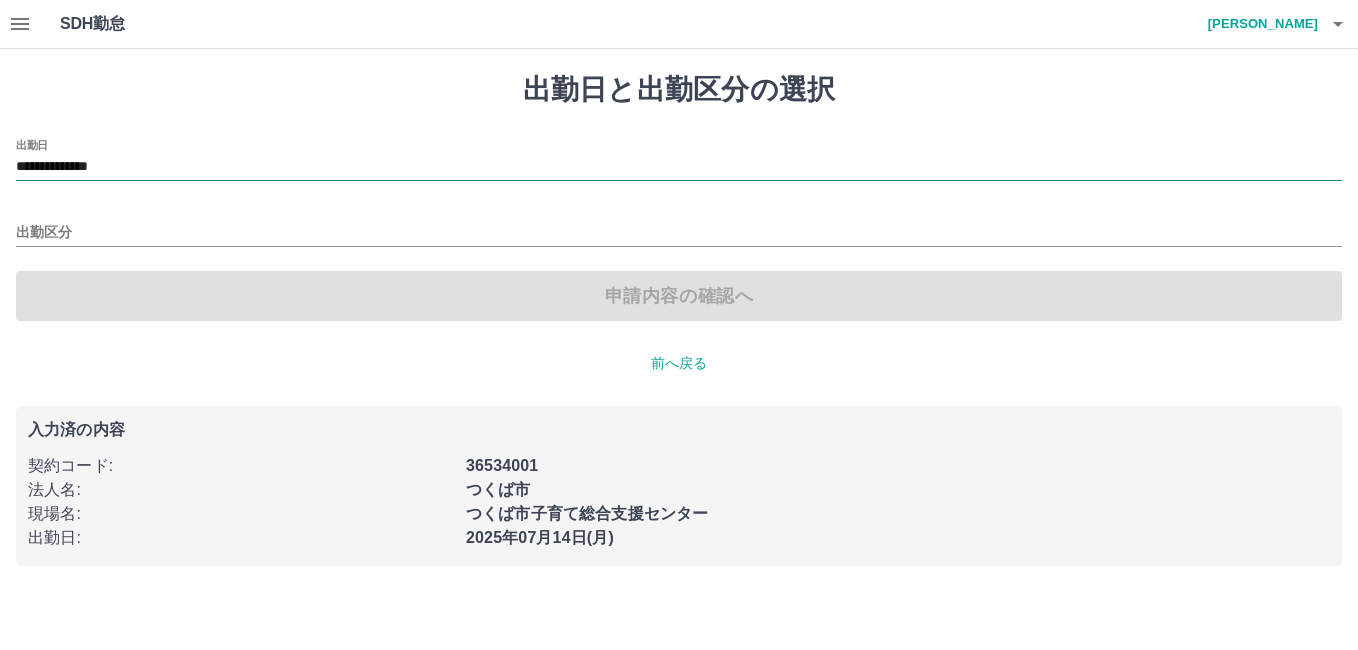 click on "**********" at bounding box center [679, 167] 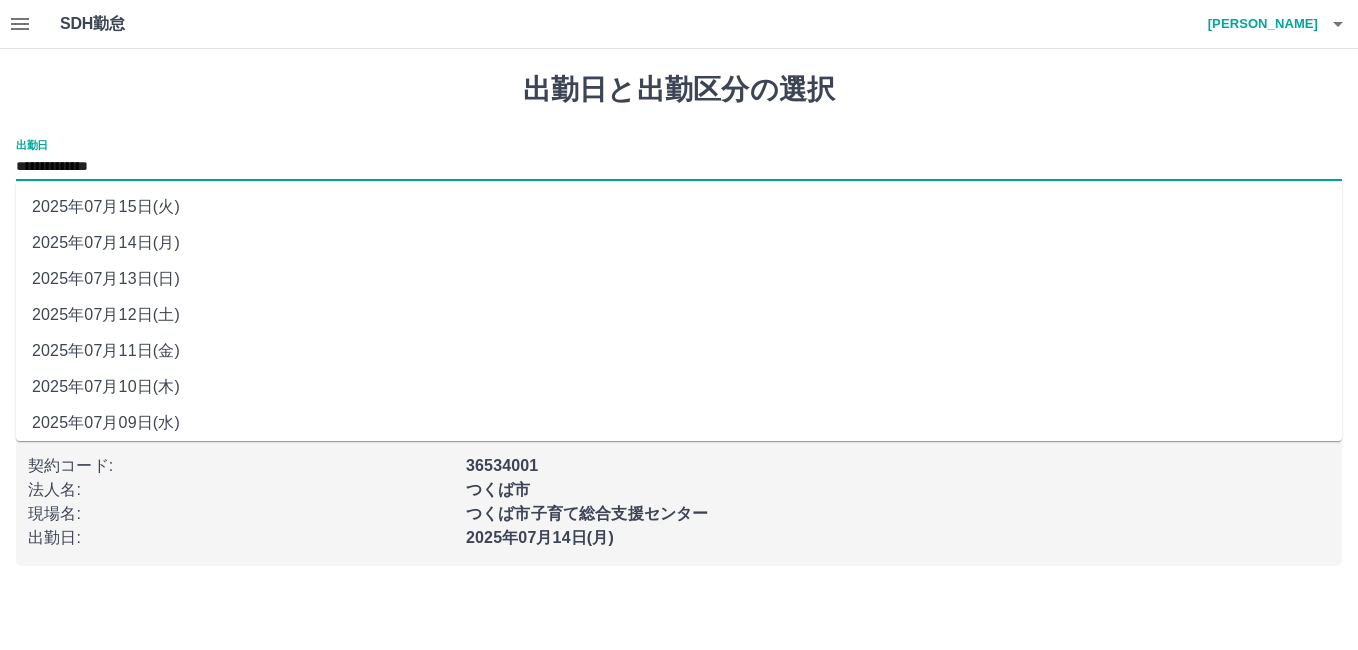 click on "2025年07月10日(木)" at bounding box center [679, 387] 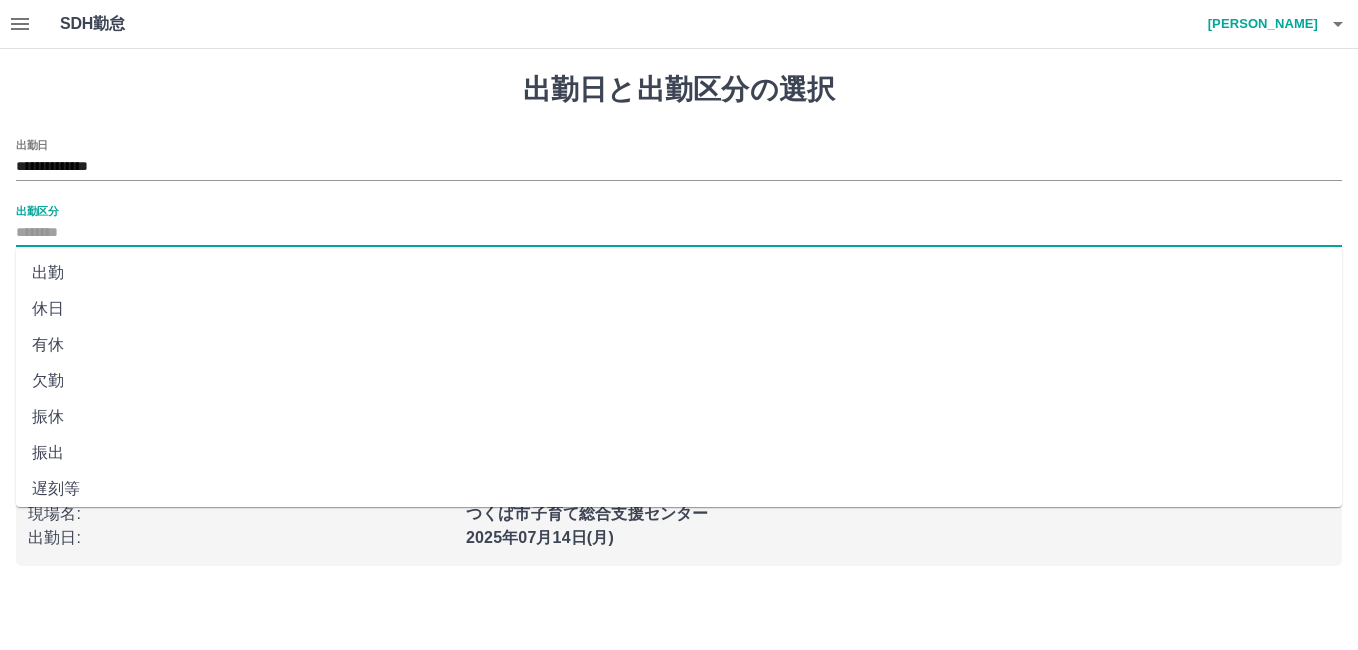 click on "出勤区分" at bounding box center (679, 233) 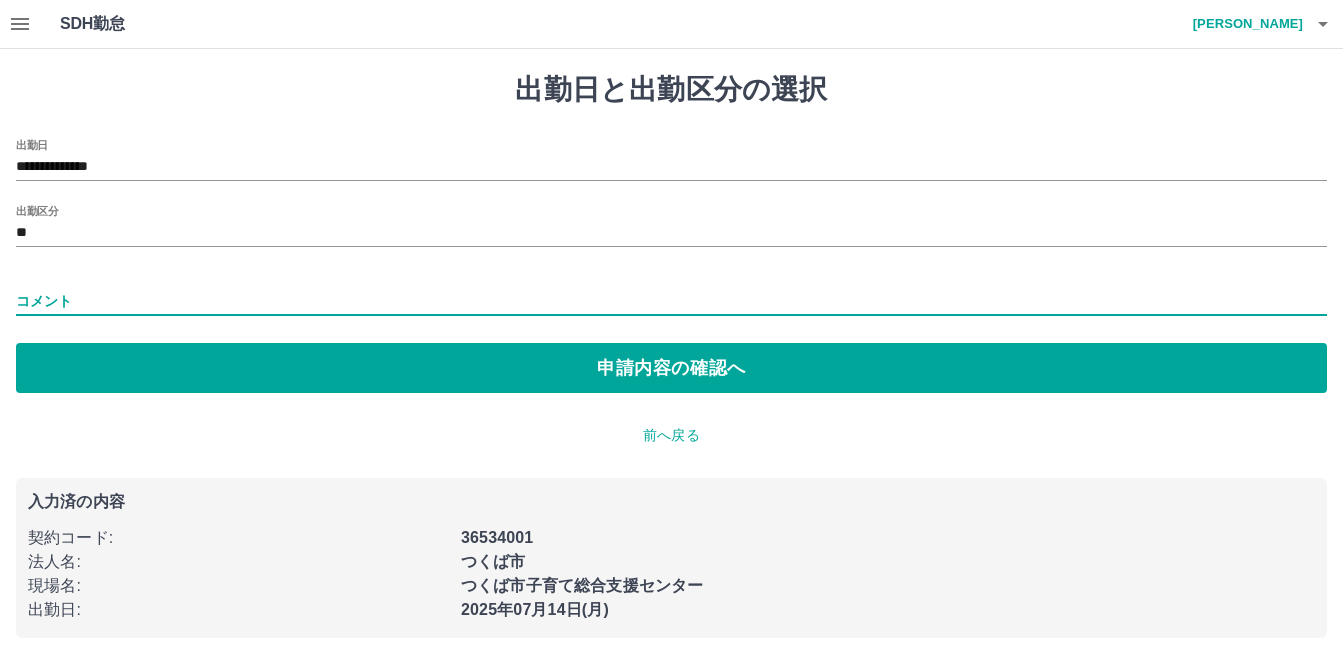 click on "コメント" at bounding box center (671, 301) 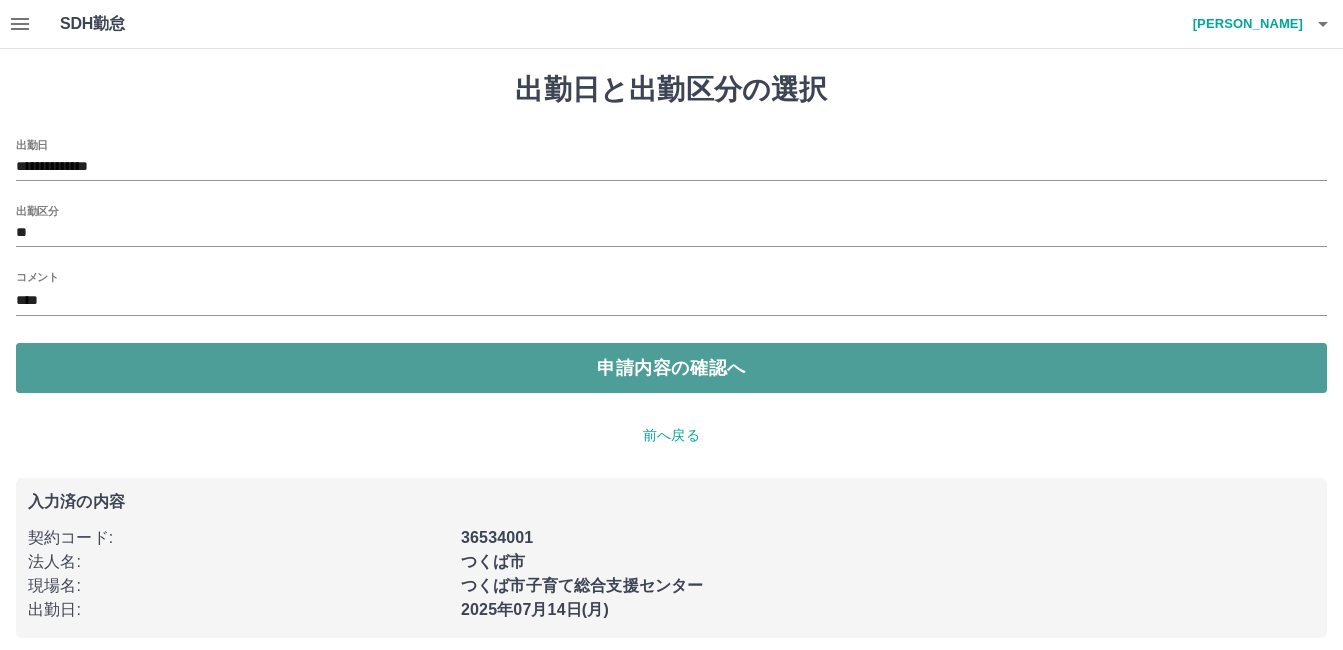 click on "申請内容の確認へ" at bounding box center (671, 368) 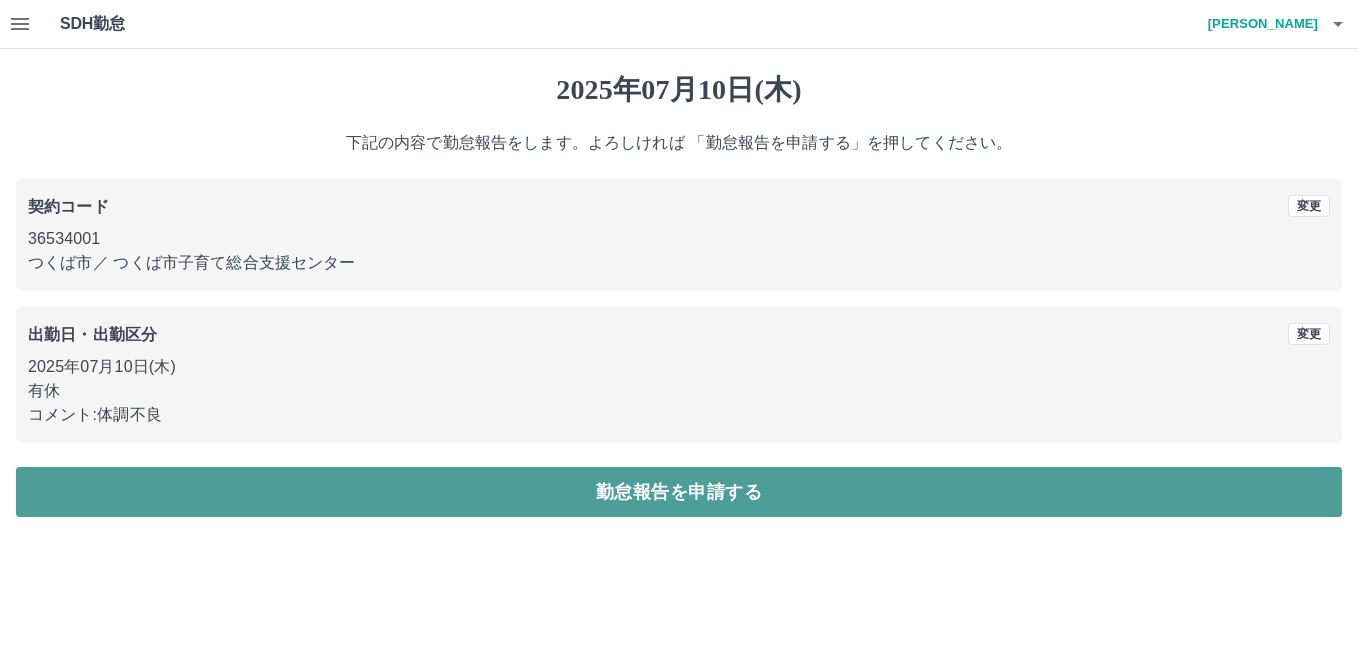 click on "勤怠報告を申請する" at bounding box center (679, 492) 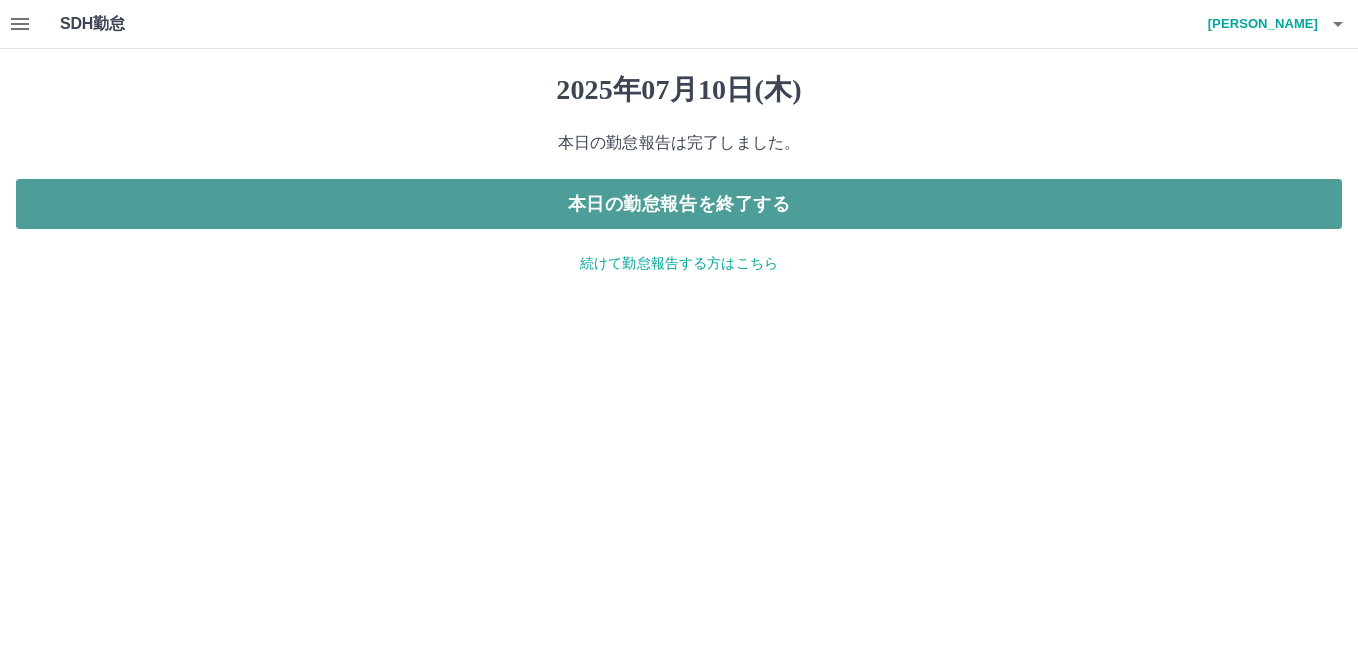 click on "本日の勤怠報告を終了する" at bounding box center [679, 204] 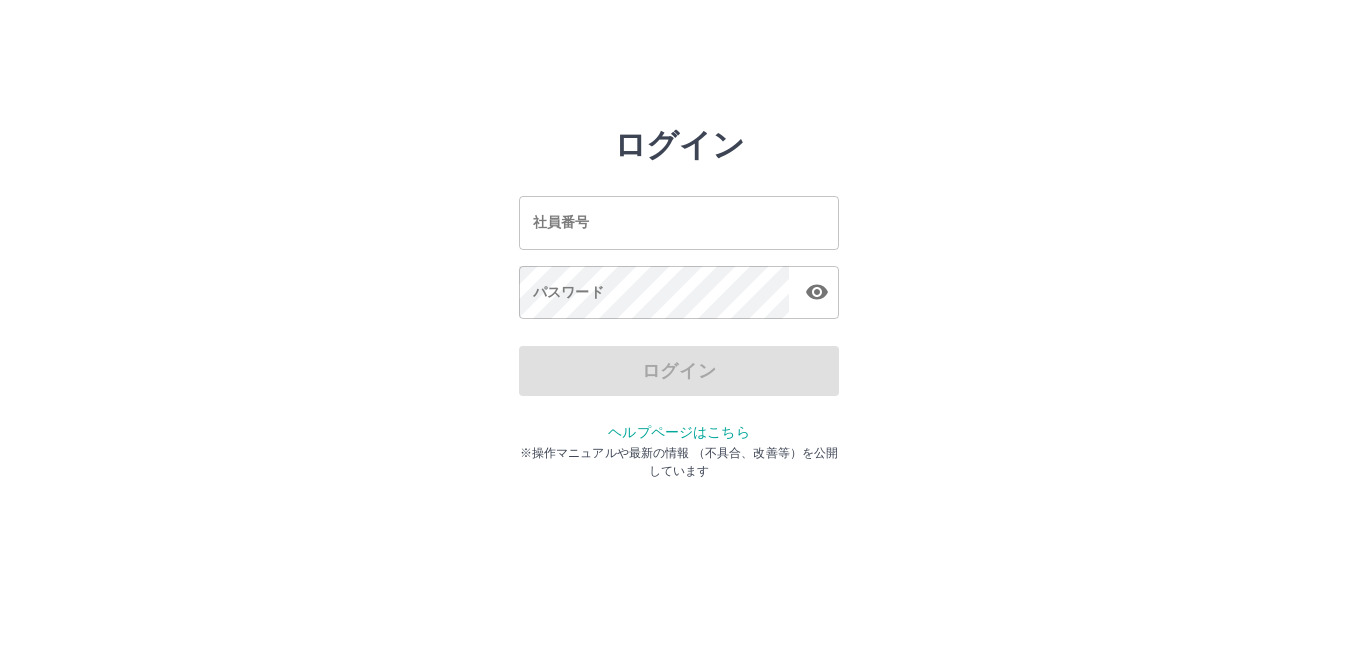 scroll, scrollTop: 0, scrollLeft: 0, axis: both 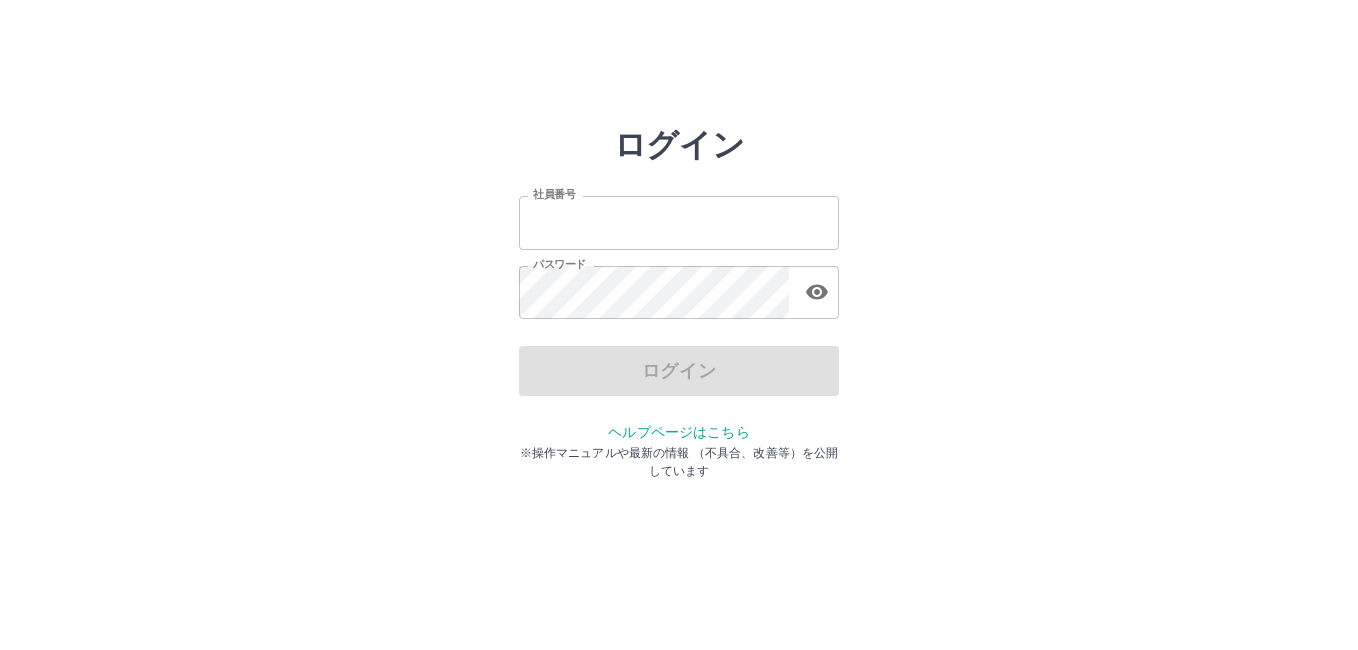 type on "*******" 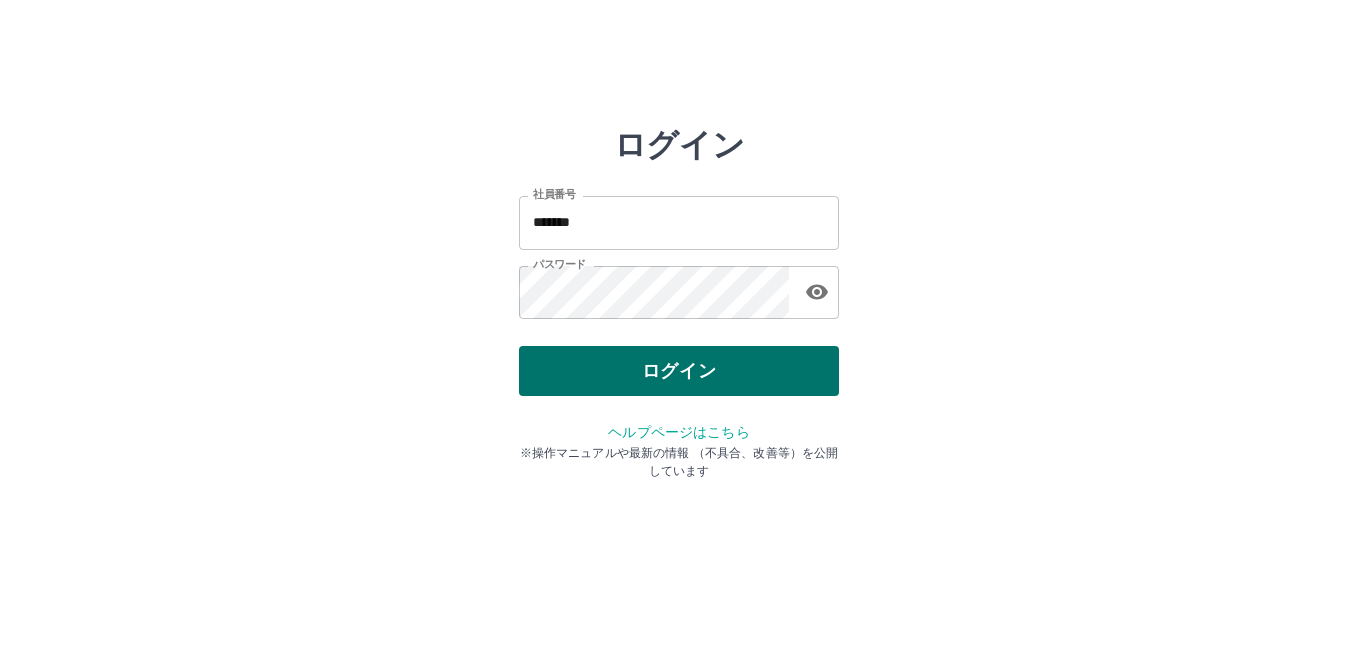 click on "ログイン" at bounding box center [679, 371] 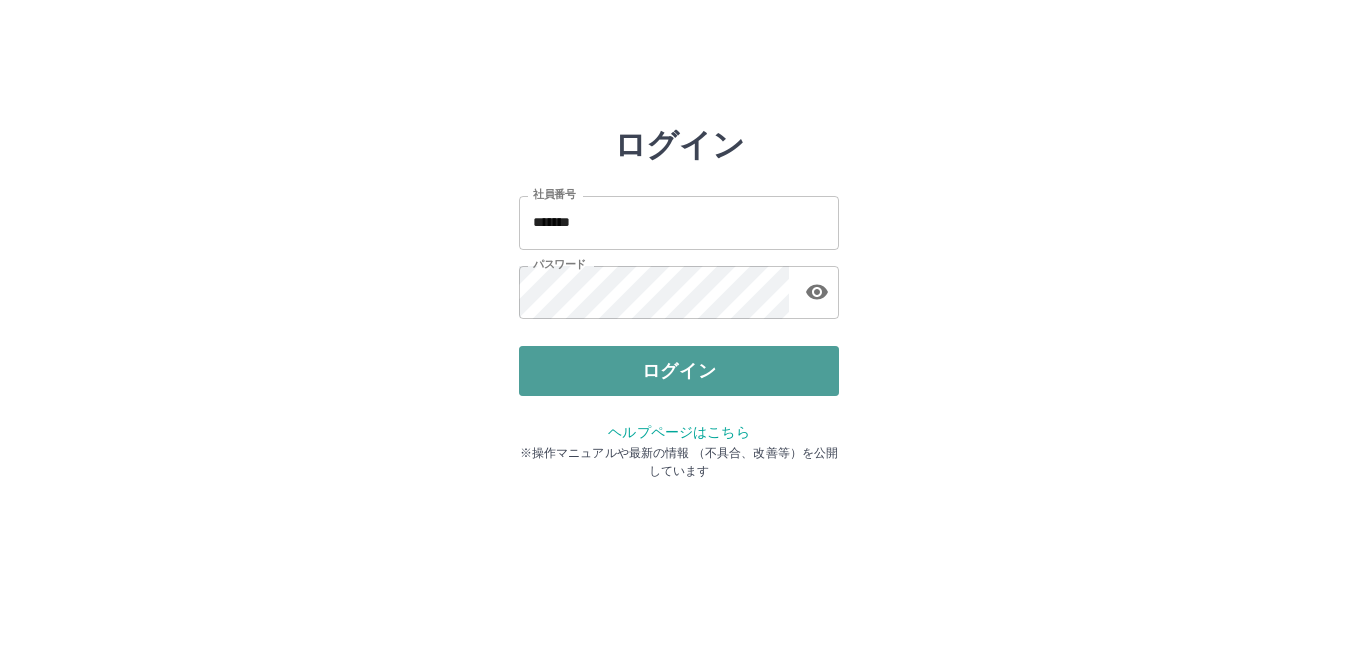 click on "ログイン" at bounding box center (679, 371) 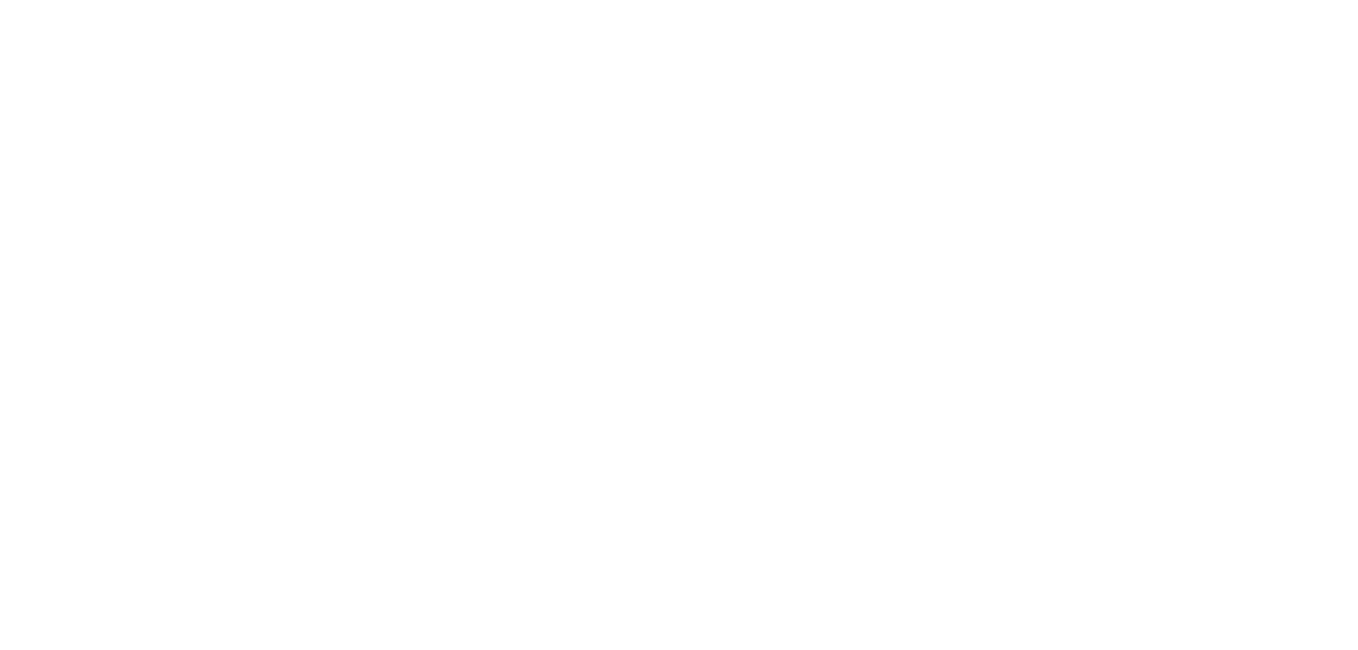 scroll, scrollTop: 0, scrollLeft: 0, axis: both 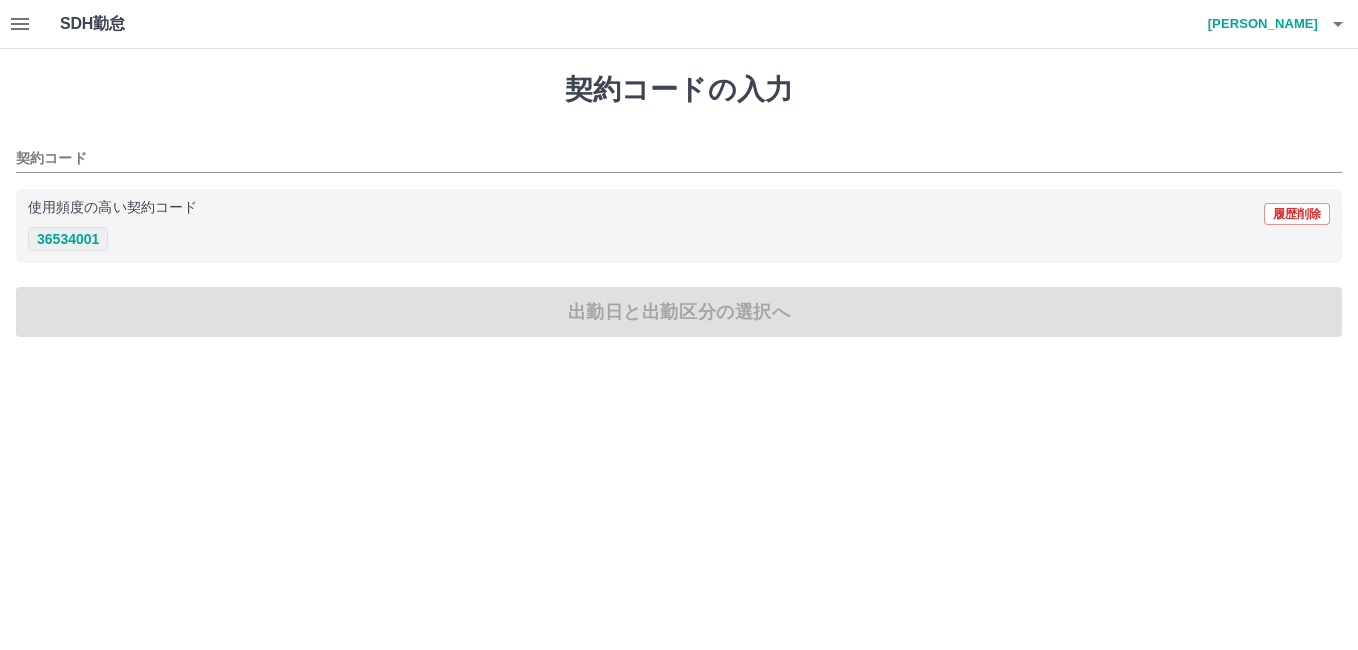 click on "36534001" at bounding box center (68, 239) 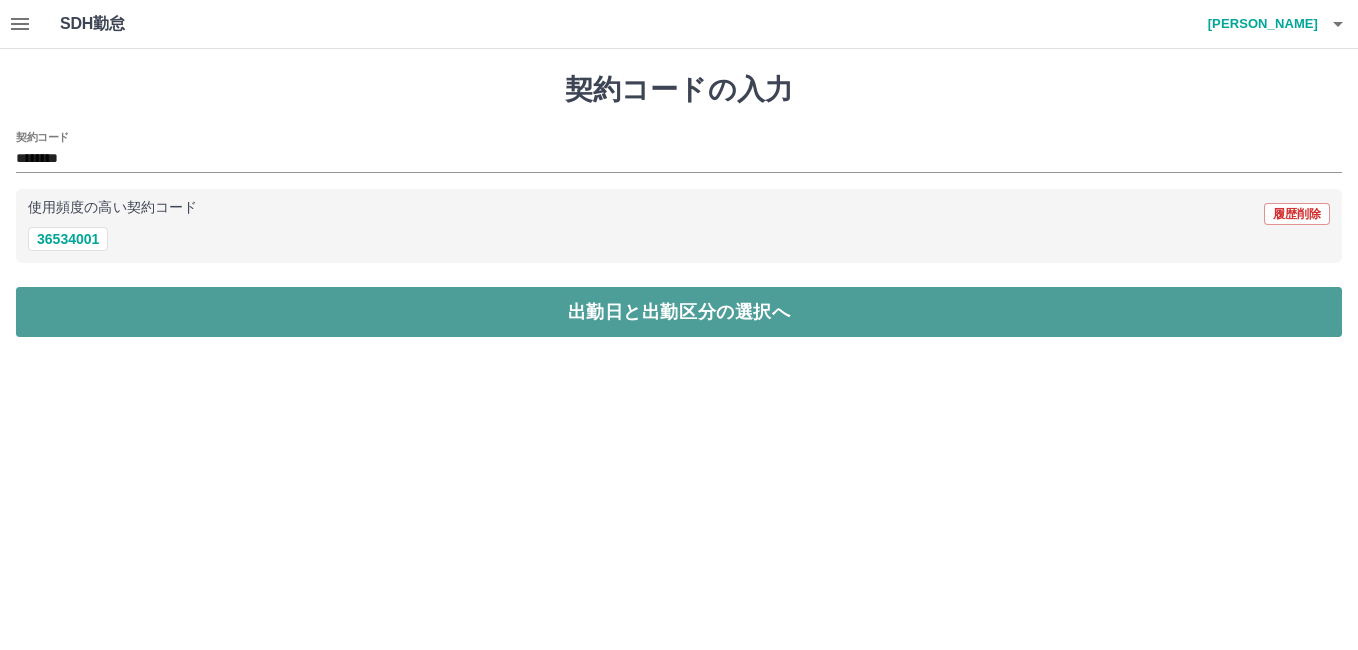 click on "出勤日と出勤区分の選択へ" at bounding box center (679, 312) 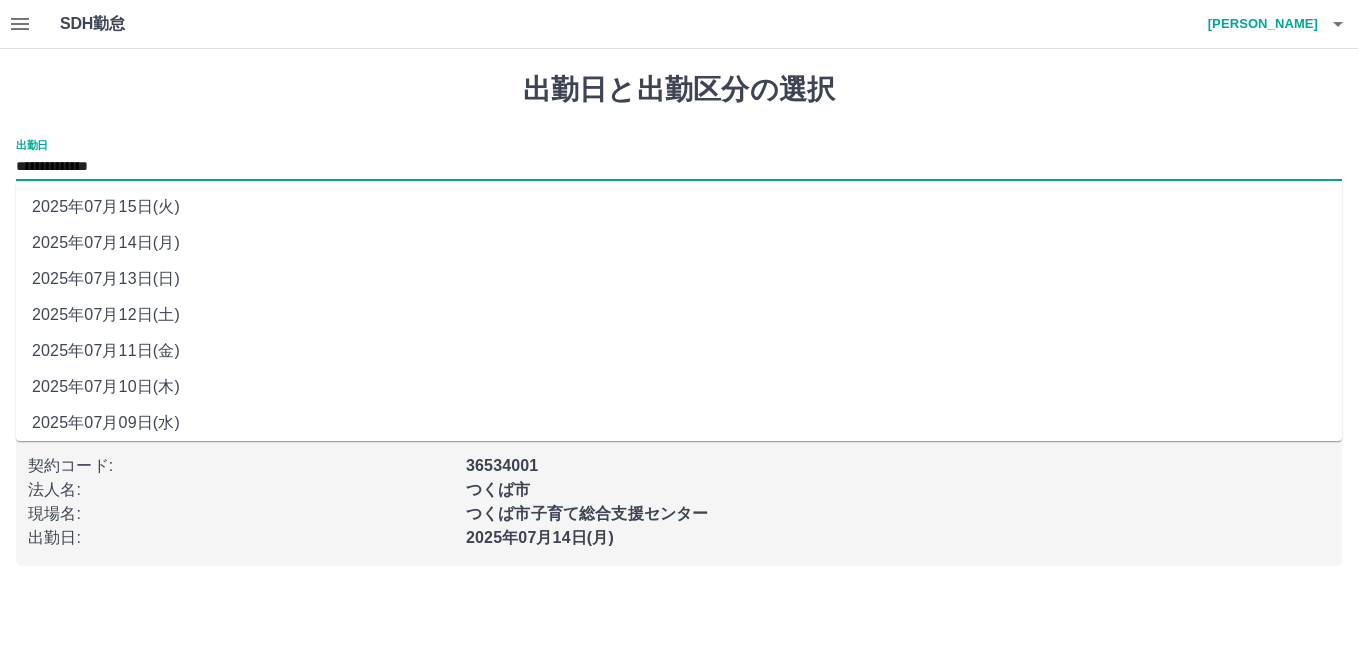 click on "**********" at bounding box center (679, 167) 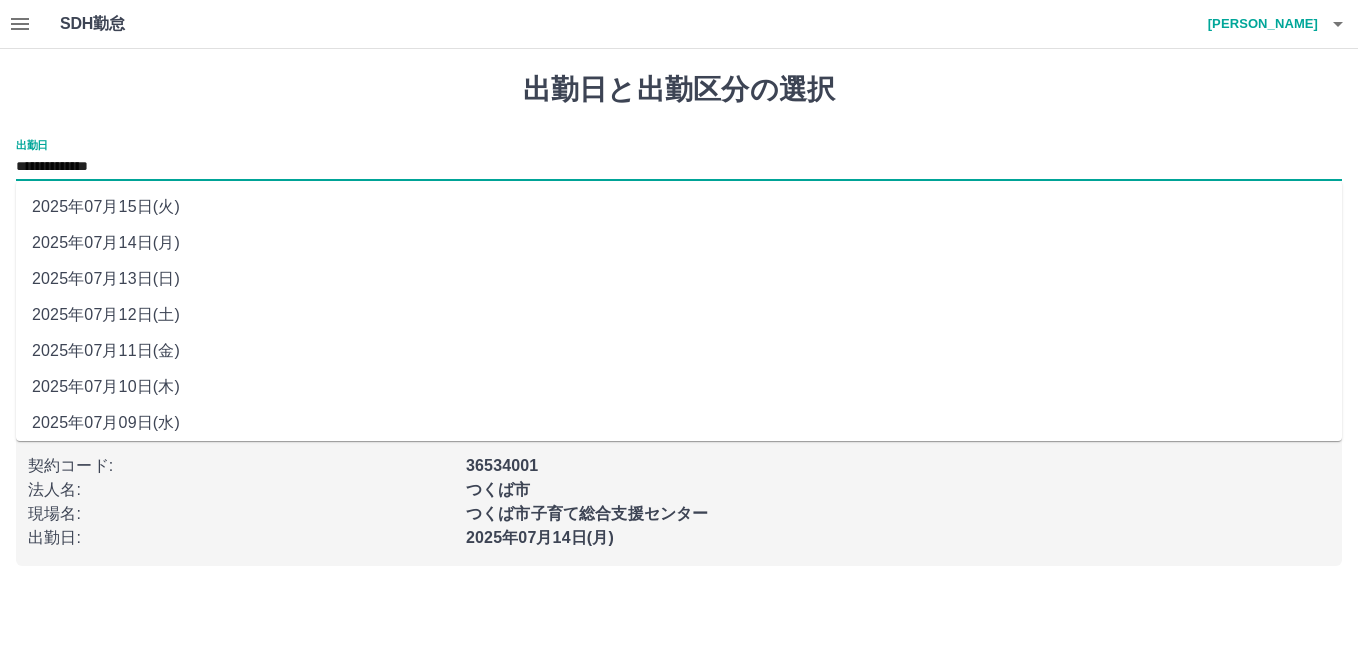 click on "2025年07月11日(金)" at bounding box center [679, 351] 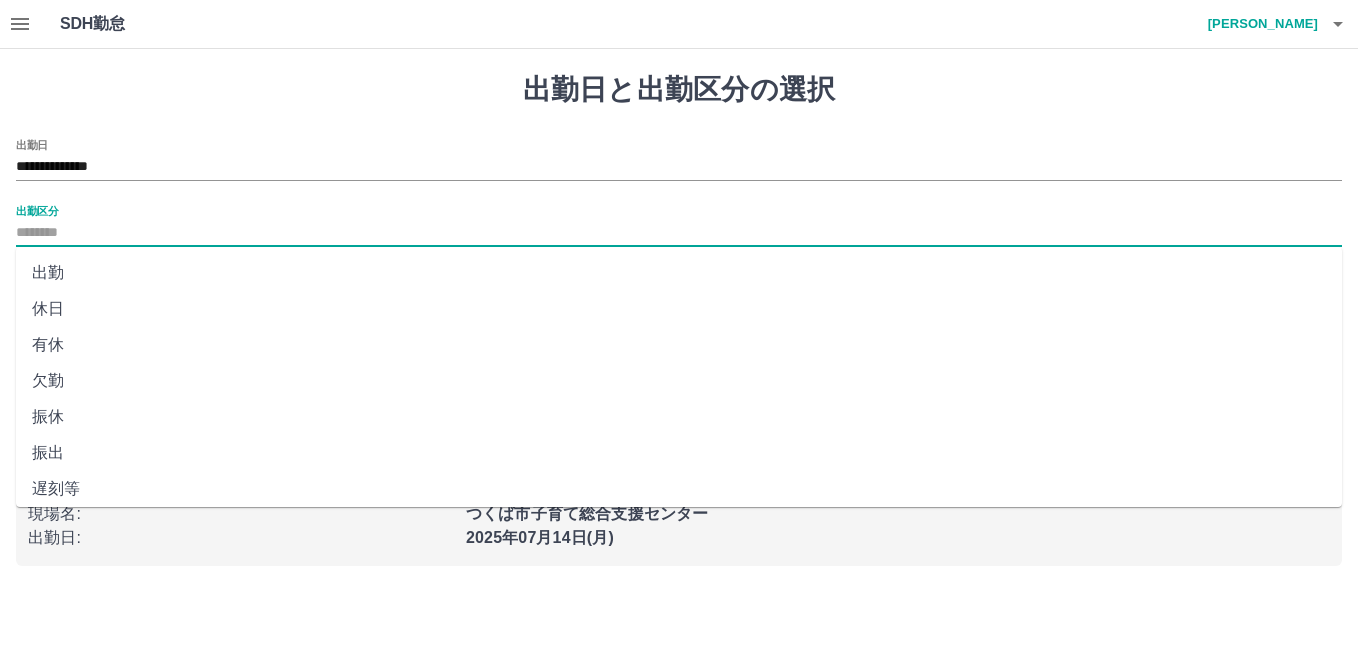 click on "出勤区分" at bounding box center [679, 233] 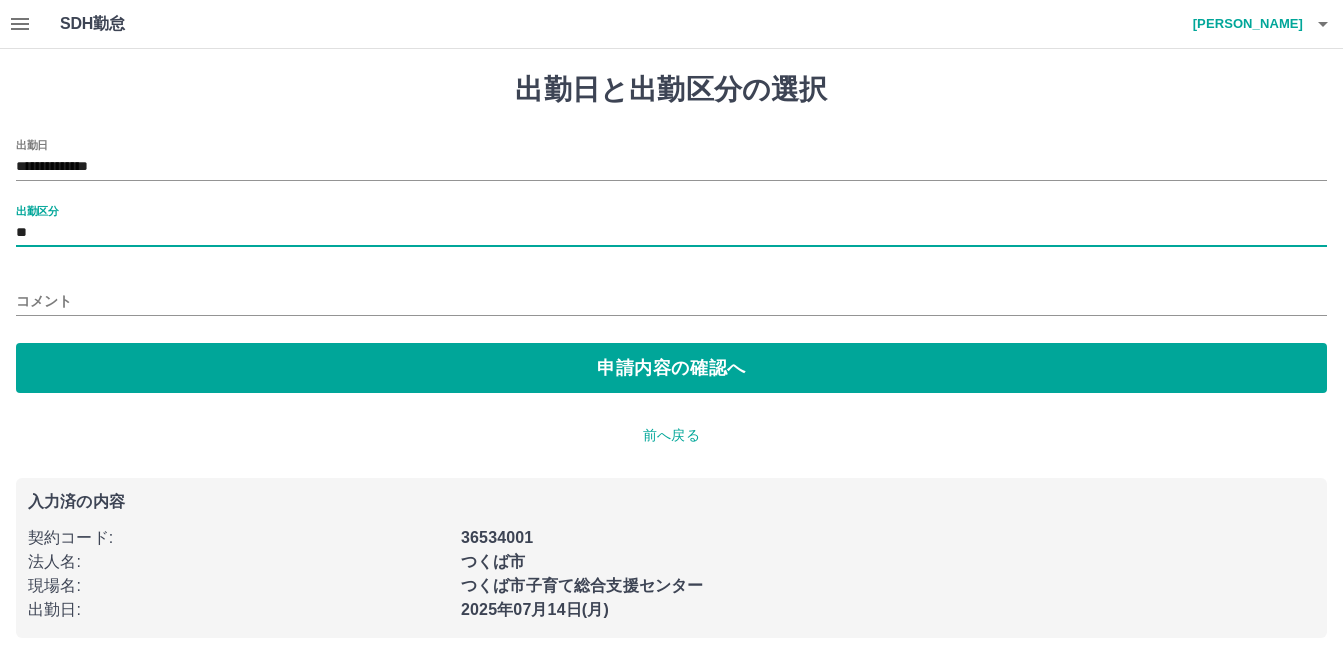 click on "コメント" at bounding box center [671, 301] 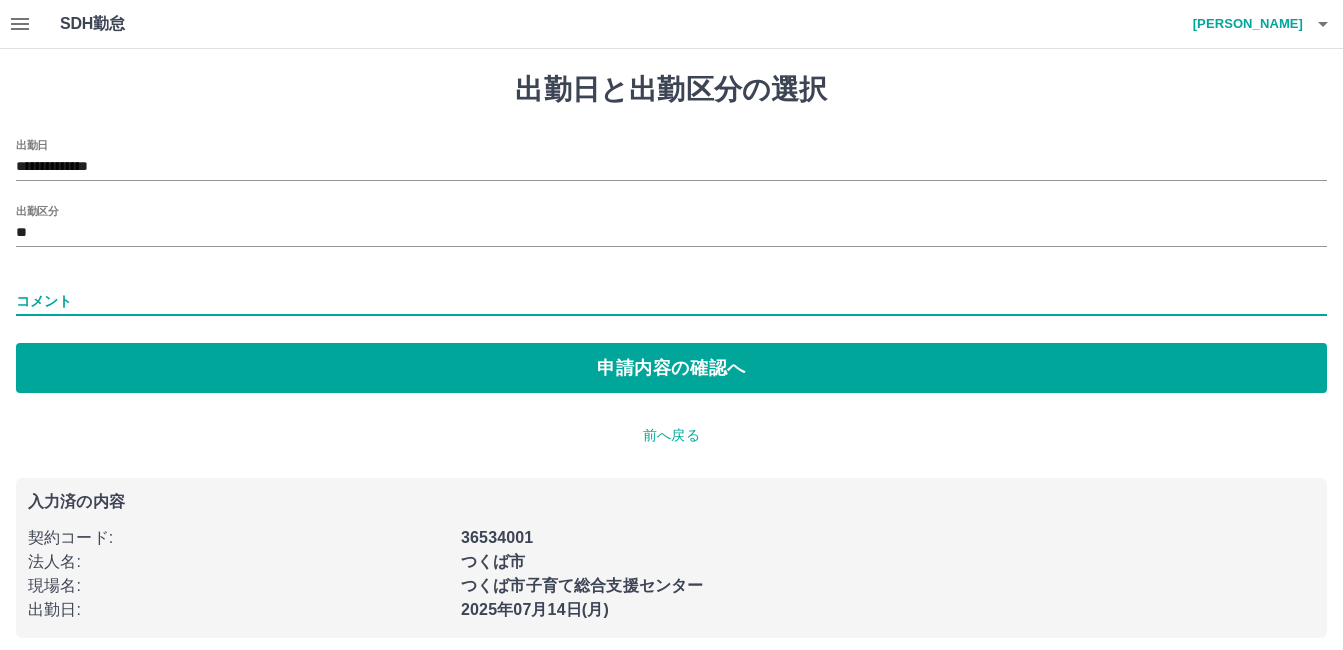 type on "****" 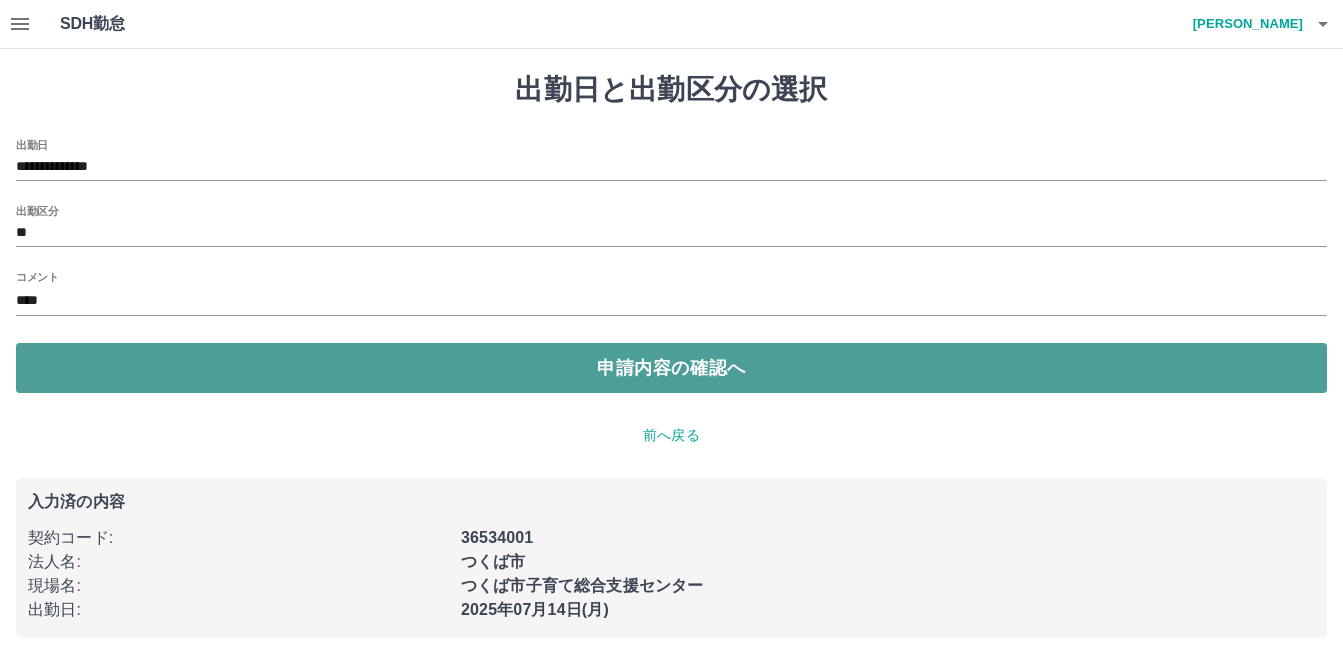 click on "申請内容の確認へ" at bounding box center [671, 368] 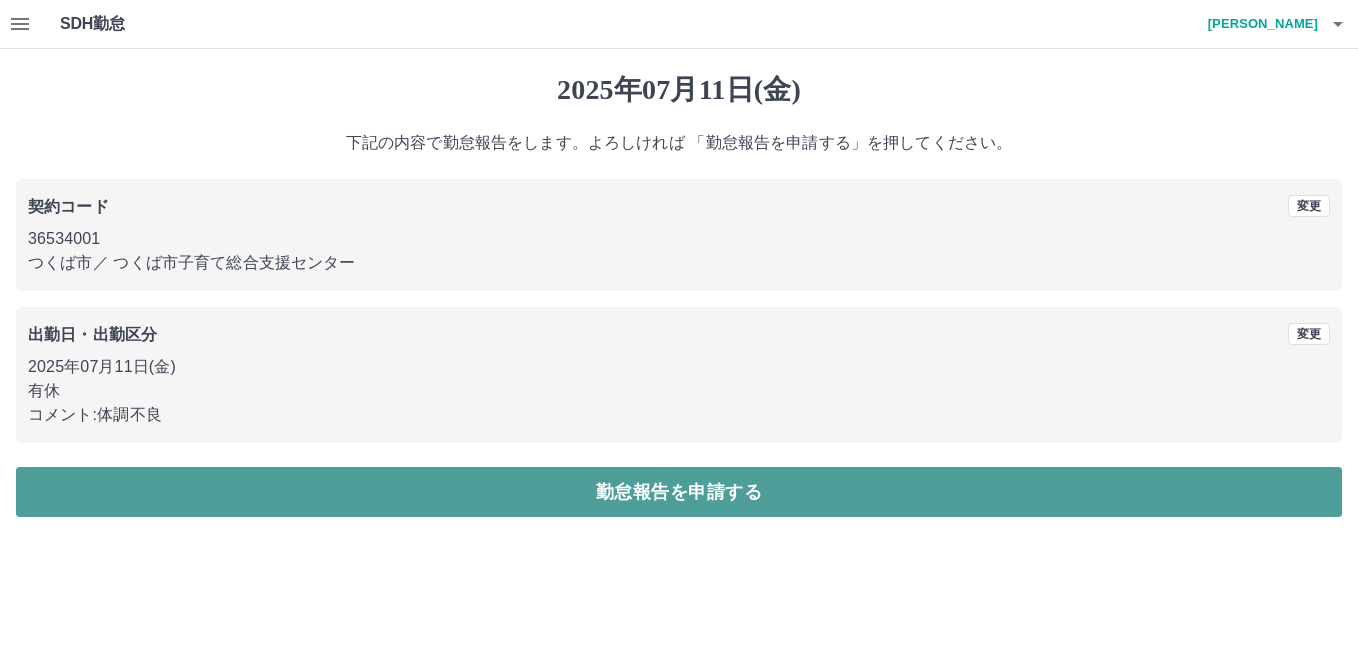 click on "勤怠報告を申請する" at bounding box center (679, 492) 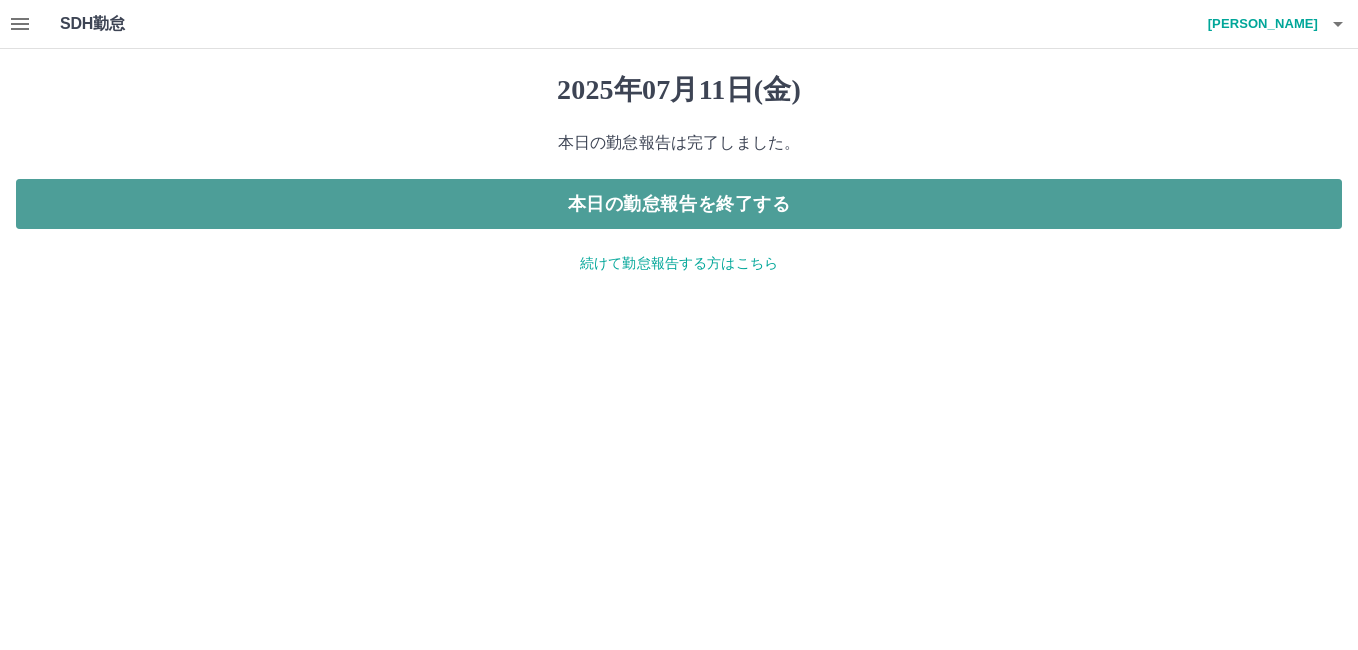 click on "本日の勤怠報告を終了する" at bounding box center [679, 204] 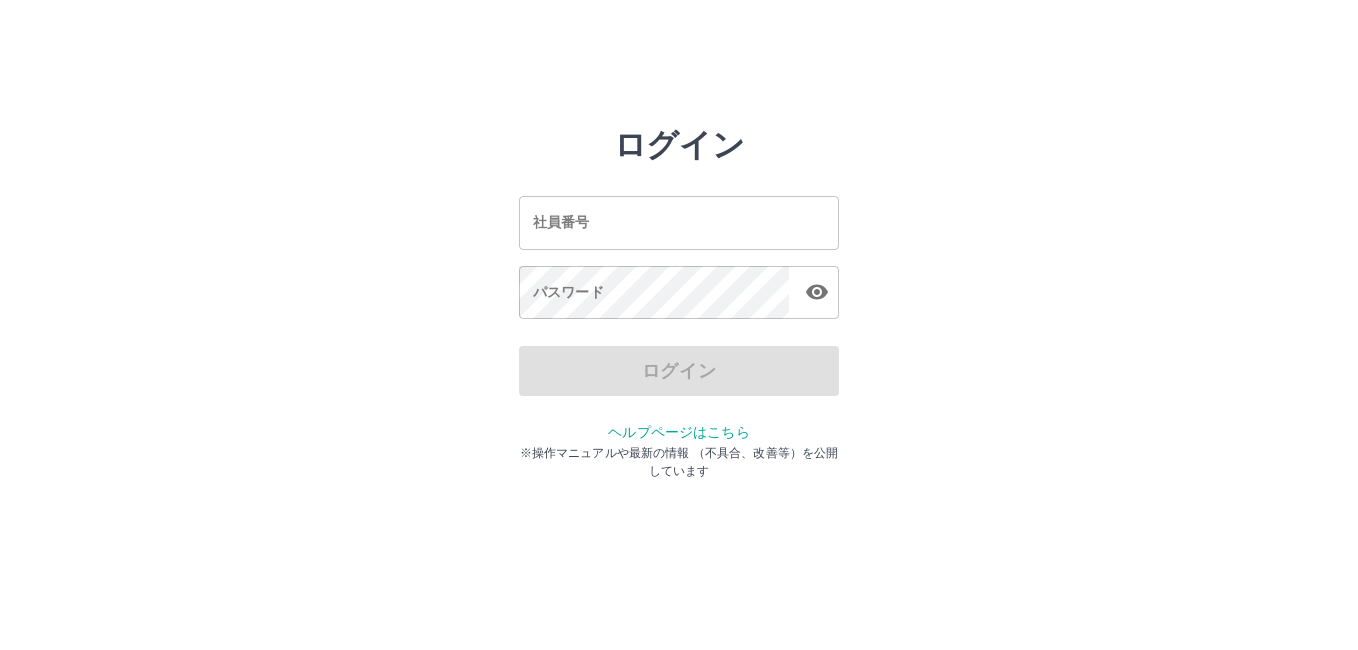 scroll, scrollTop: 0, scrollLeft: 0, axis: both 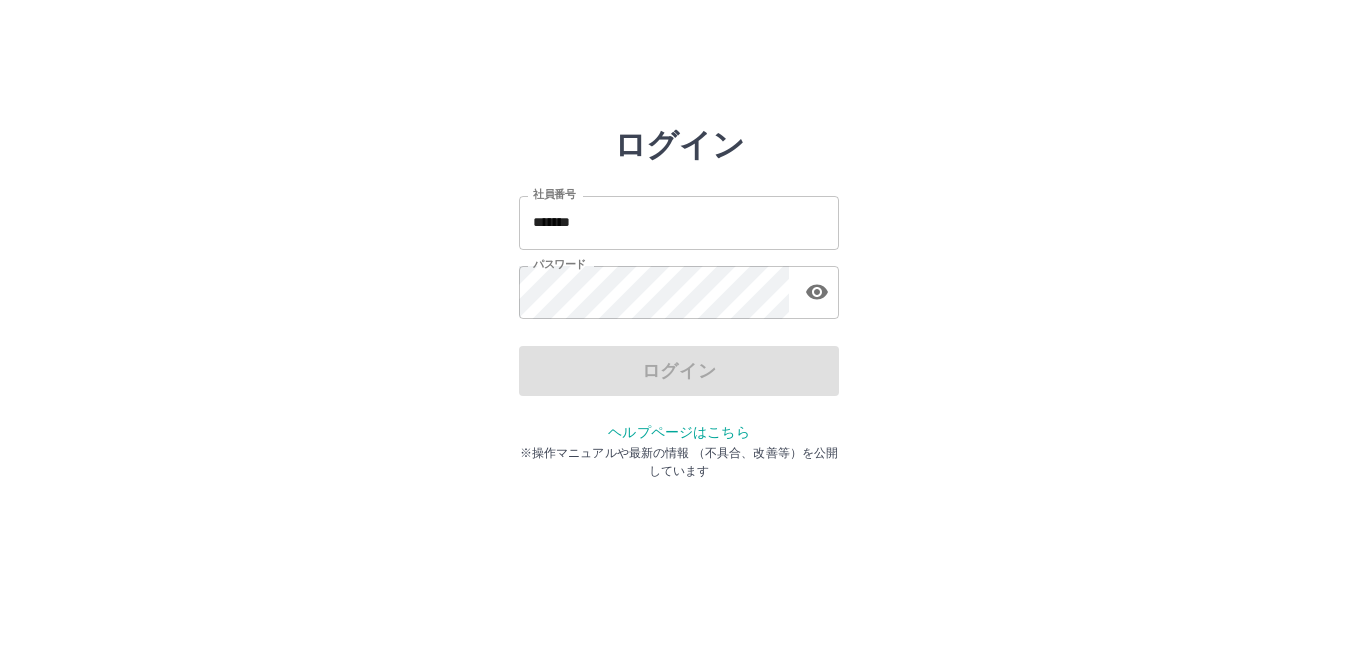 click on "ログイン 社員番号 ******* 社員番号 パスワード パスワード ログイン ヘルプページはこちら ※操作マニュアルや最新の情報 （不具合、改善等）を公開しています" at bounding box center (679, 223) 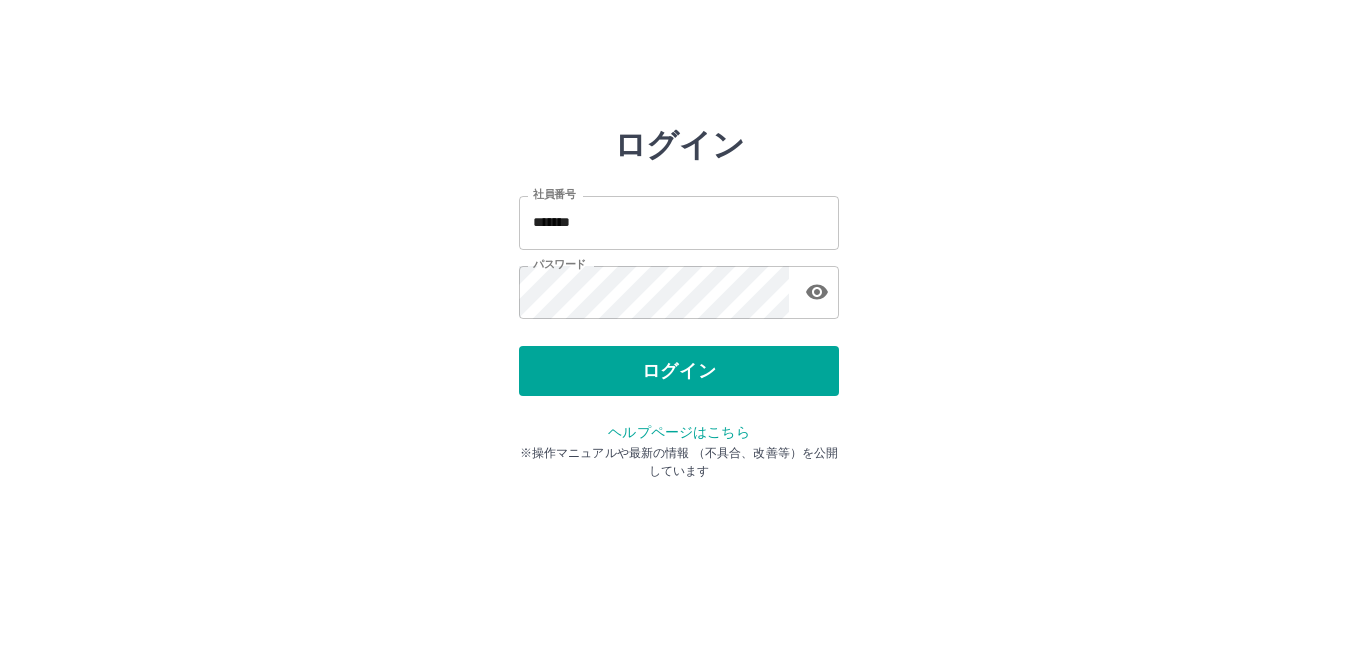 click on "*******" at bounding box center (679, 222) 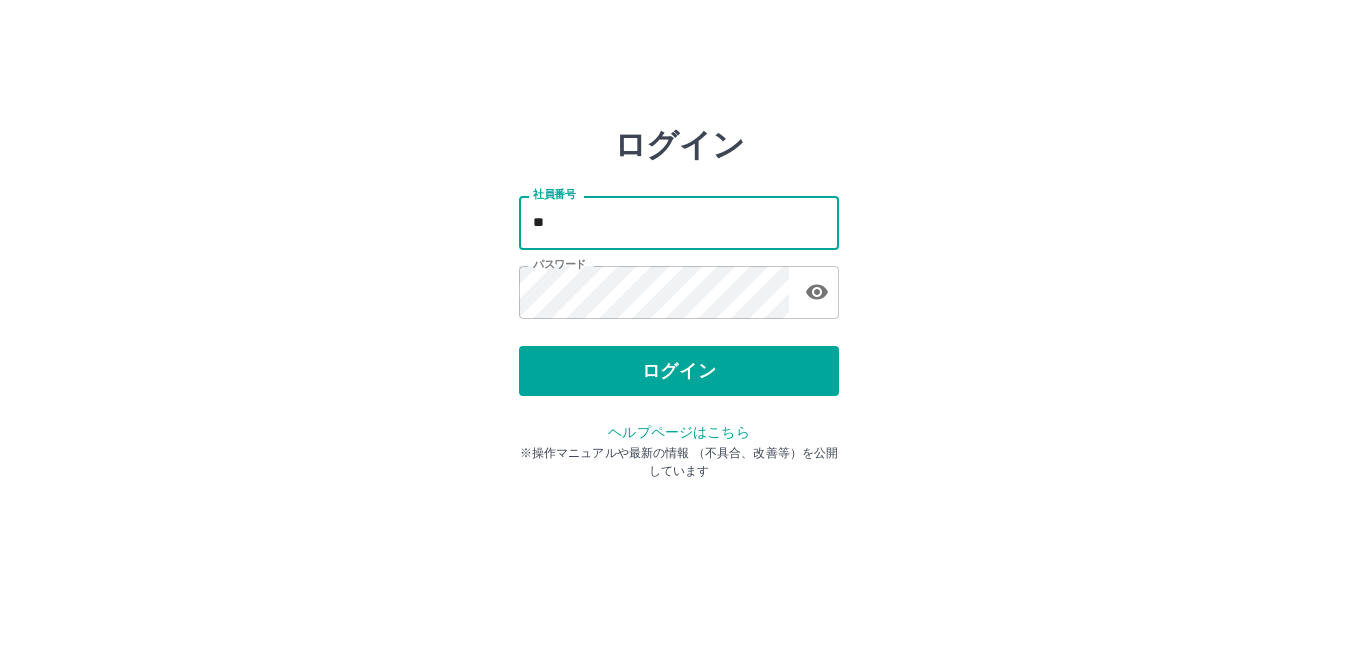 type on "*" 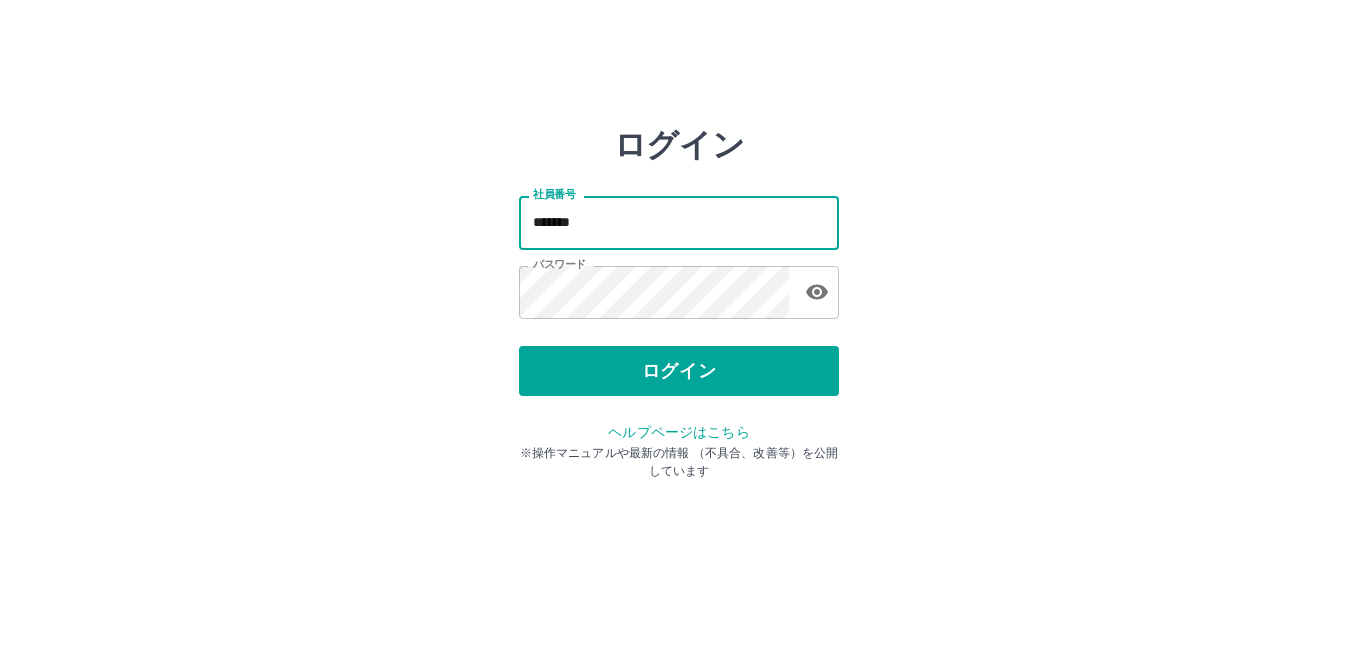 type on "*******" 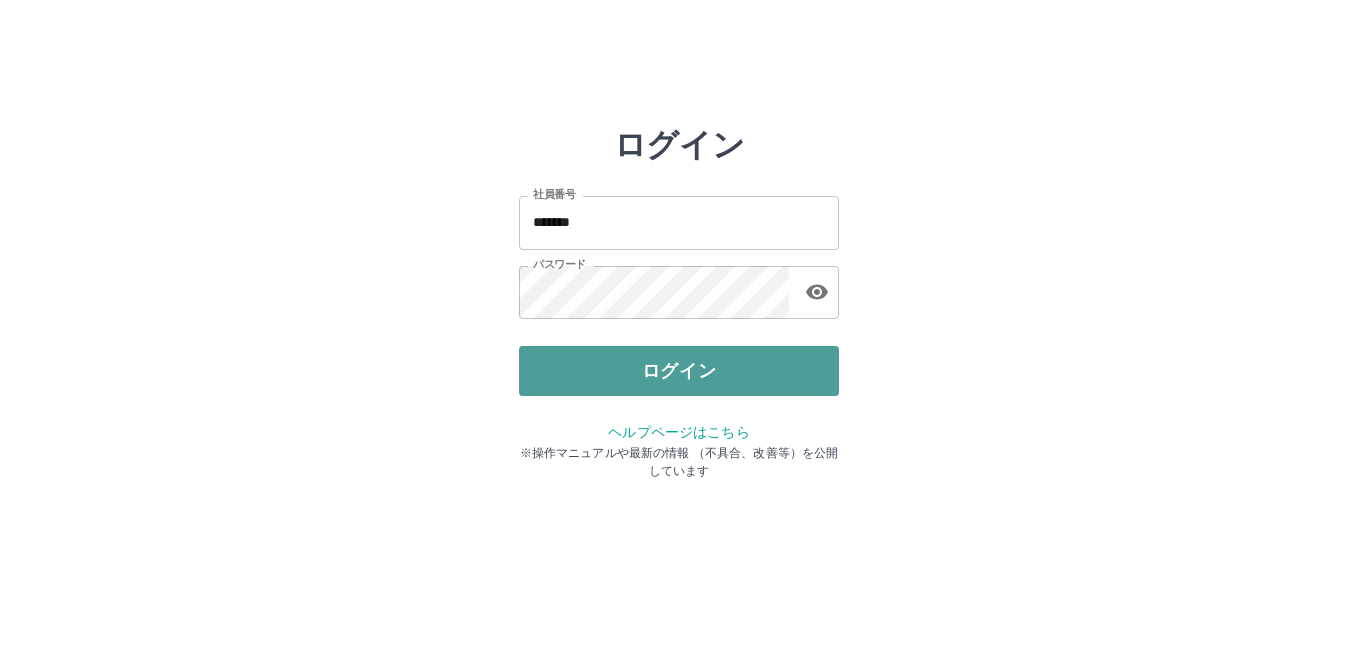 click on "ログイン" at bounding box center [679, 371] 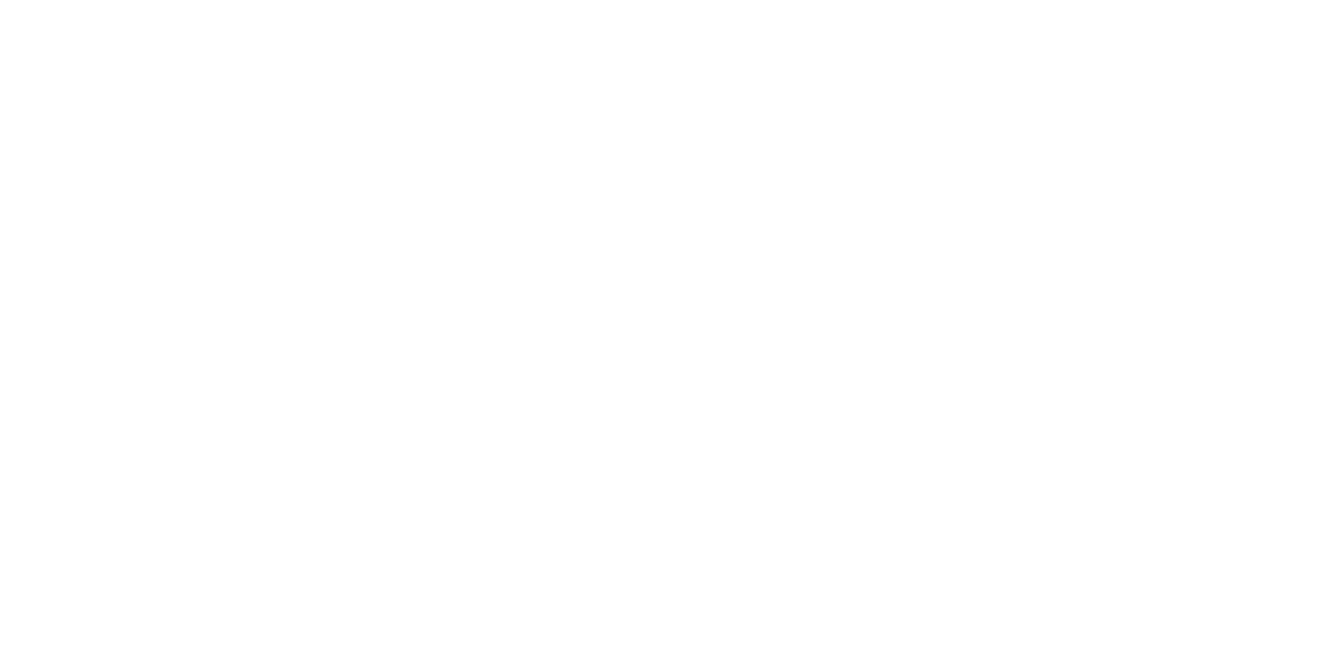 scroll, scrollTop: 0, scrollLeft: 0, axis: both 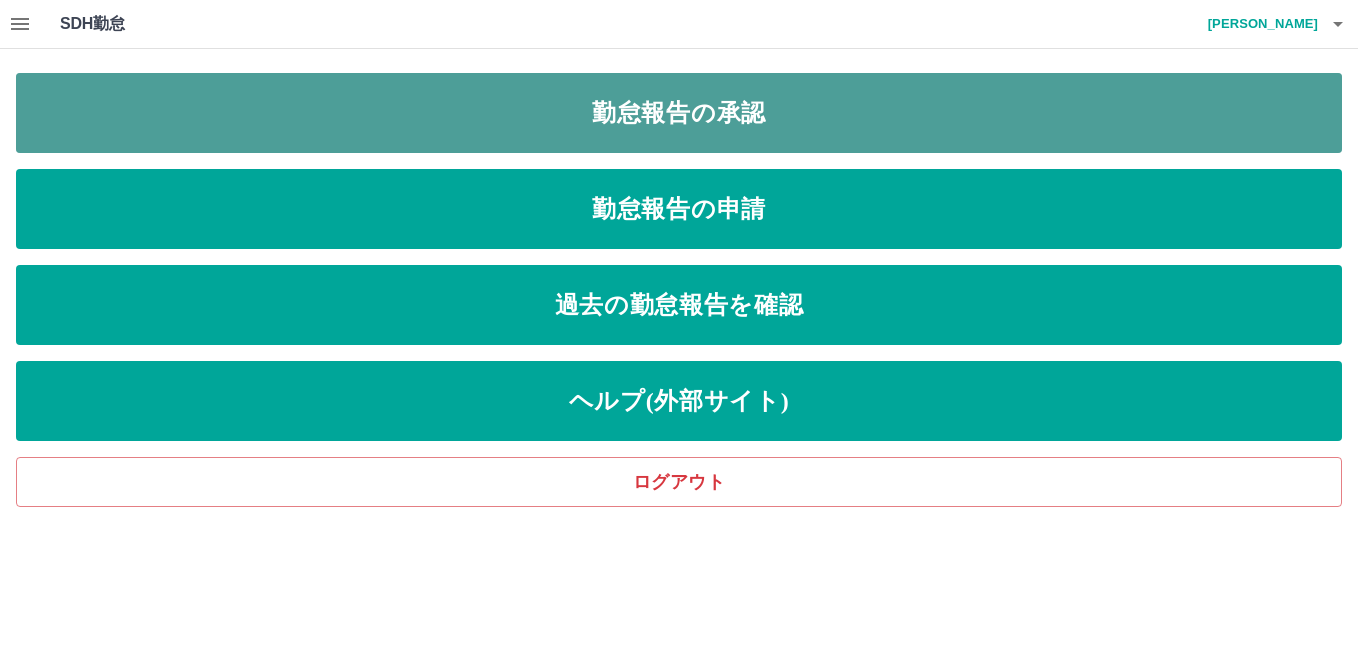 click on "勤怠報告の承認" at bounding box center [679, 113] 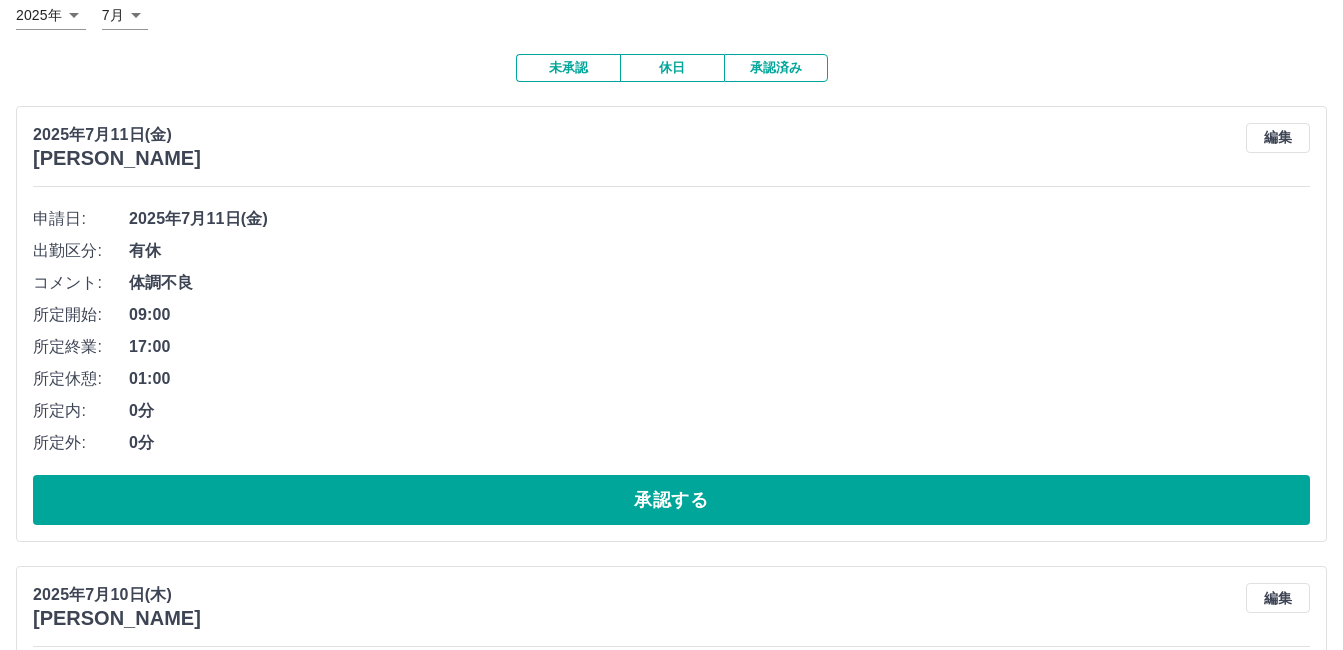 scroll, scrollTop: 200, scrollLeft: 0, axis: vertical 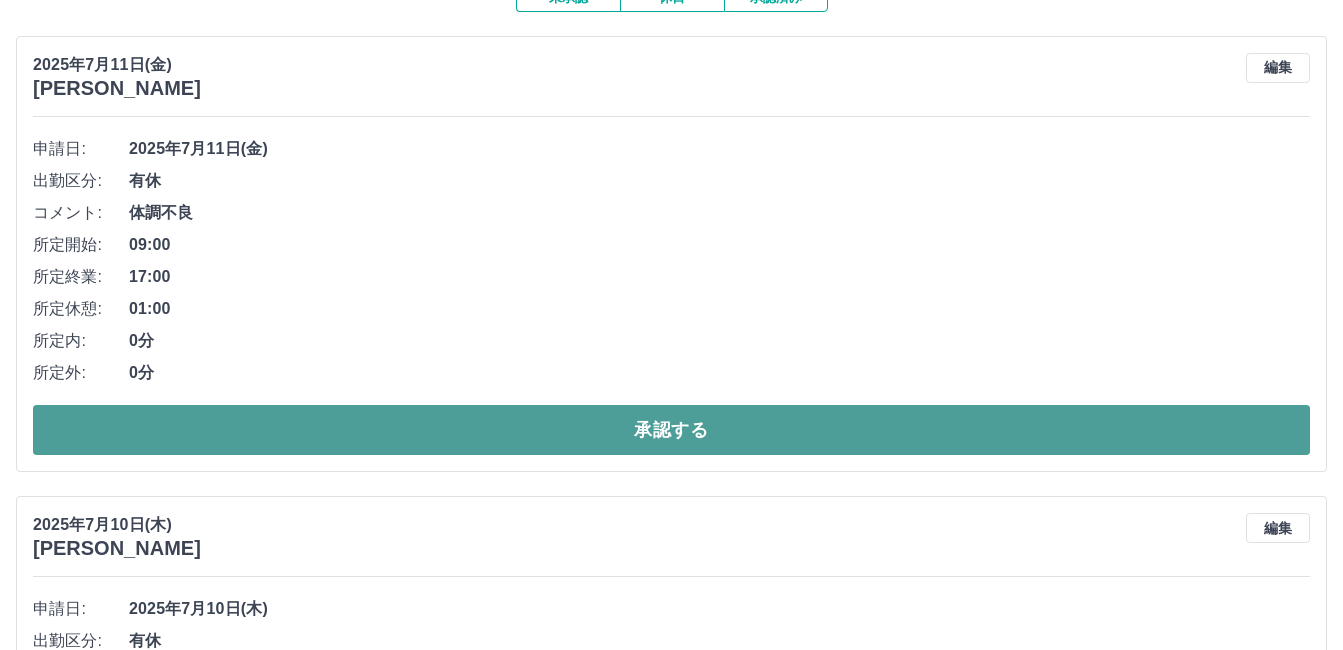 click on "承認する" at bounding box center [671, 430] 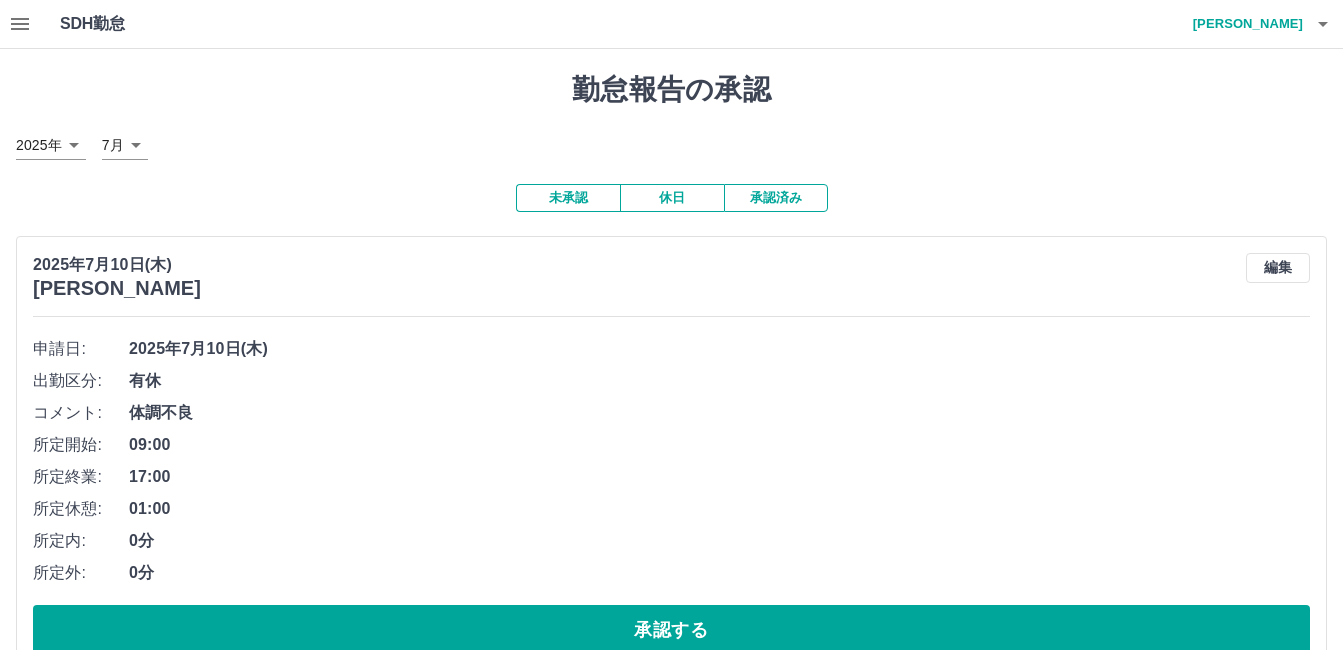 scroll, scrollTop: 47, scrollLeft: 0, axis: vertical 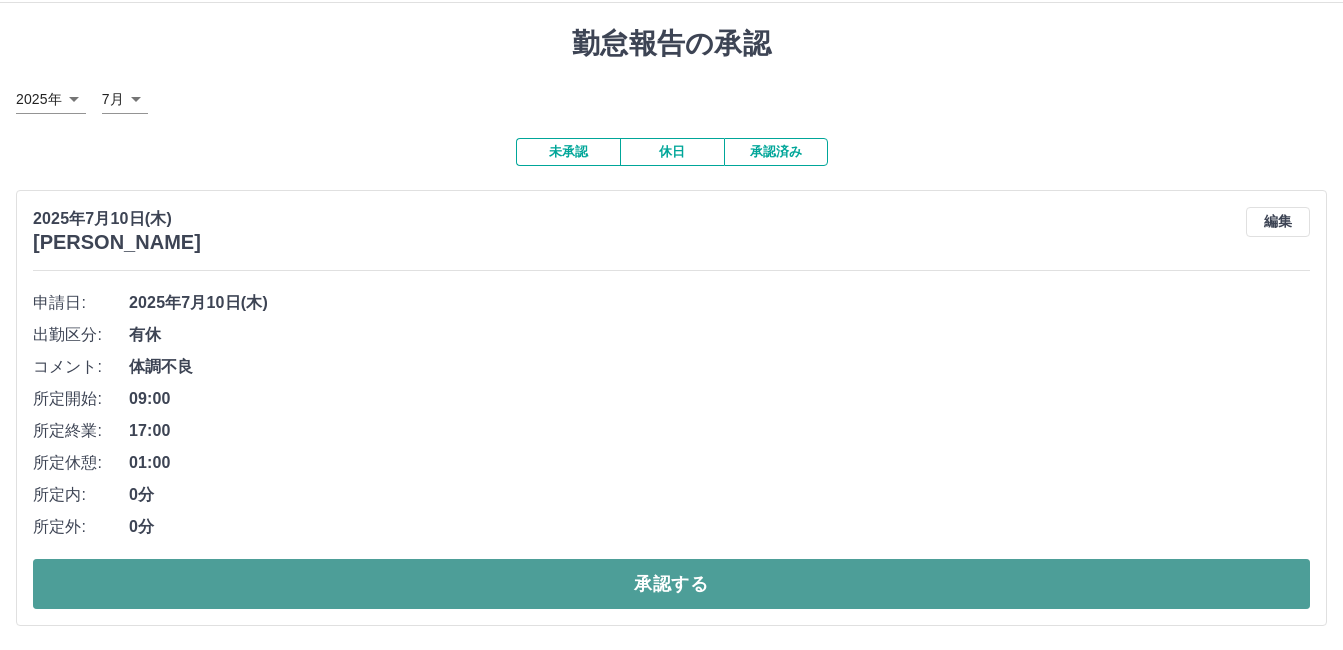 click on "承認する" at bounding box center (671, 584) 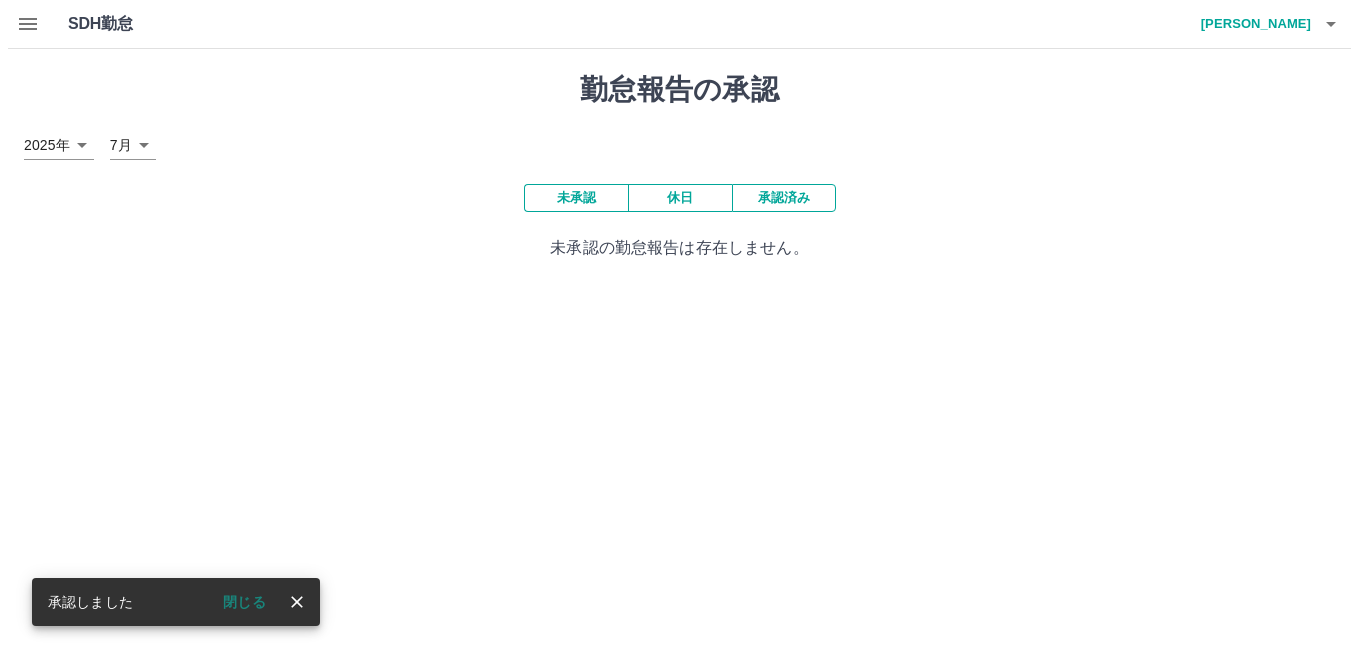 scroll, scrollTop: 0, scrollLeft: 0, axis: both 